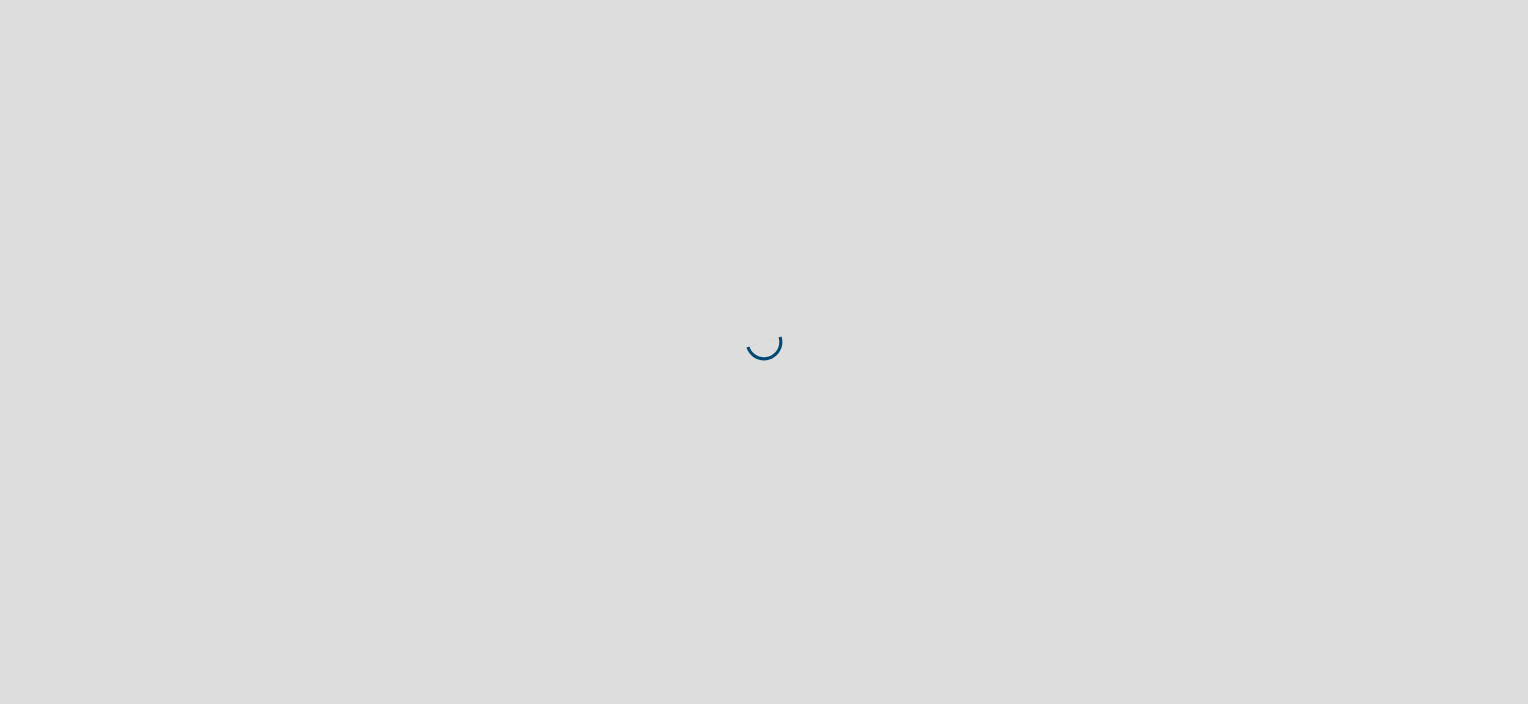 scroll, scrollTop: 0, scrollLeft: 0, axis: both 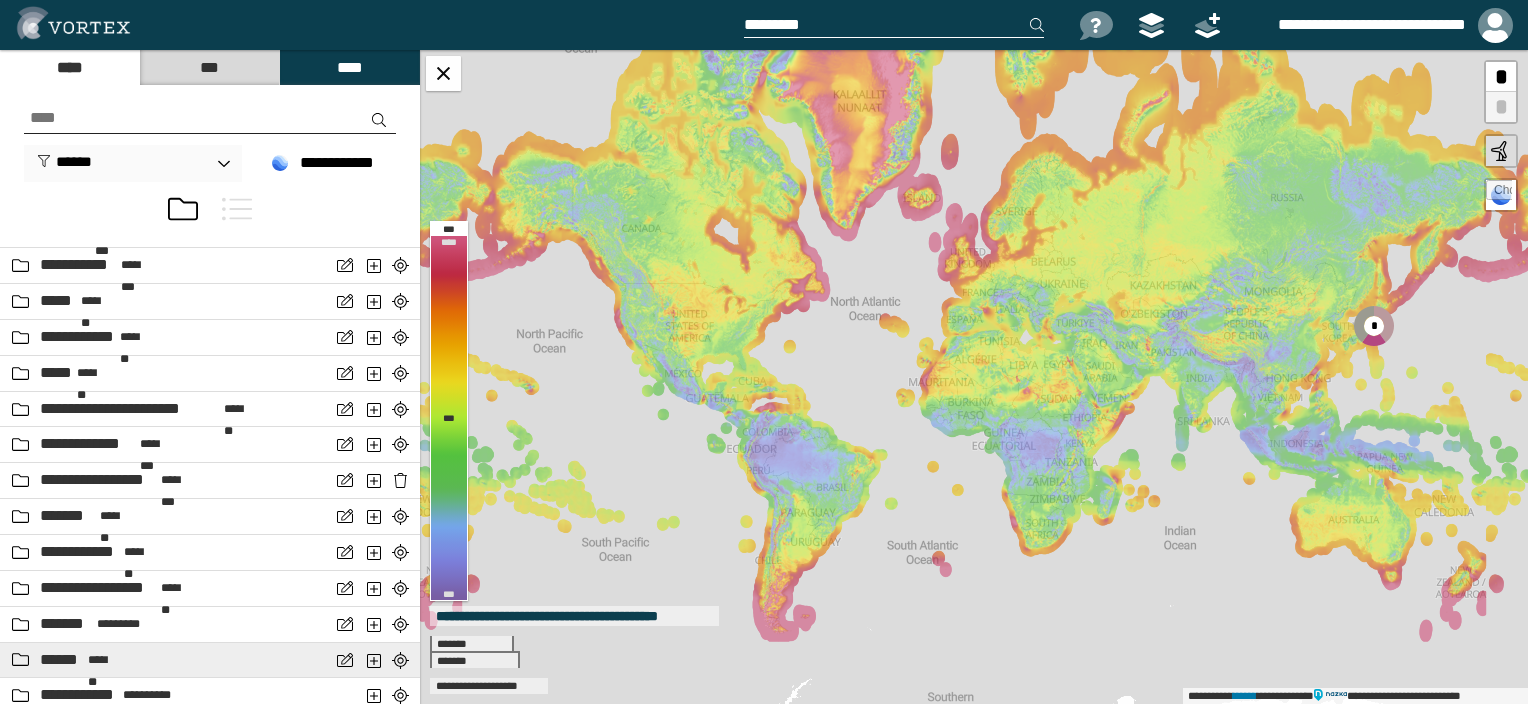 click on "******" at bounding box center (61, 660) 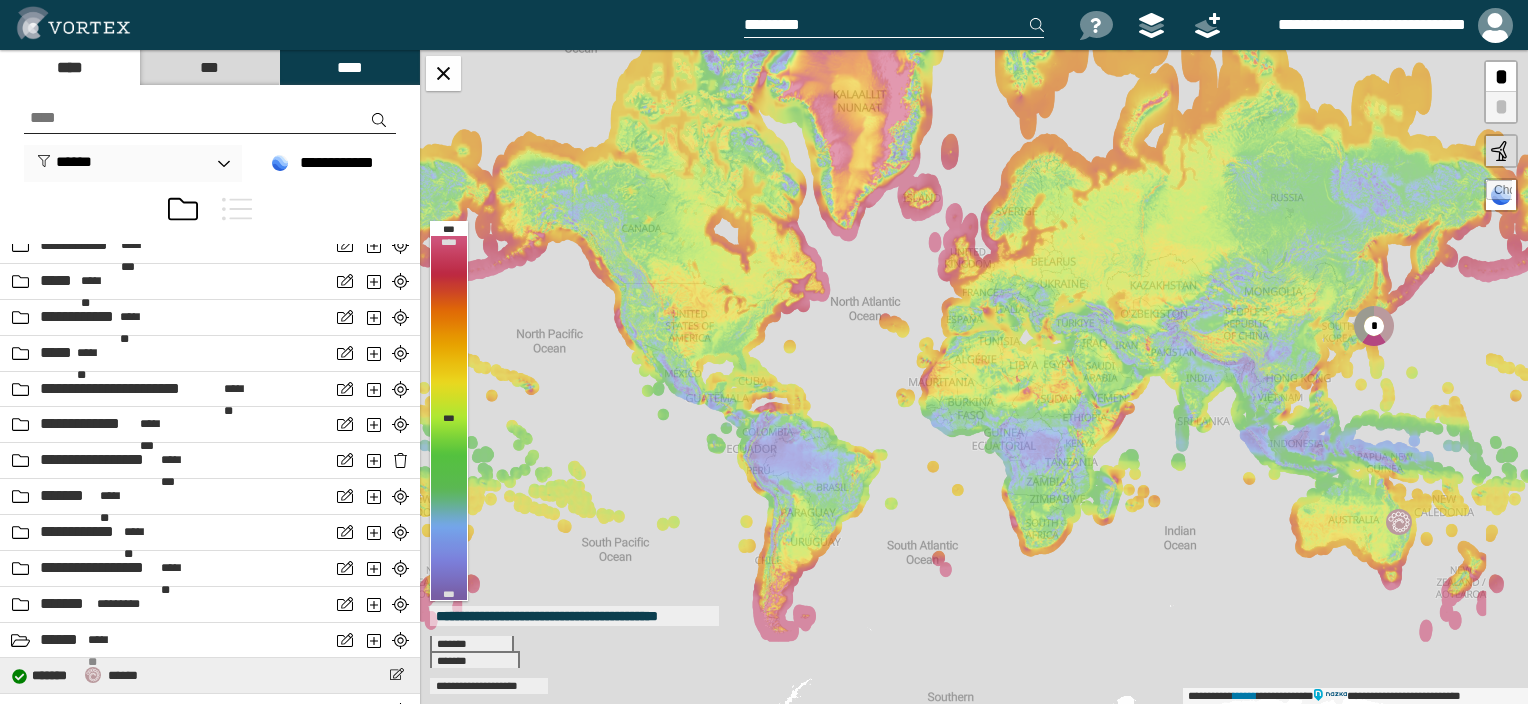 scroll, scrollTop: 1840, scrollLeft: 0, axis: vertical 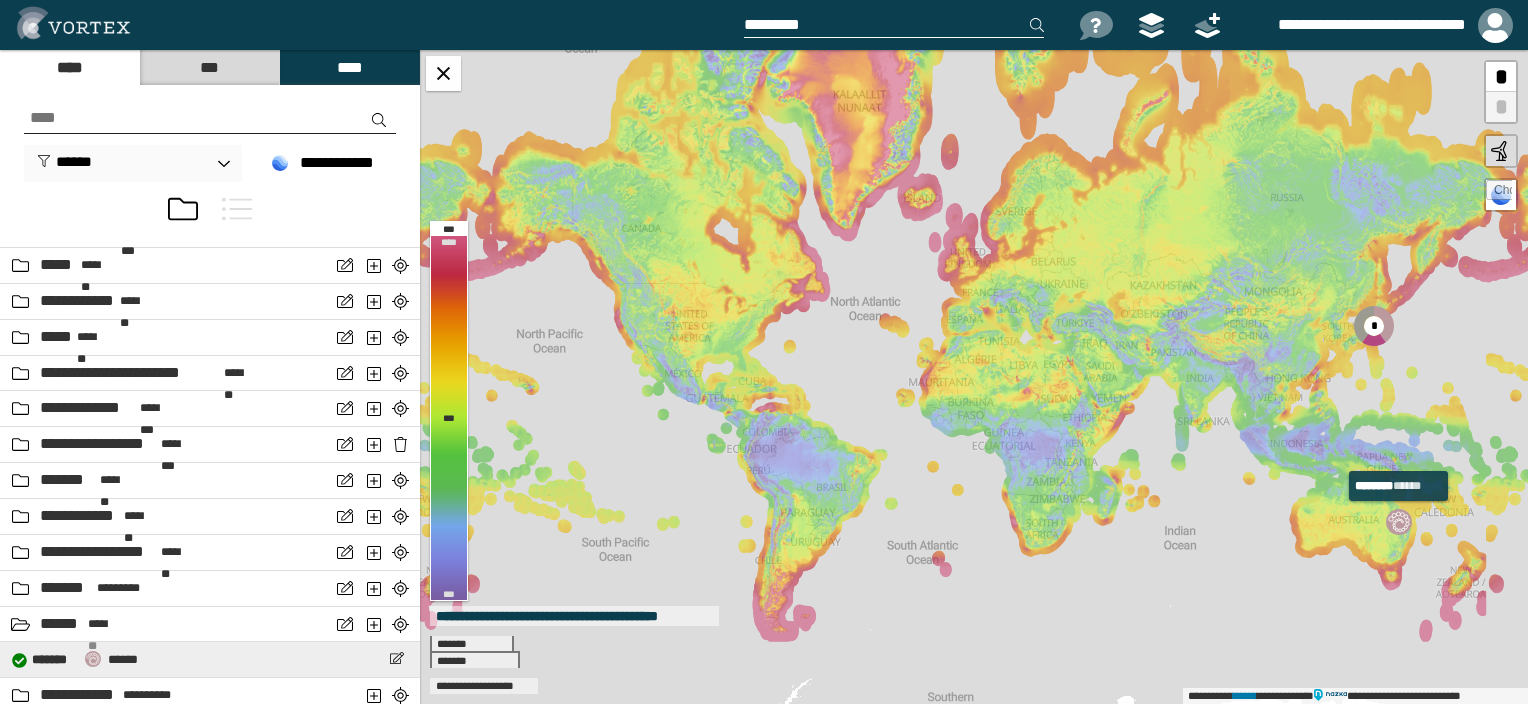 click on "**********" at bounding box center [75, 659] 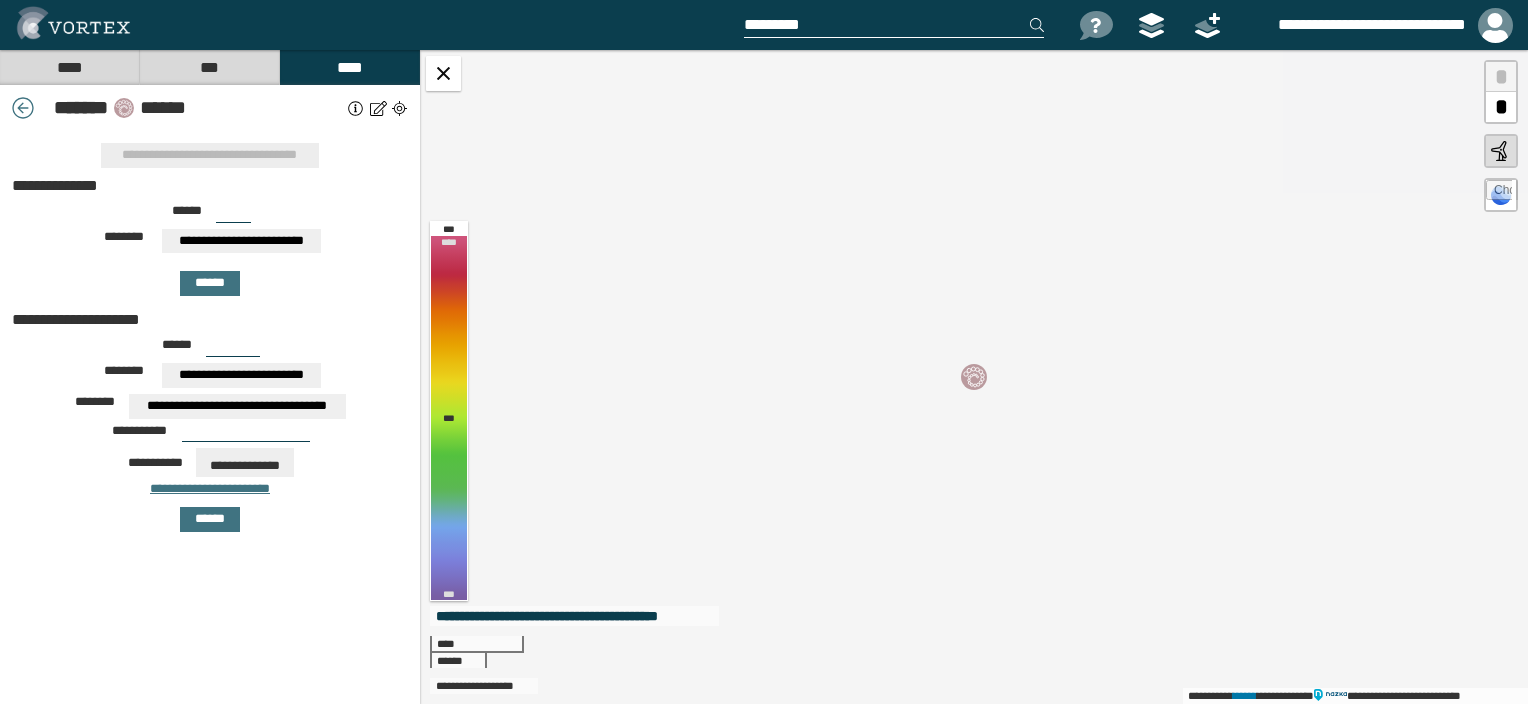 click on "**********" at bounding box center [242, 375] 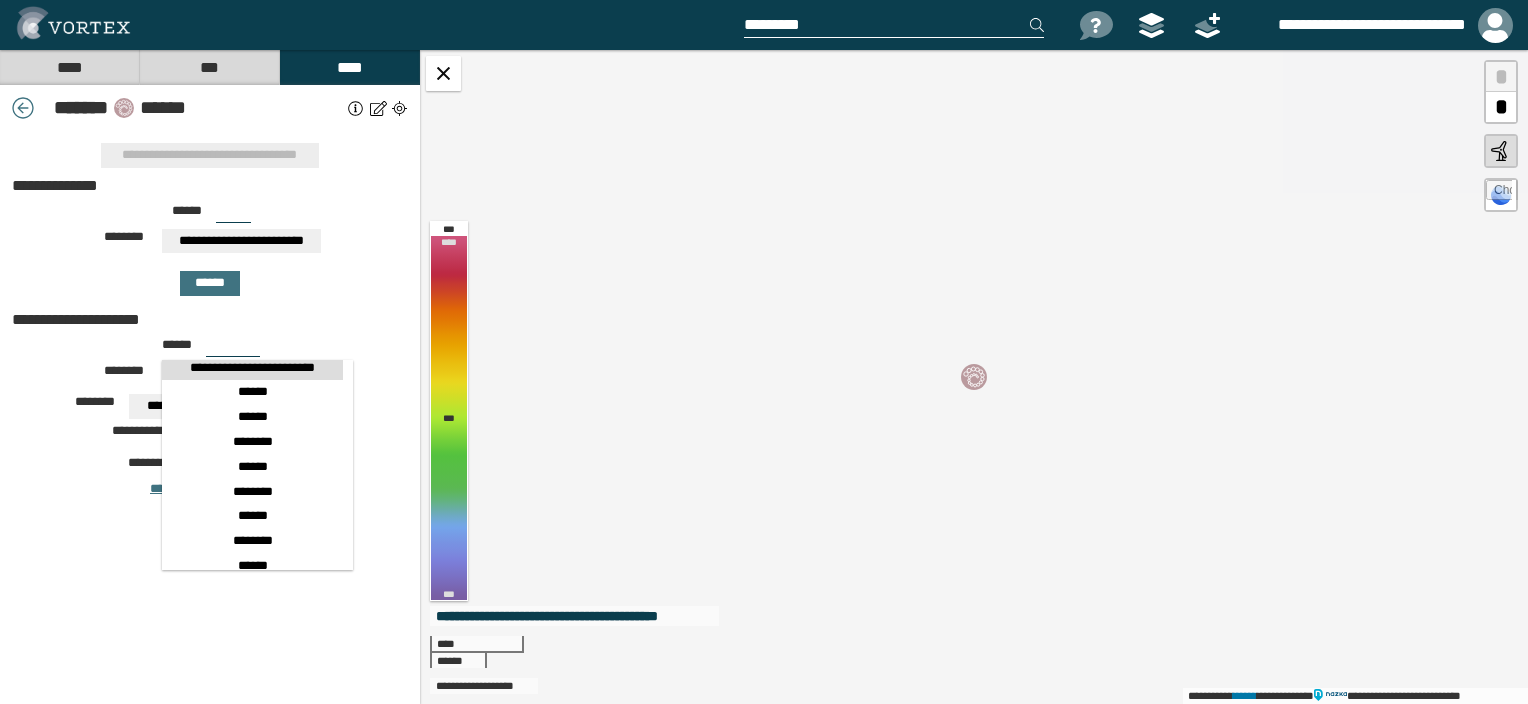 scroll, scrollTop: 400, scrollLeft: 0, axis: vertical 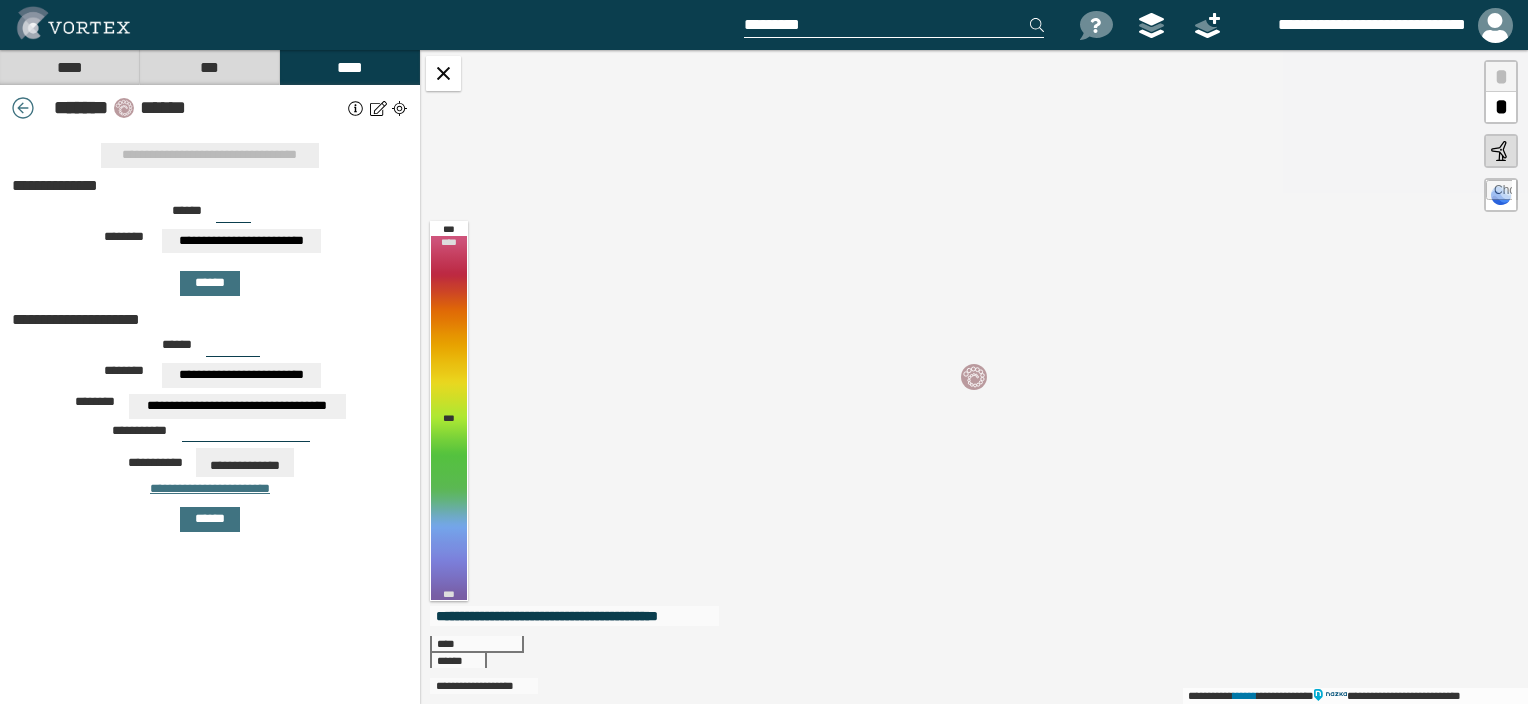 click on "**********" at bounding box center [210, 417] 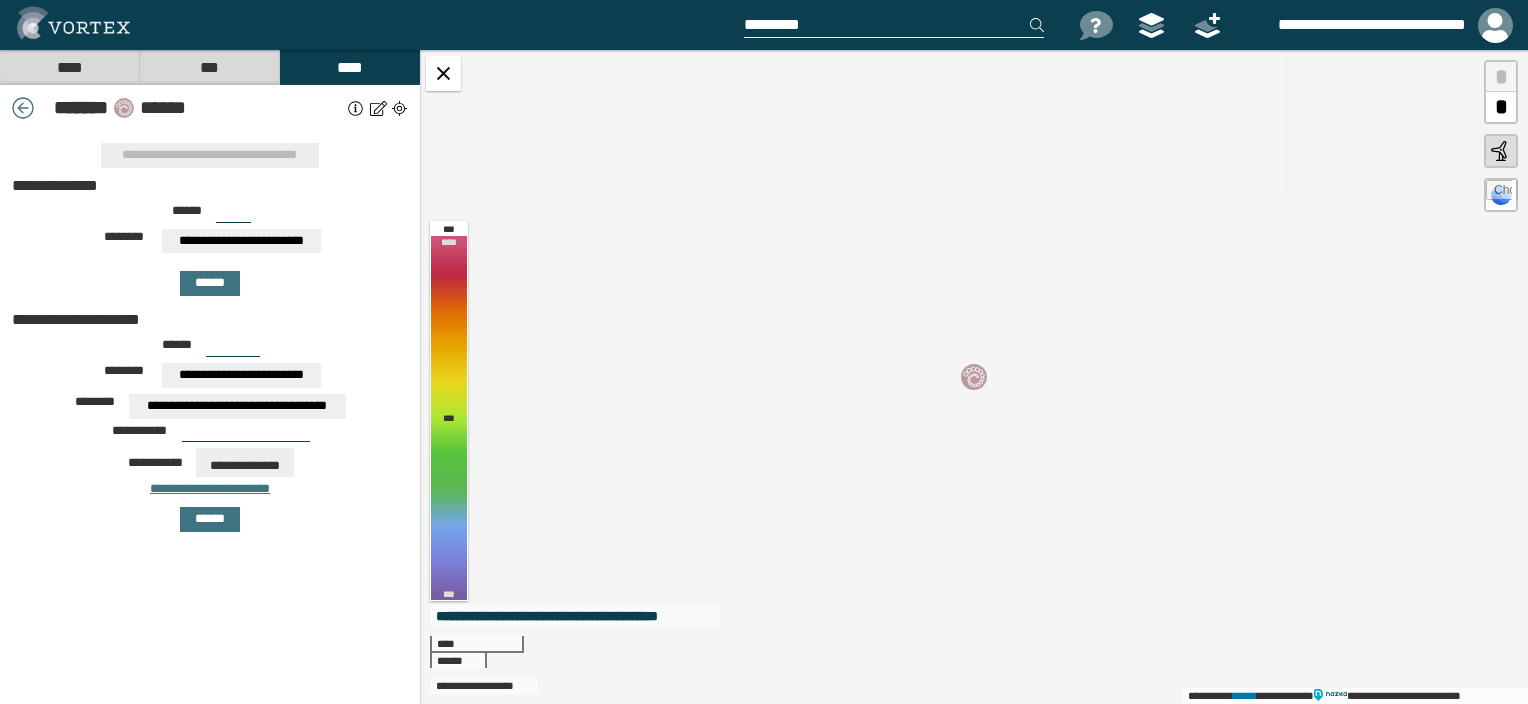 click at bounding box center (23, 108) 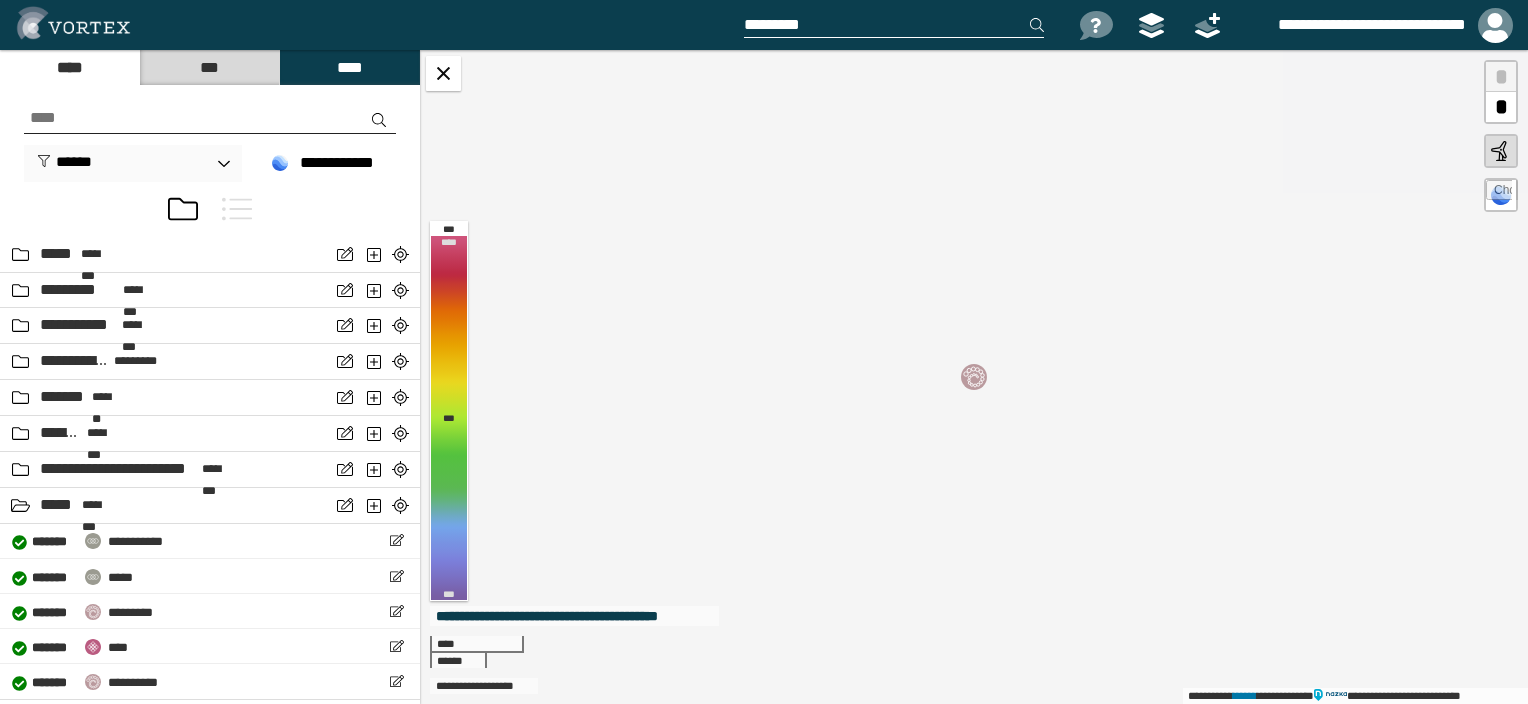 scroll, scrollTop: 800, scrollLeft: 0, axis: vertical 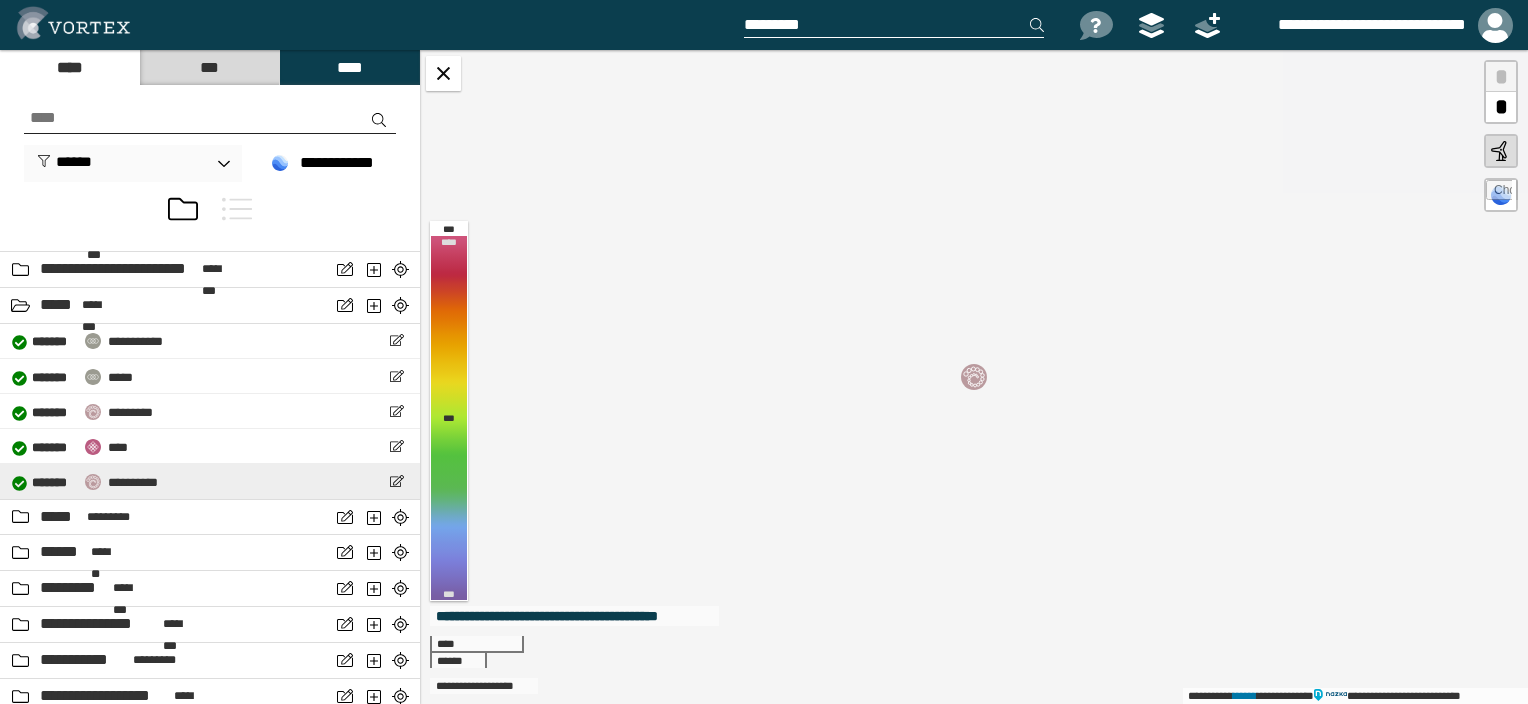 click on "* ******" at bounding box center (54, 483) 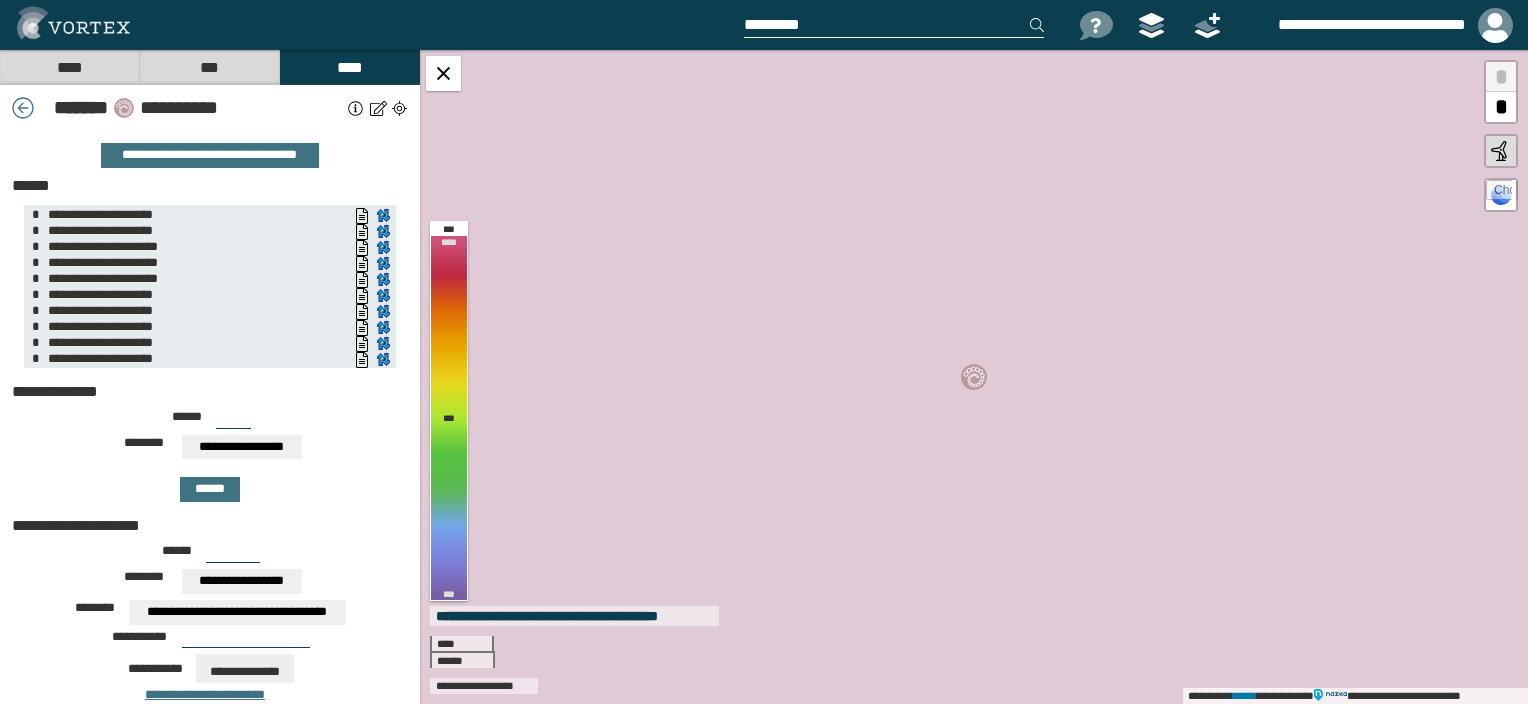 click on "**********" at bounding box center (242, 447) 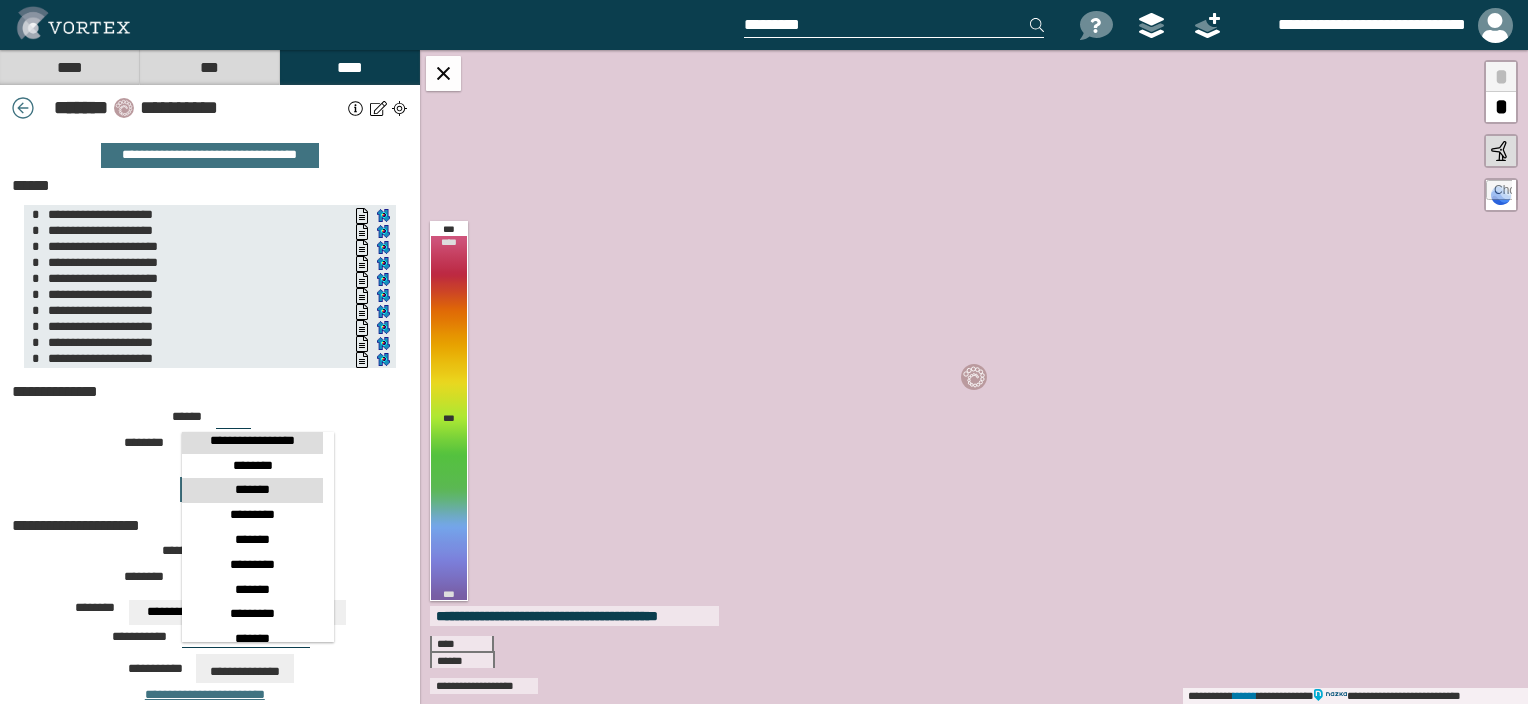scroll, scrollTop: 738, scrollLeft: 0, axis: vertical 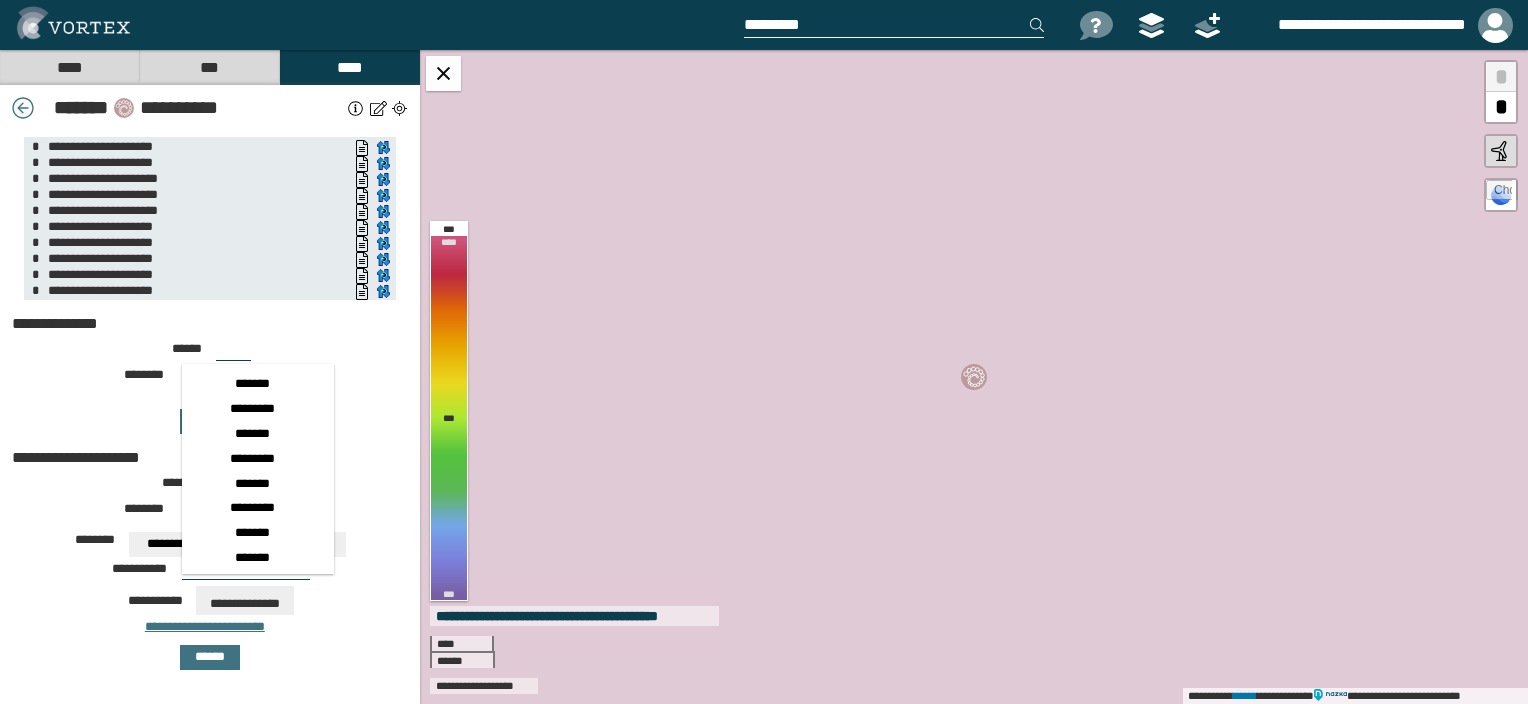 click at bounding box center [23, 108] 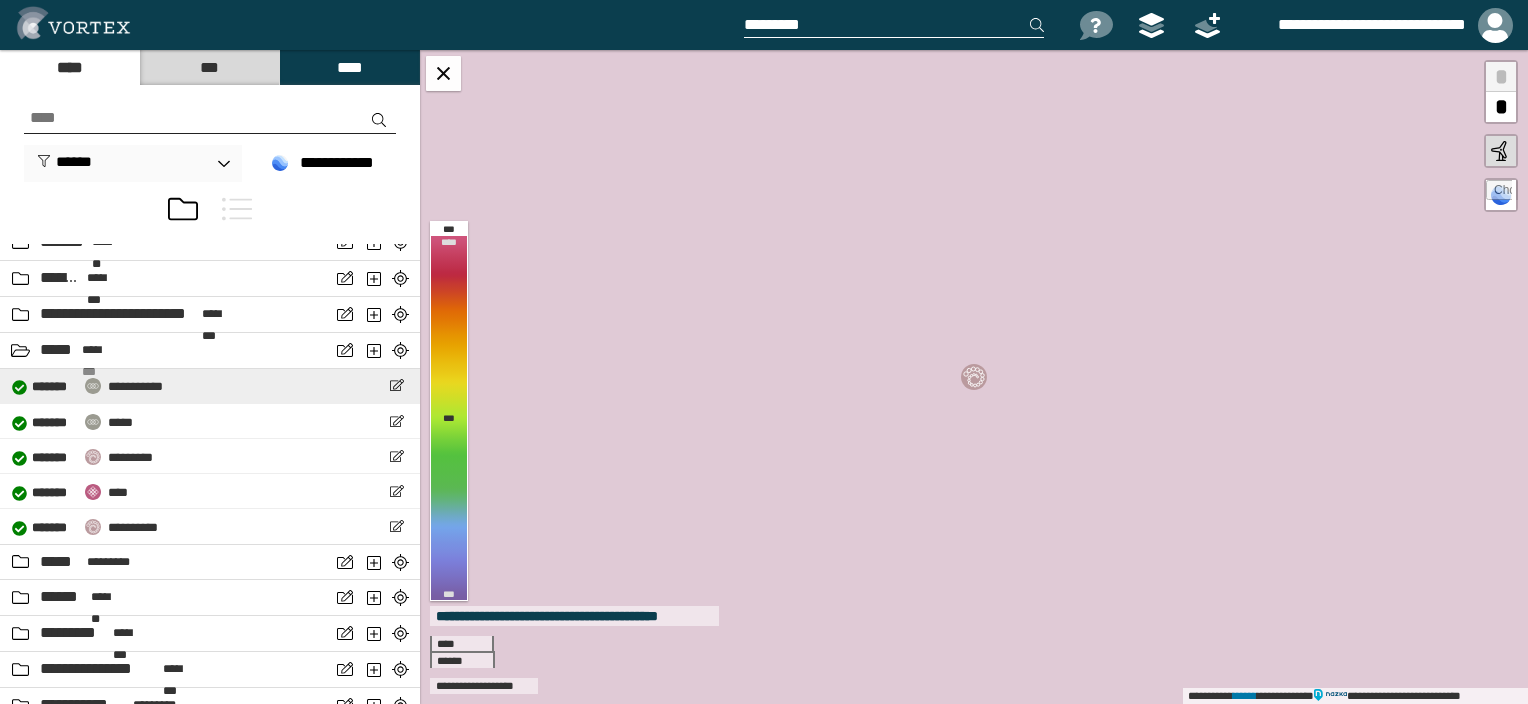 scroll, scrollTop: 800, scrollLeft: 0, axis: vertical 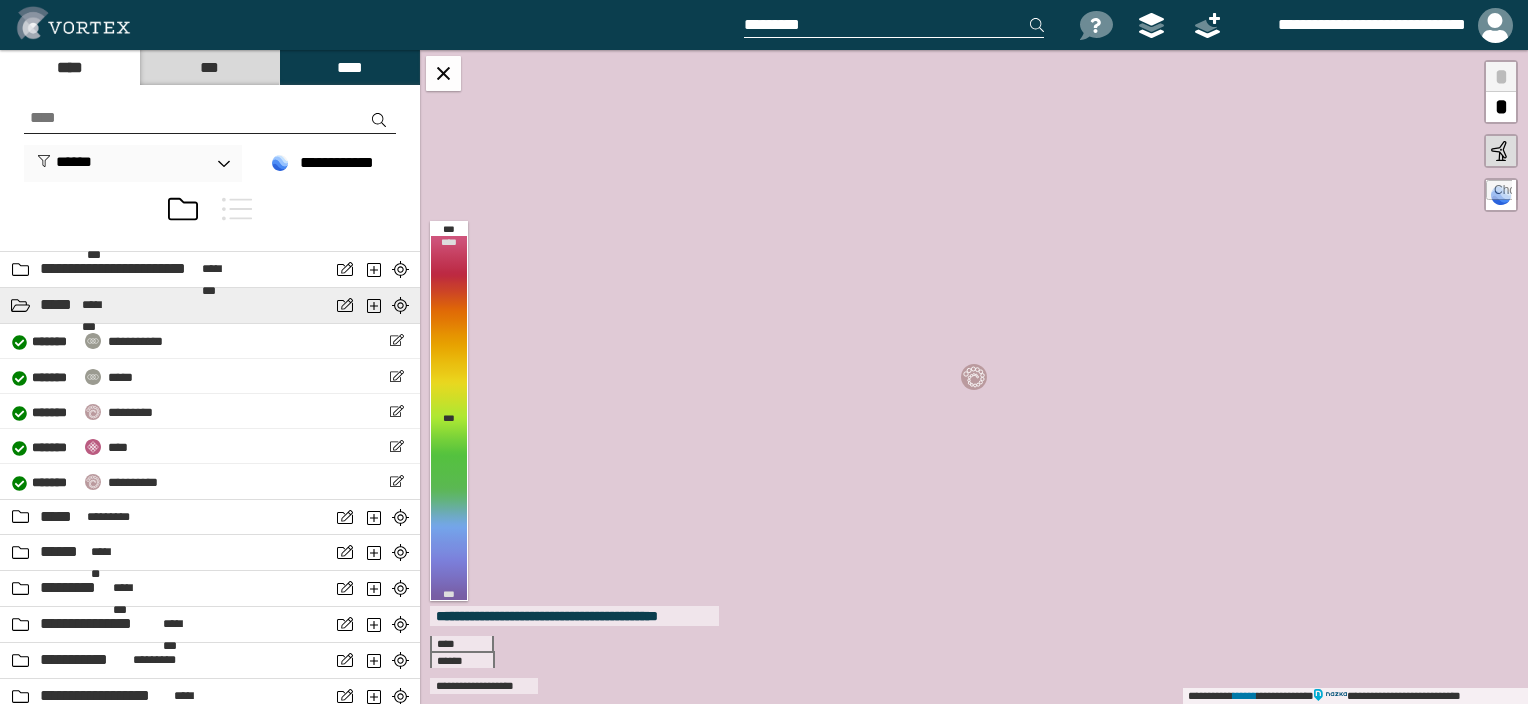 click on "*****" at bounding box center [58, 305] 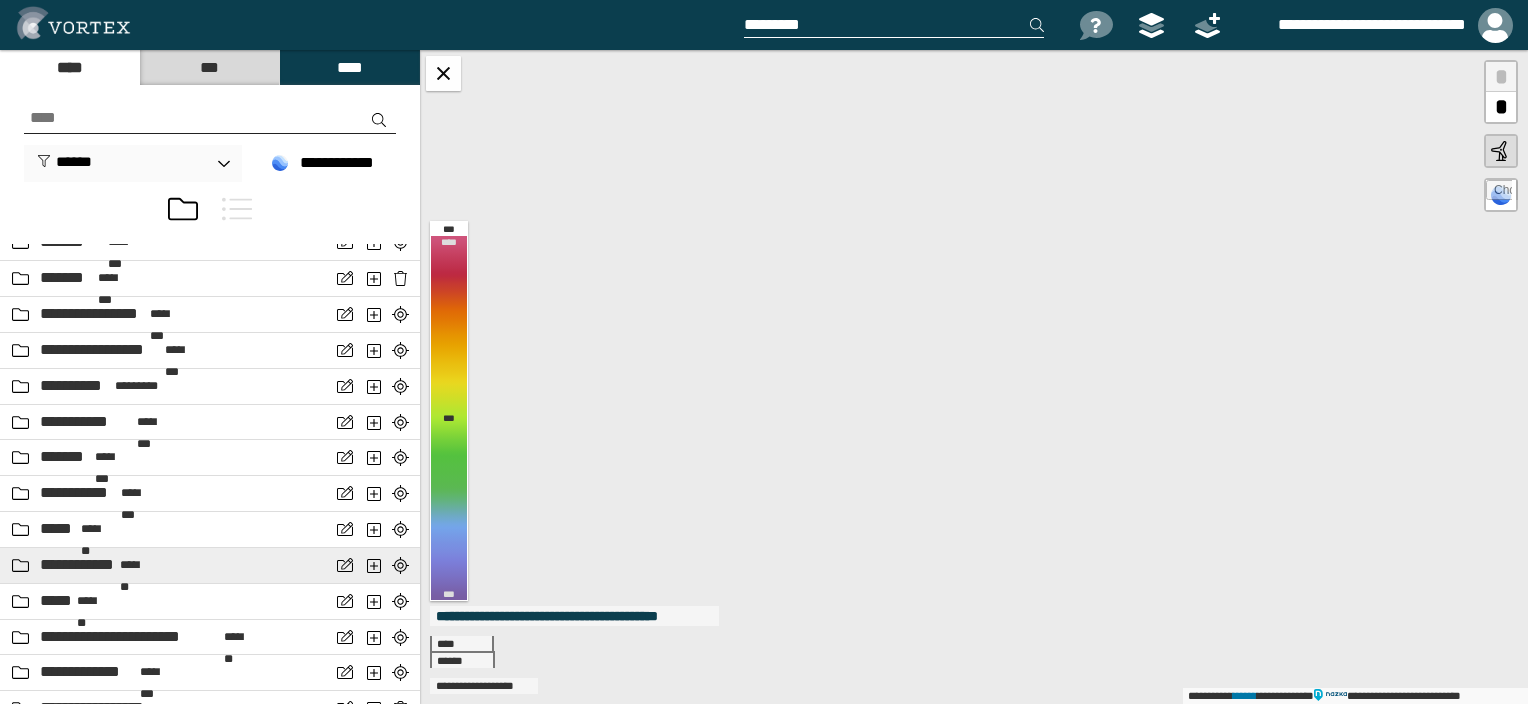 scroll, scrollTop: 1500, scrollLeft: 0, axis: vertical 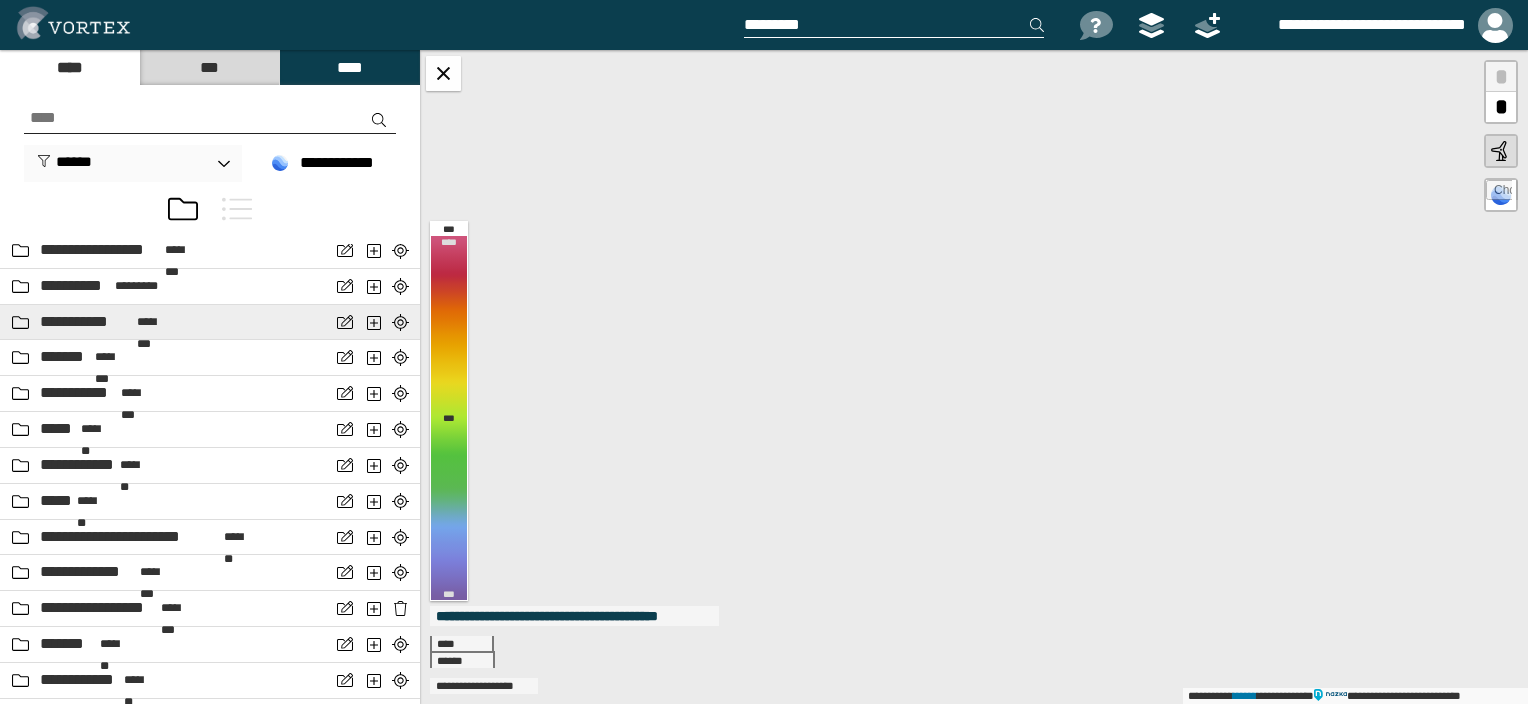 click on "**********" at bounding box center [86, 322] 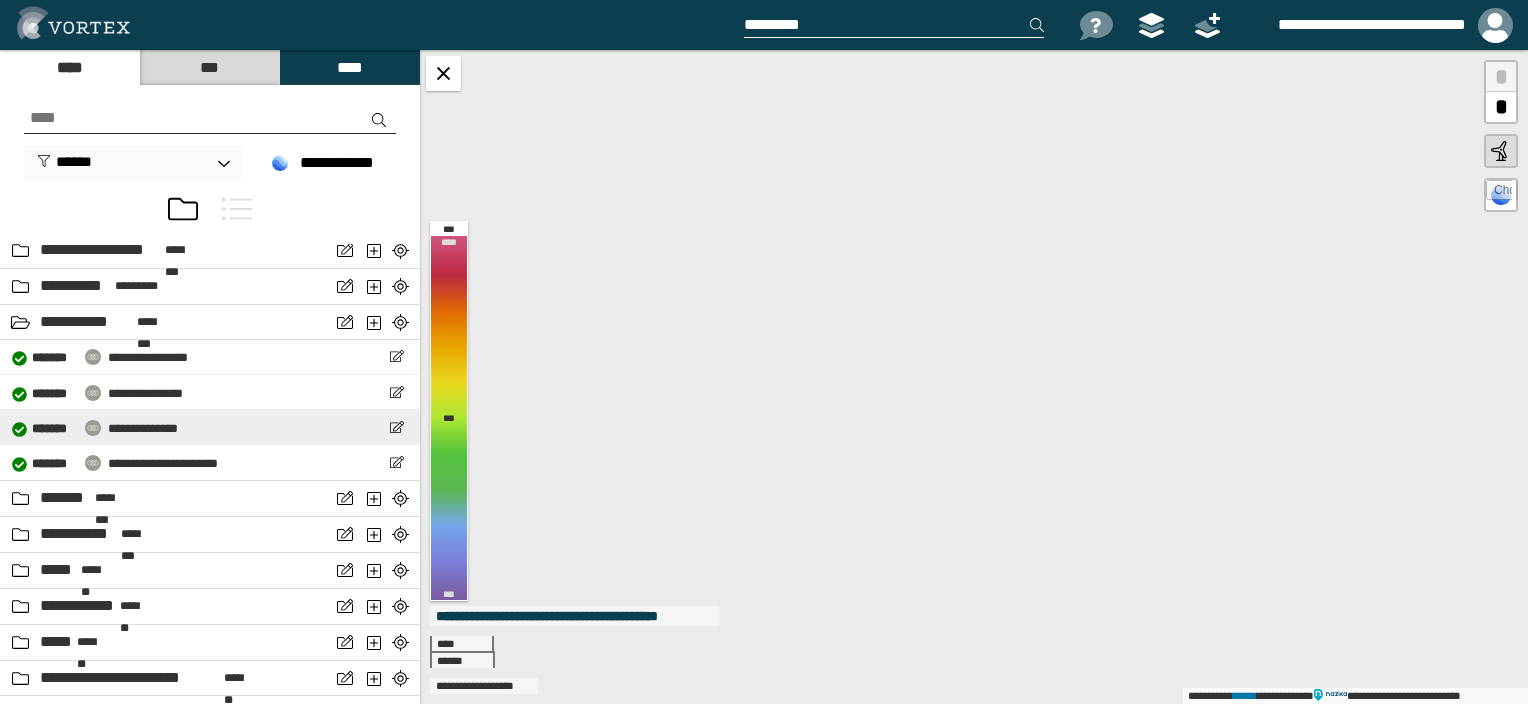 click on "**********" at bounding box center [95, 427] 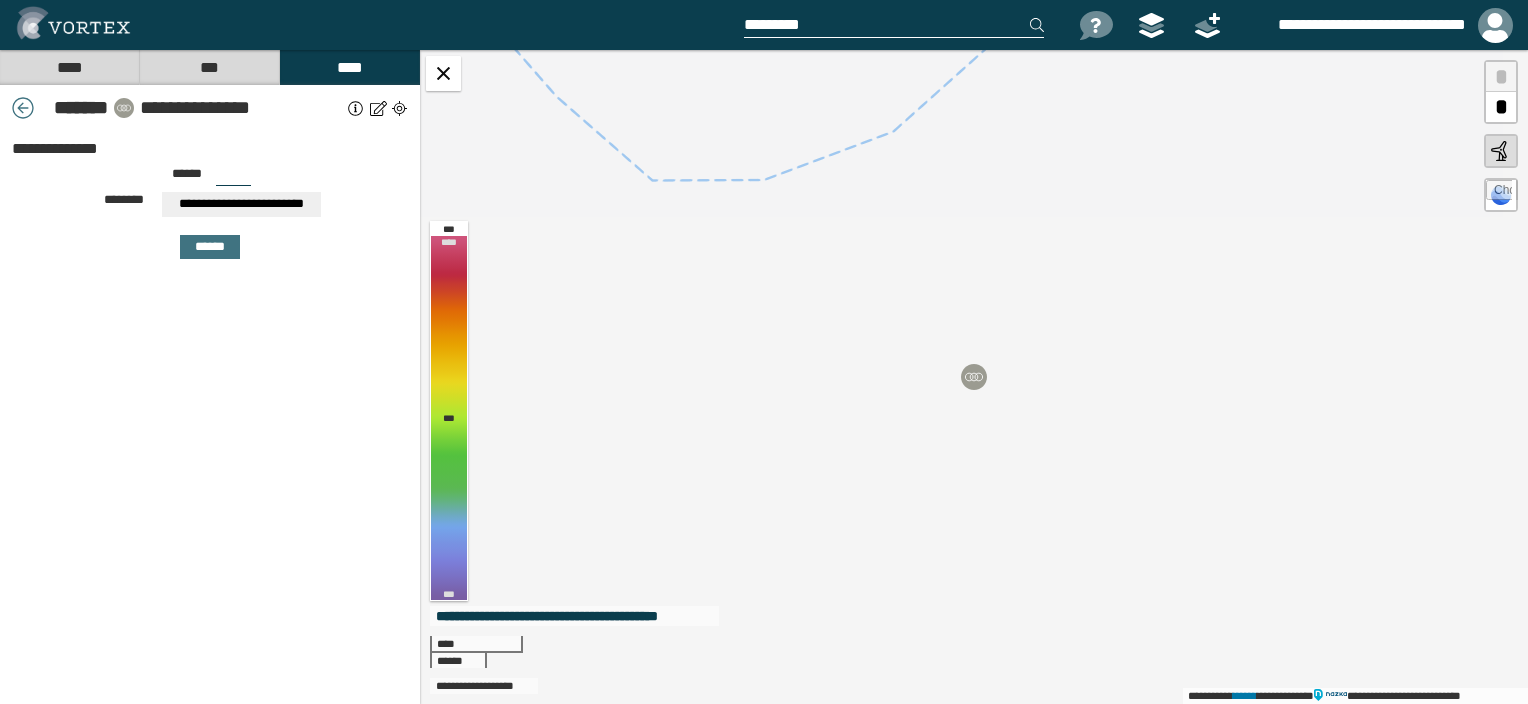 click on "**********" at bounding box center (242, 204) 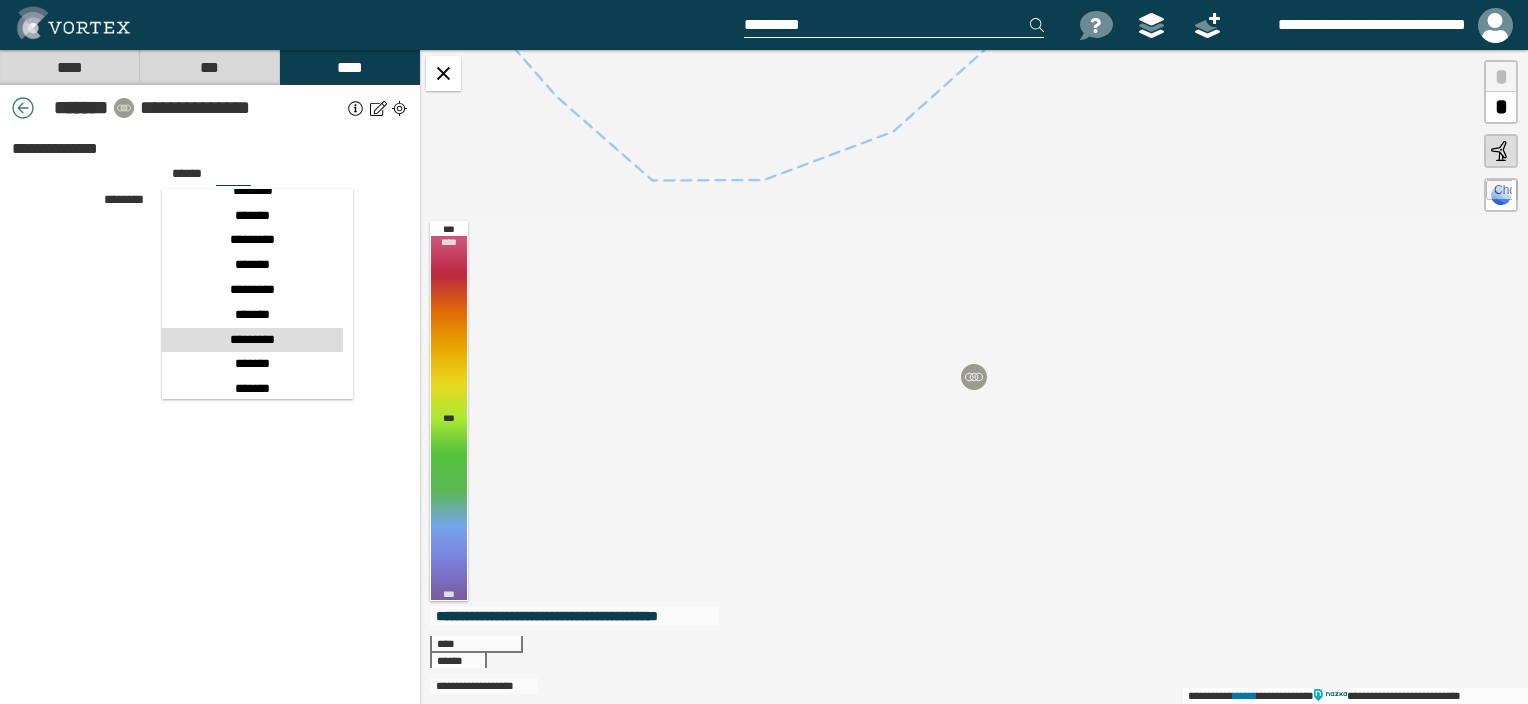 scroll, scrollTop: 738, scrollLeft: 0, axis: vertical 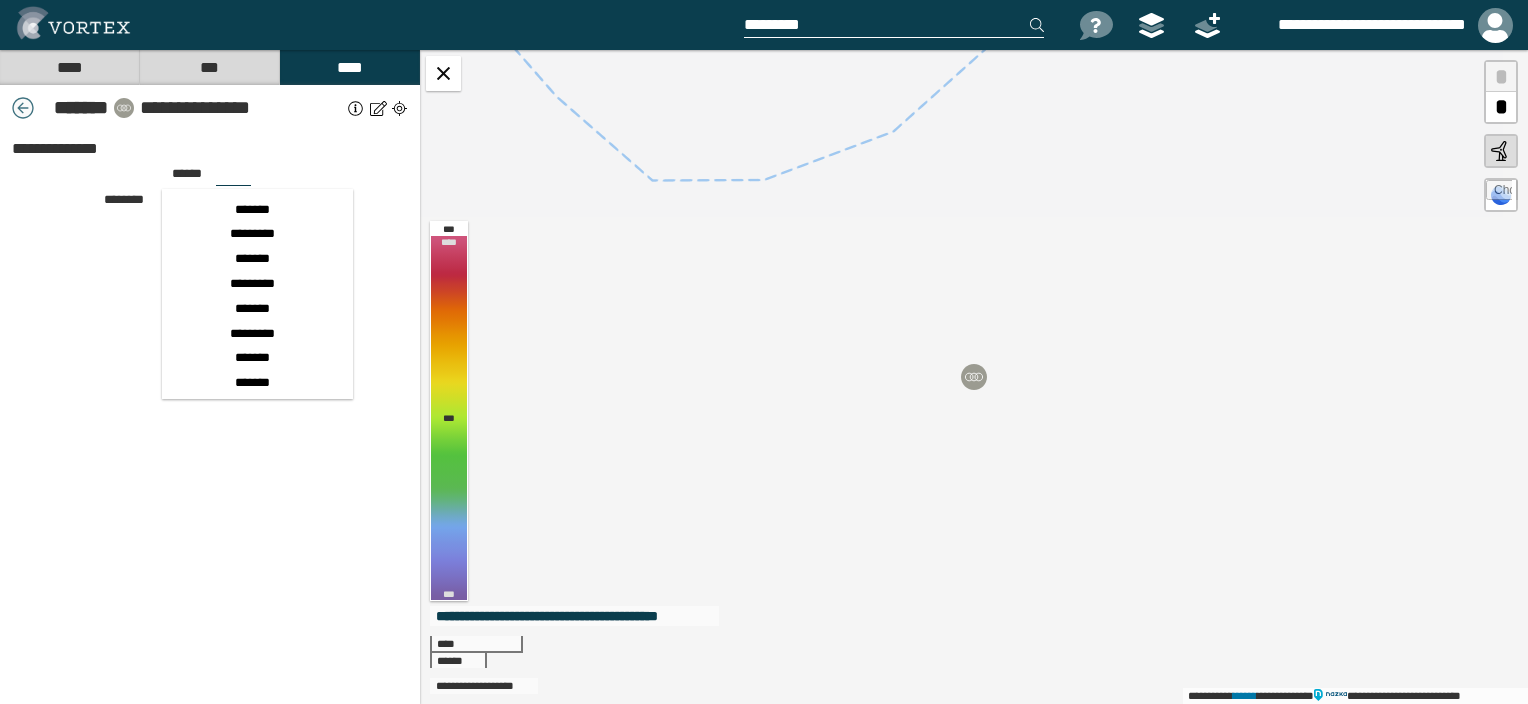 click at bounding box center (23, 108) 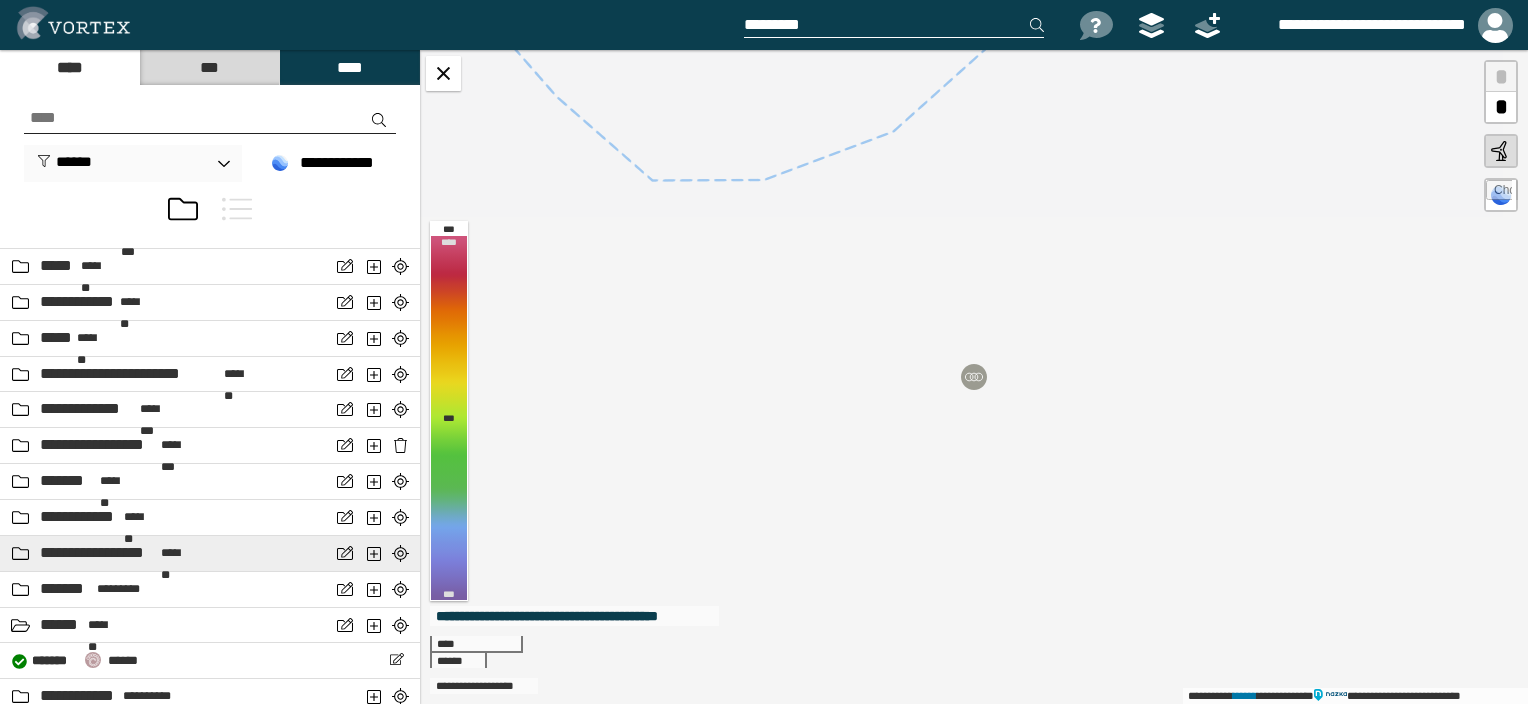 scroll, scrollTop: 1806, scrollLeft: 0, axis: vertical 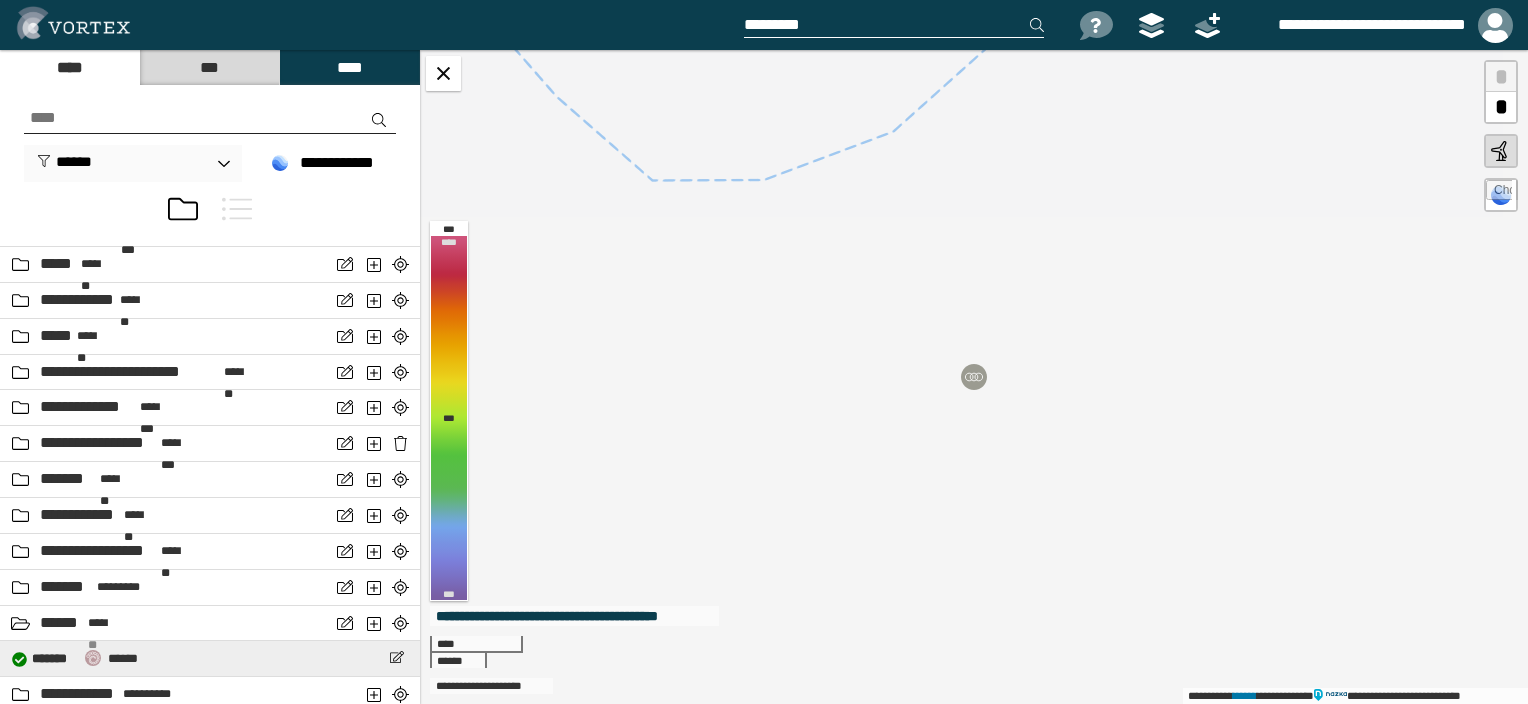 click on "* ******" at bounding box center (54, 659) 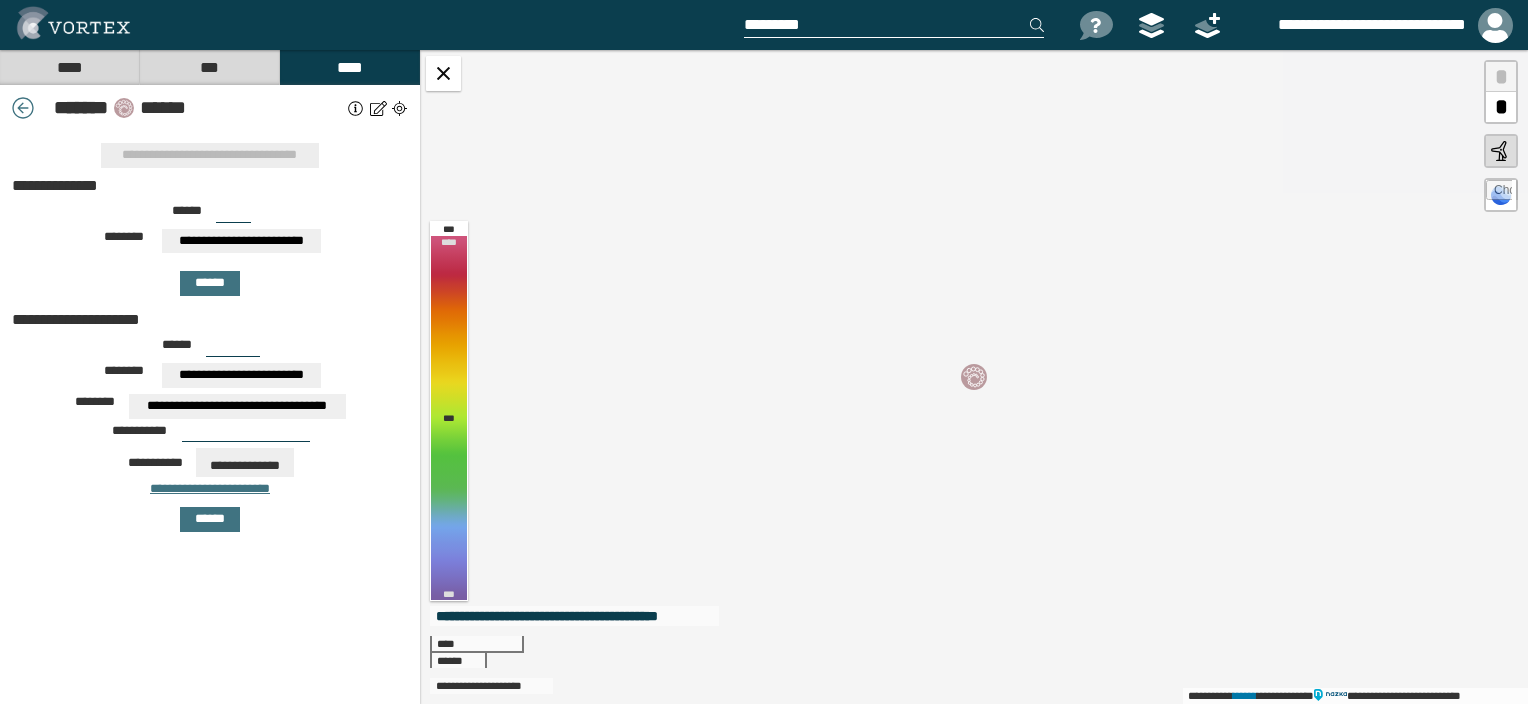 click on "**********" at bounding box center [242, 241] 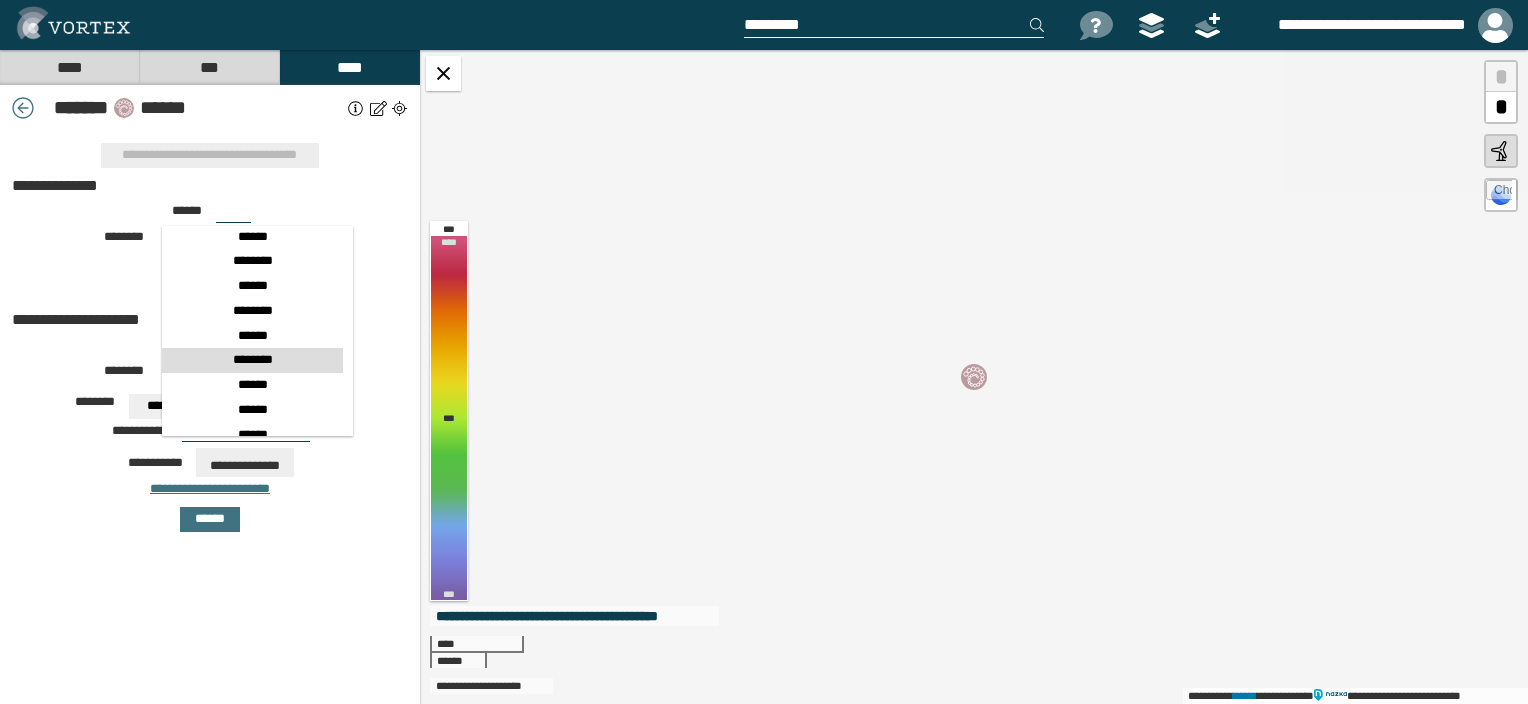 scroll, scrollTop: 600, scrollLeft: 0, axis: vertical 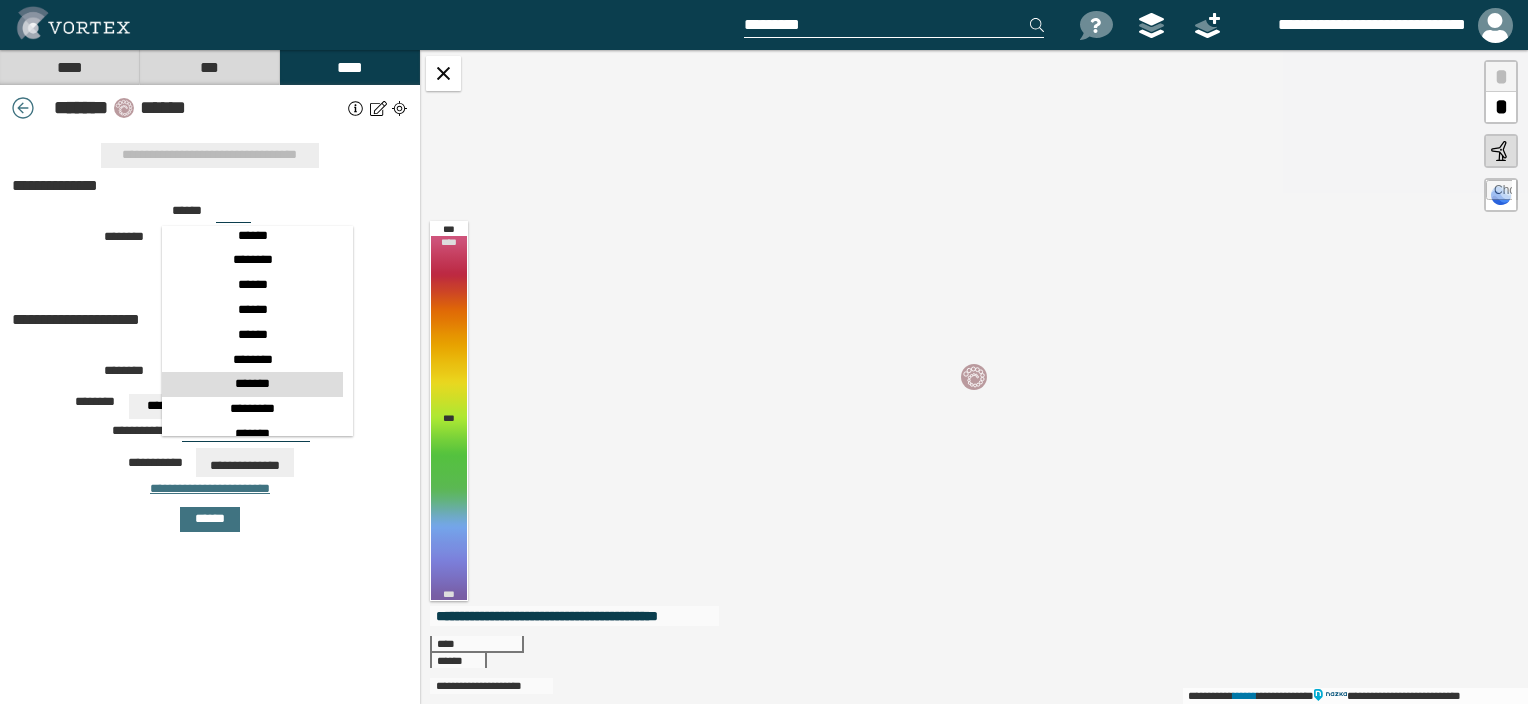 click on "*******" at bounding box center (252, 384) 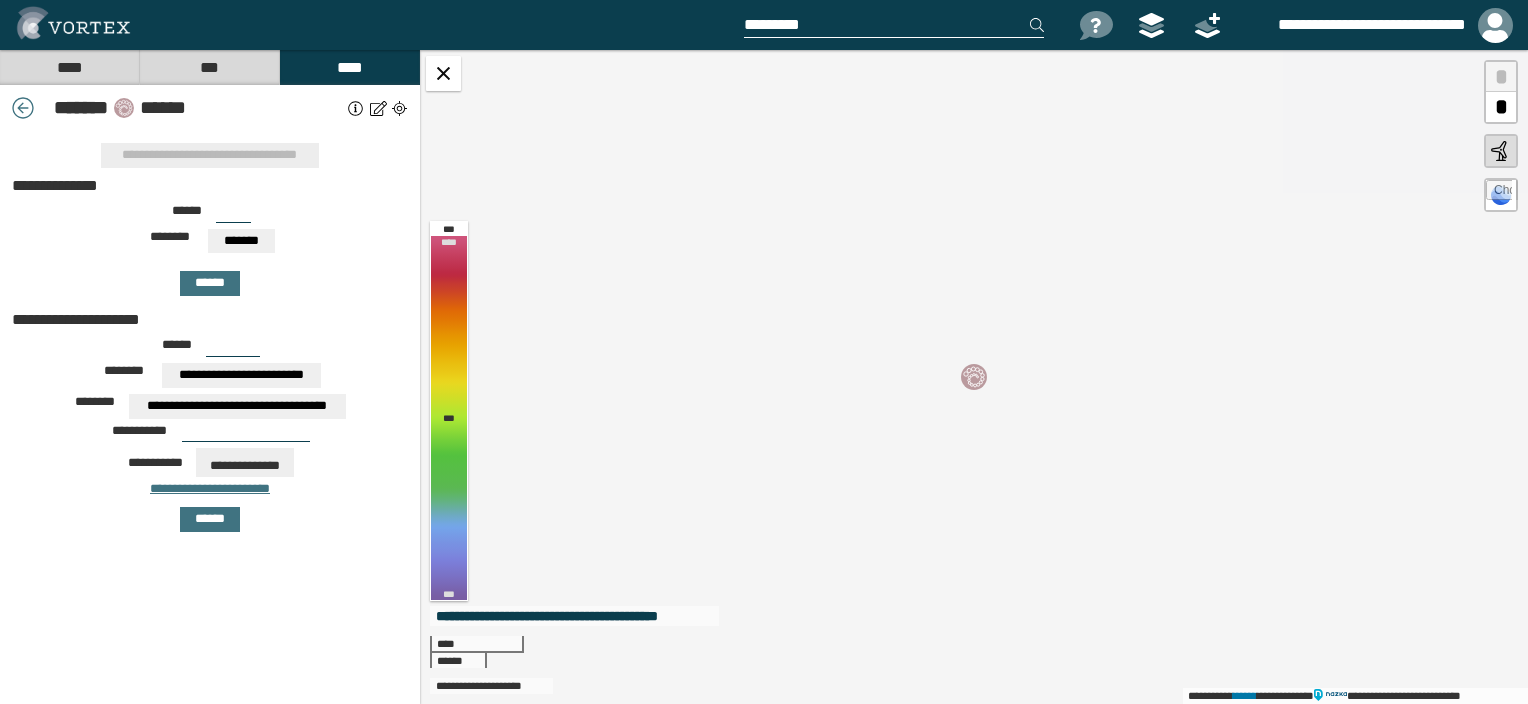 click on "**********" at bounding box center [210, 244] 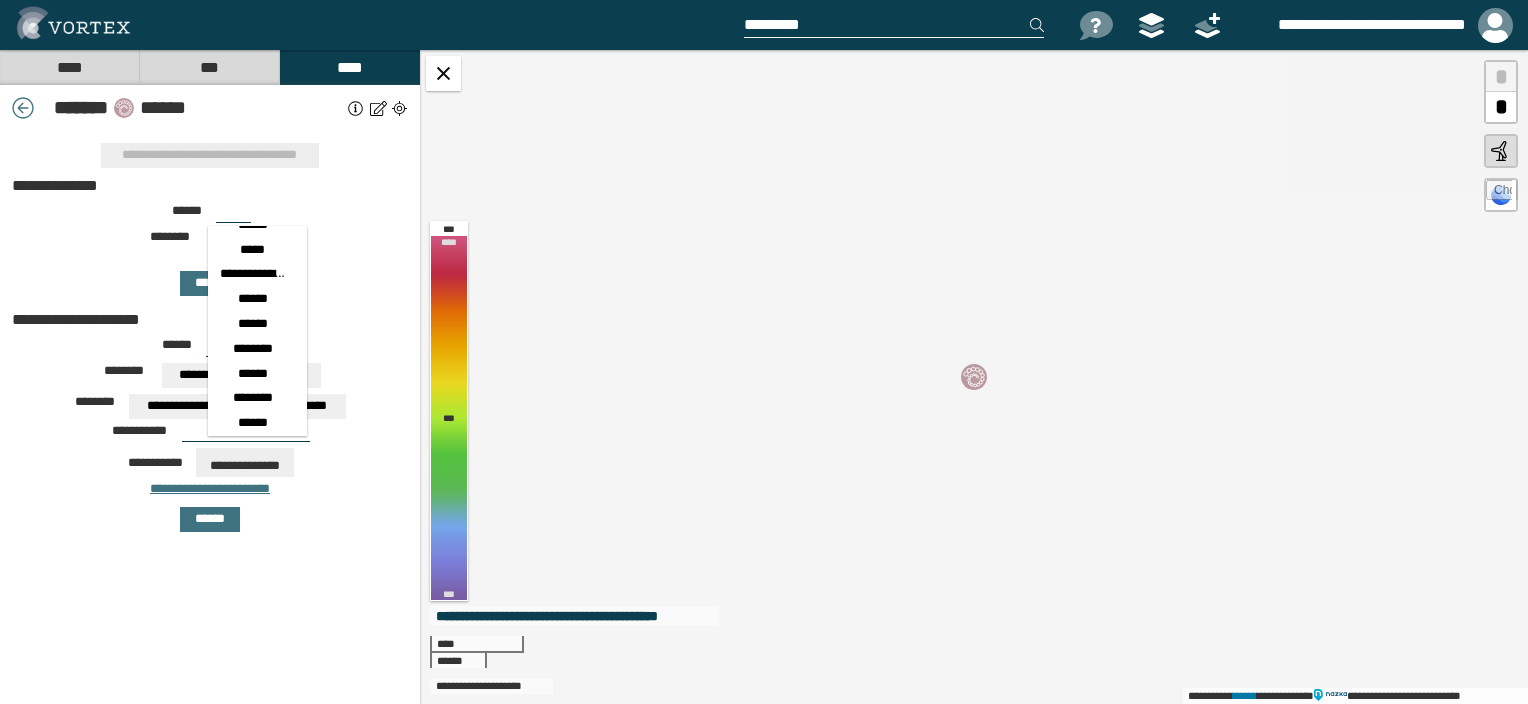 scroll, scrollTop: 300, scrollLeft: 0, axis: vertical 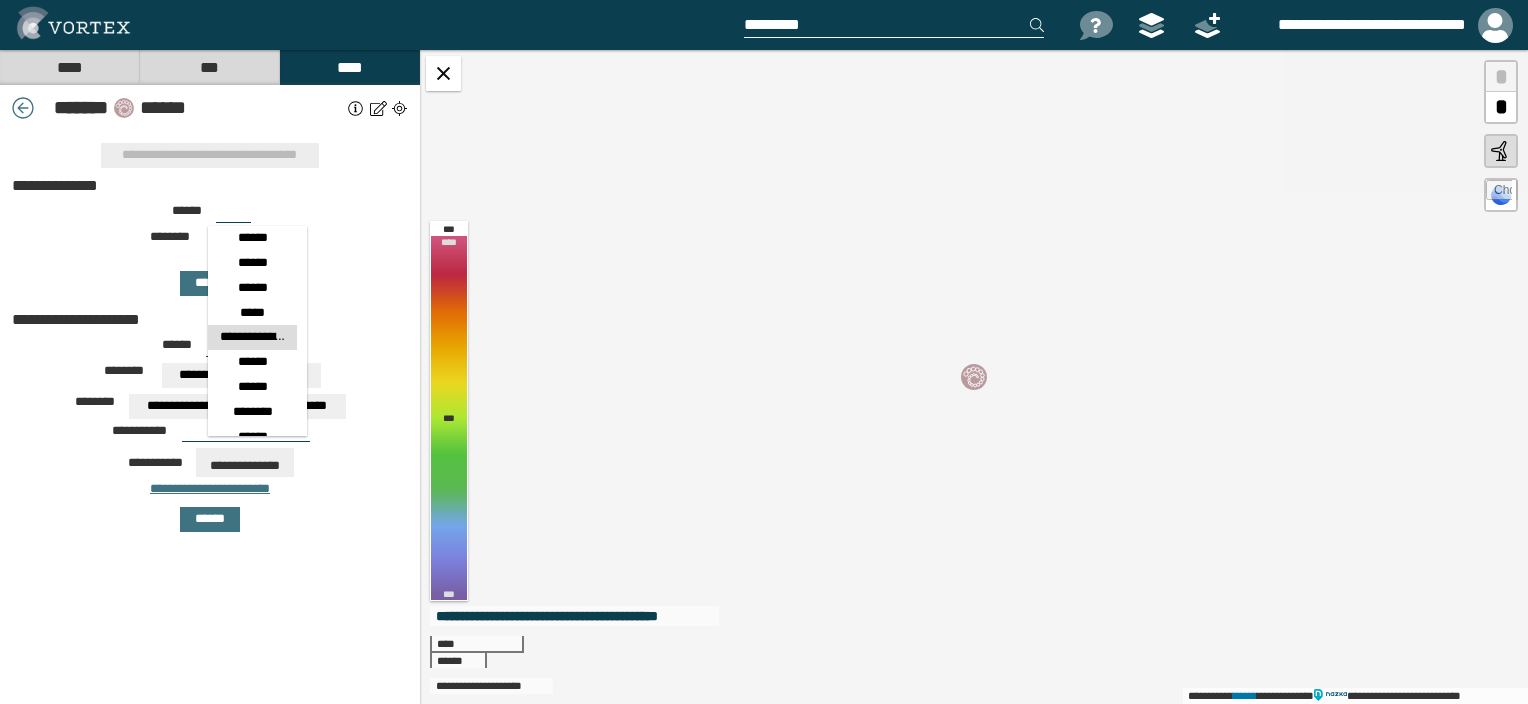 click on "**********" at bounding box center [252, 337] 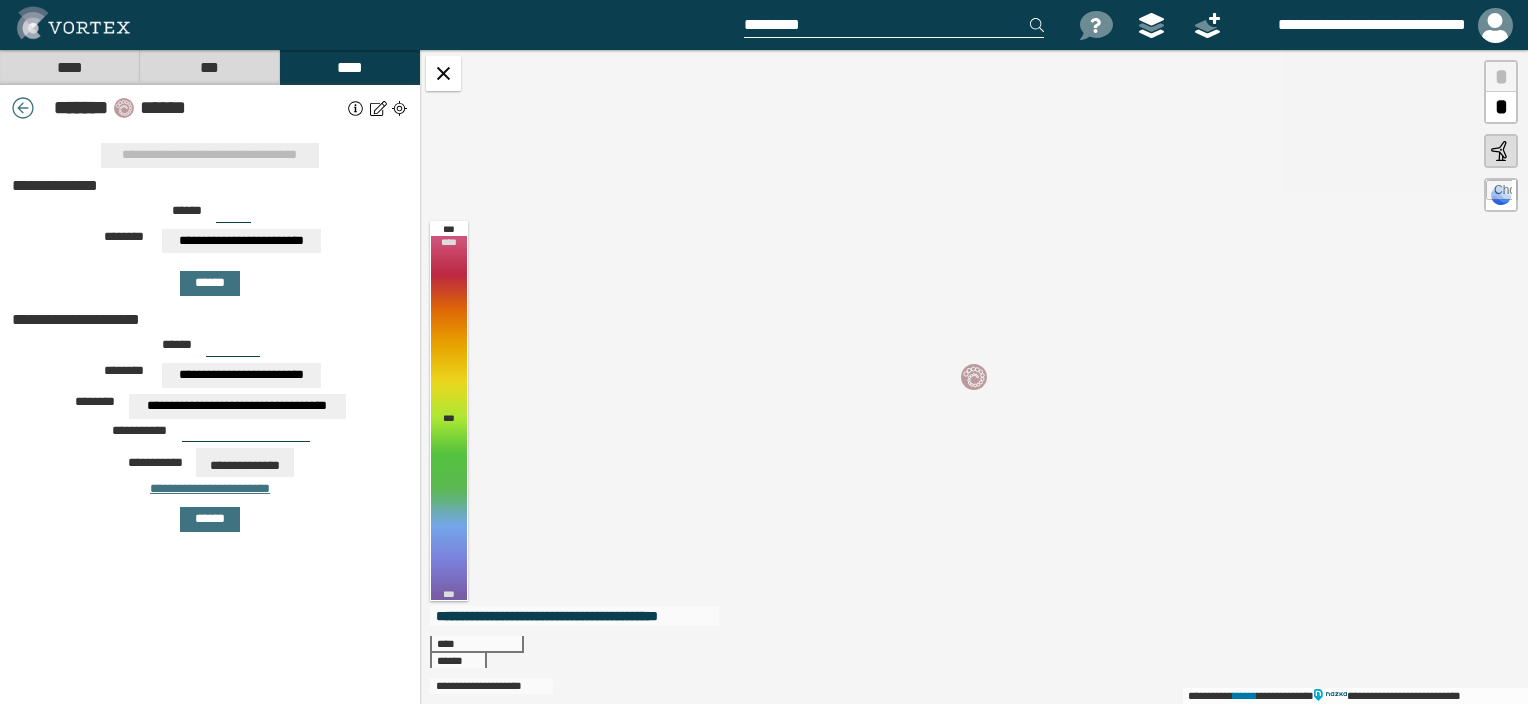 type 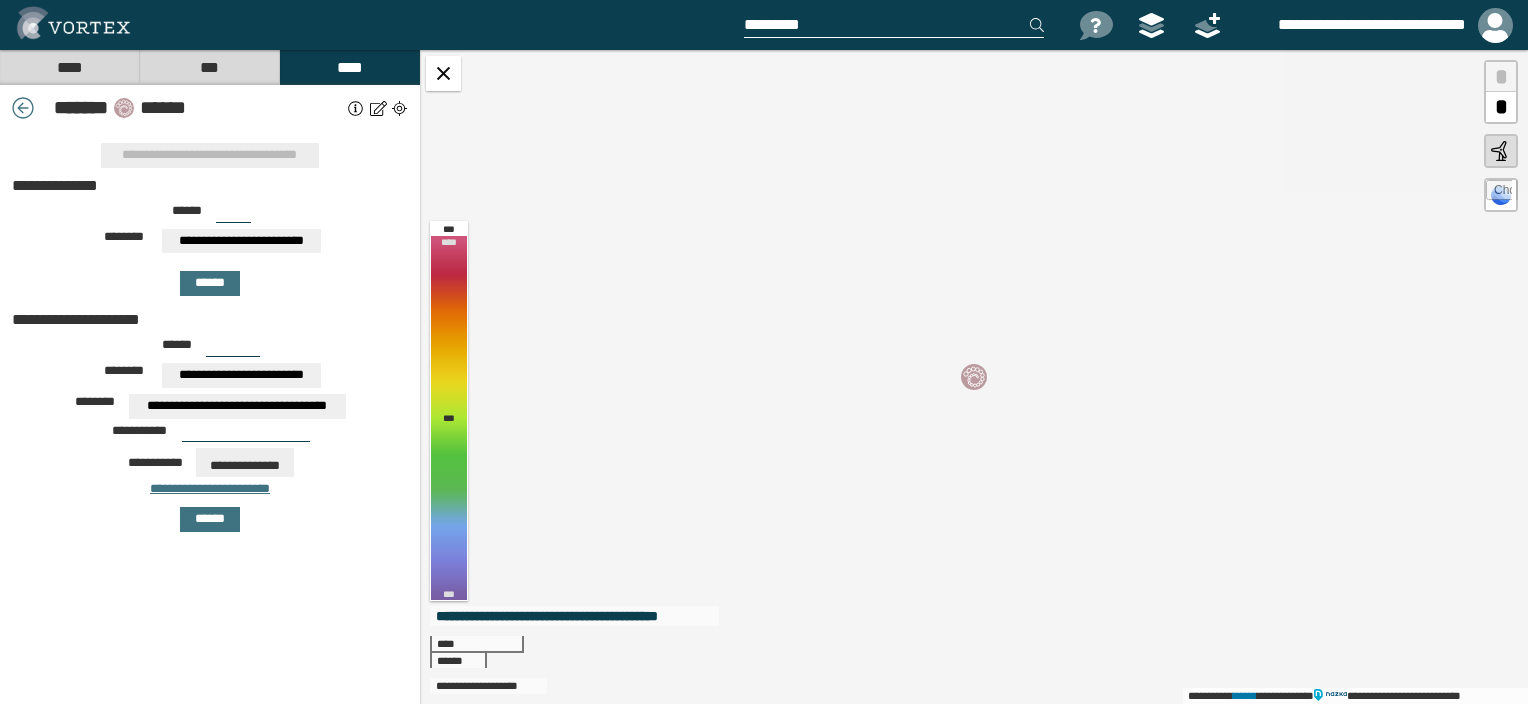 click on "**********" at bounding box center (242, 241) 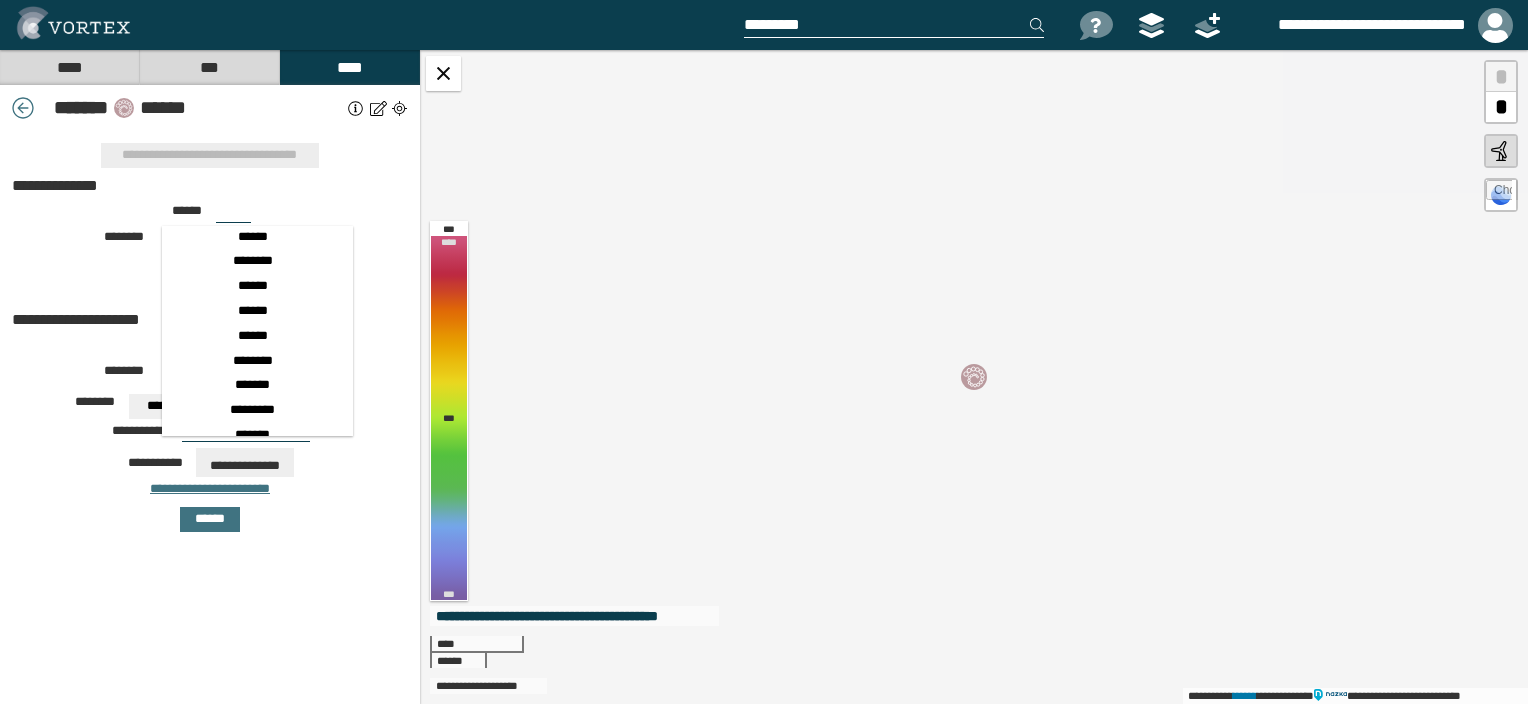 scroll, scrollTop: 600, scrollLeft: 0, axis: vertical 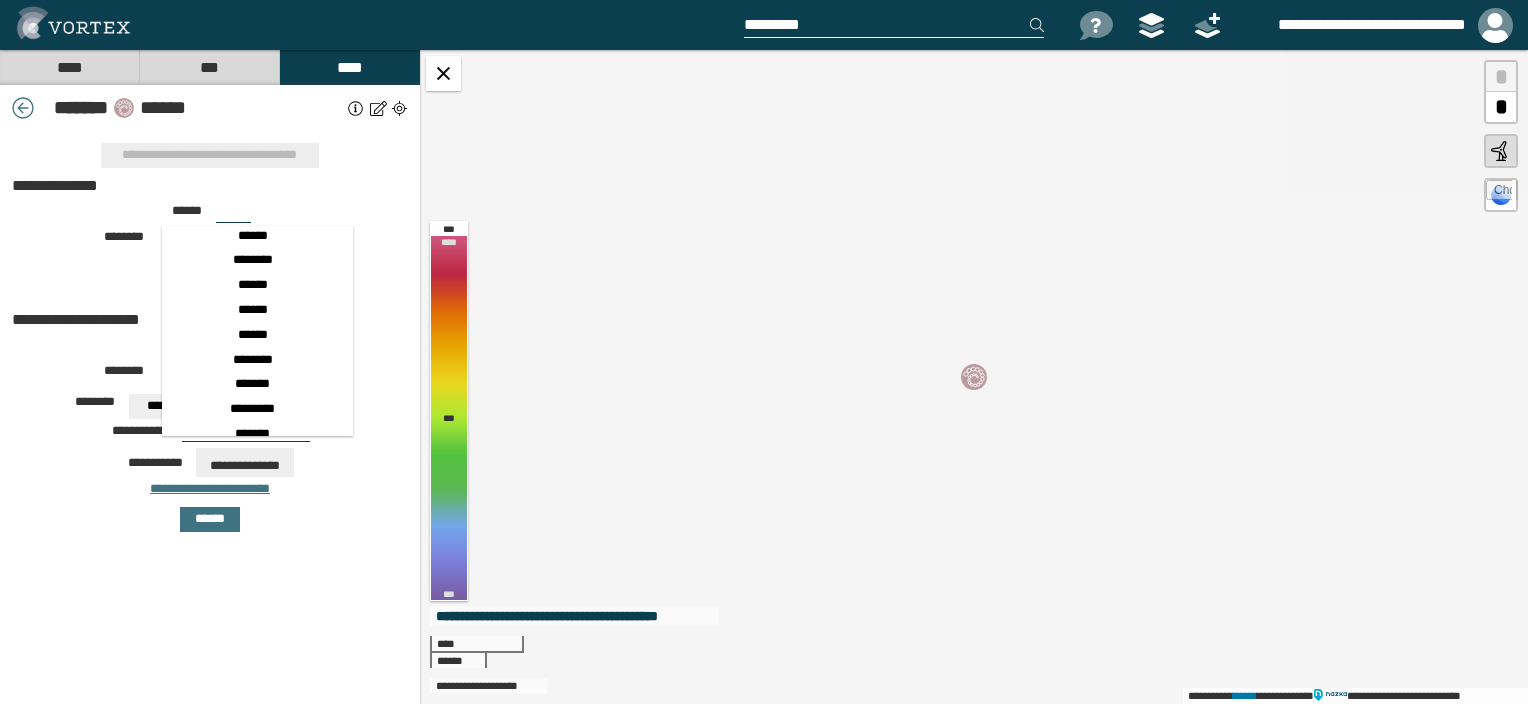 click on "*******" at bounding box center [252, 384] 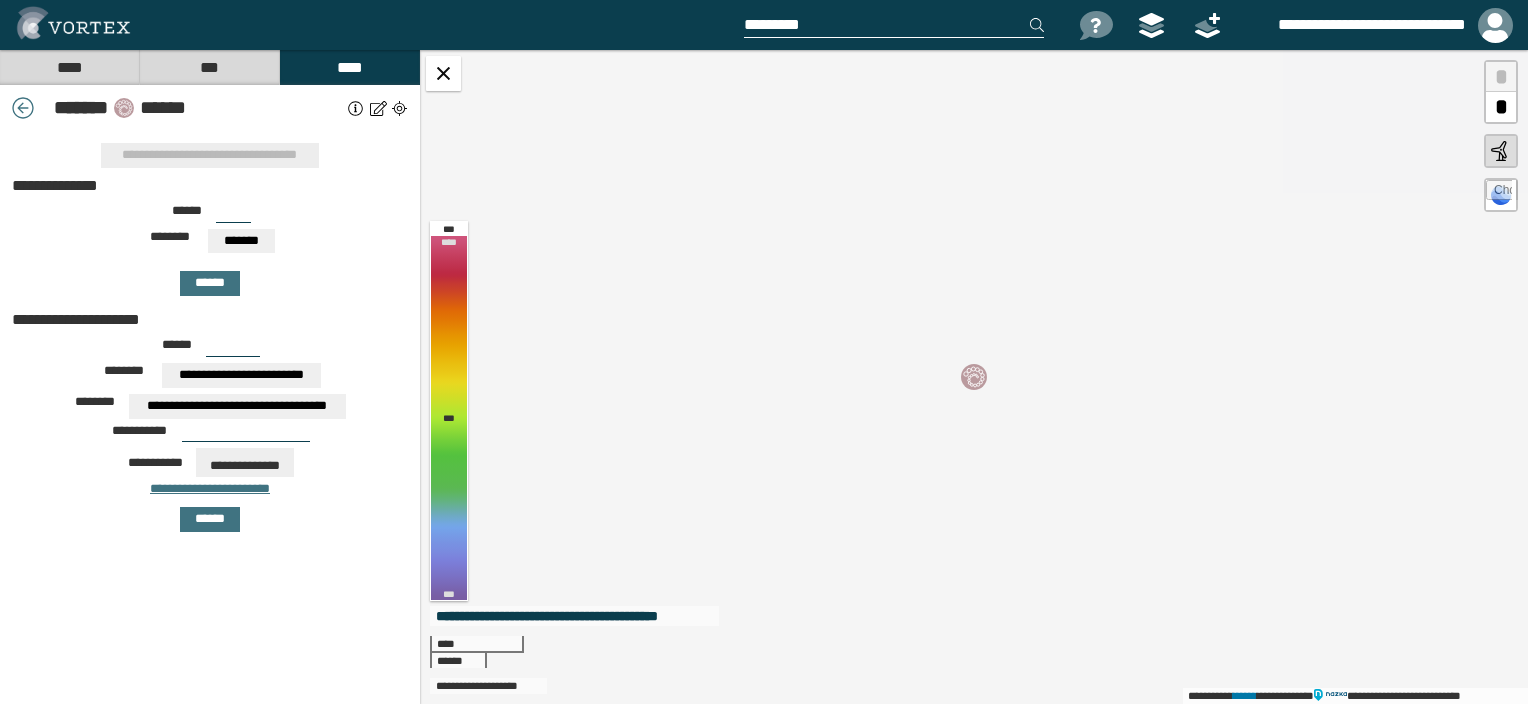 drag, startPoint x: 236, startPoint y: 208, endPoint x: 212, endPoint y: 208, distance: 24 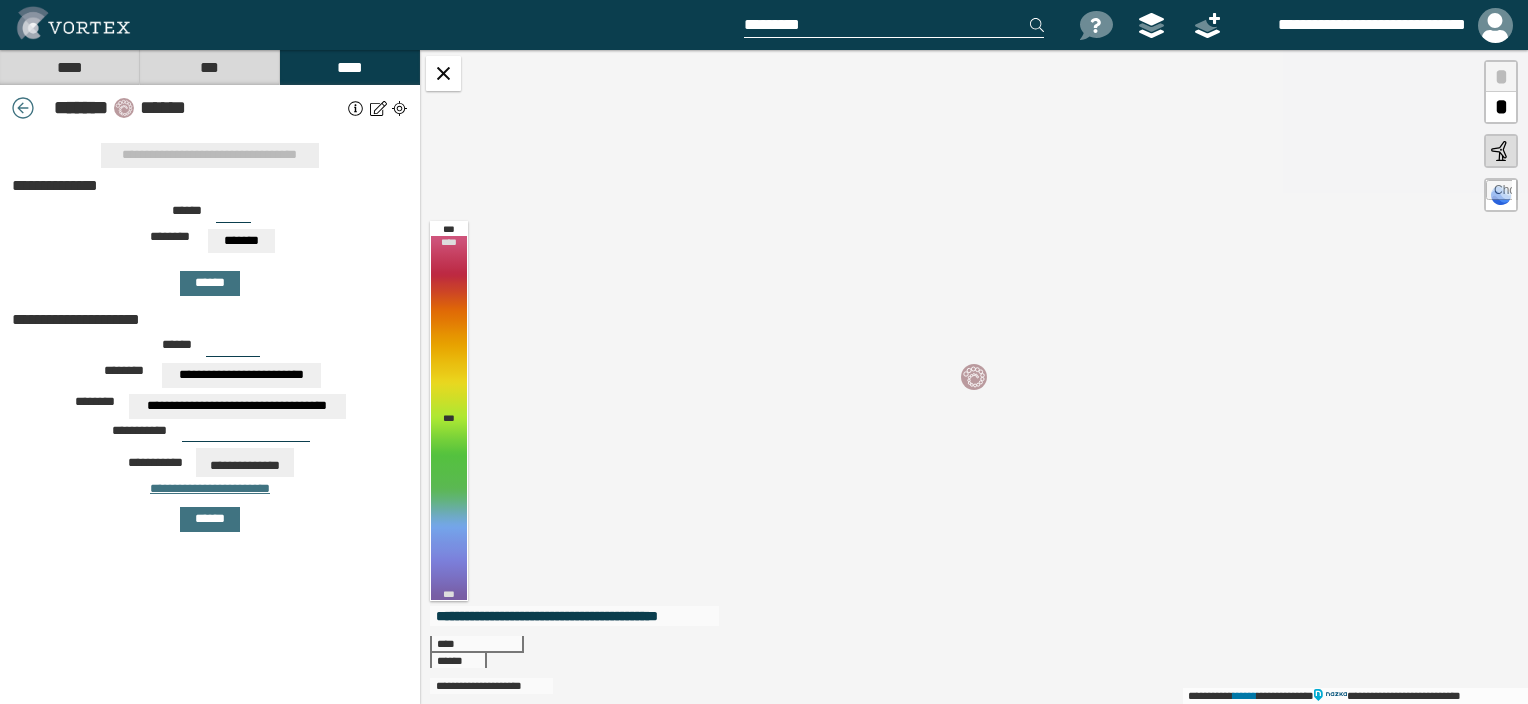 drag, startPoint x: 235, startPoint y: 204, endPoint x: 214, endPoint y: 207, distance: 21.213203 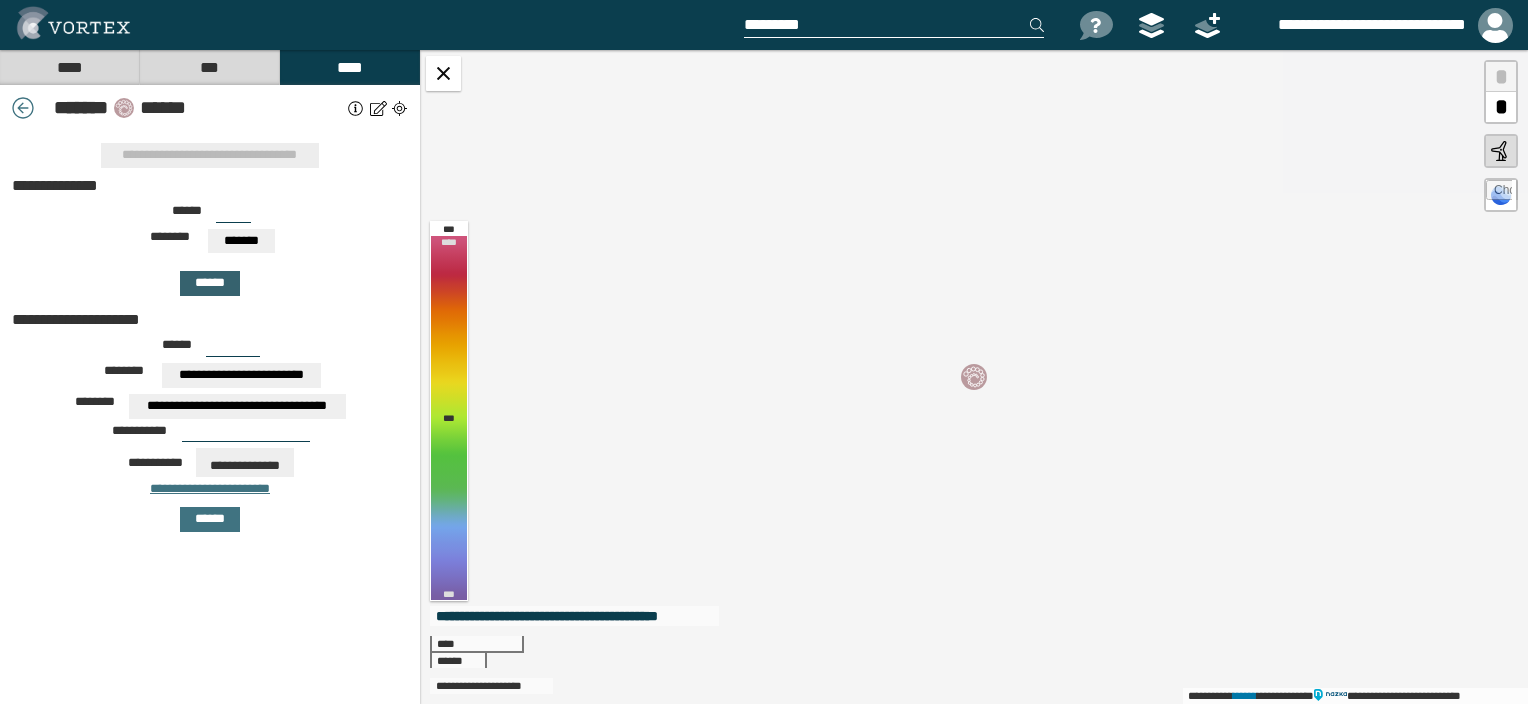 click on "******" at bounding box center (210, 283) 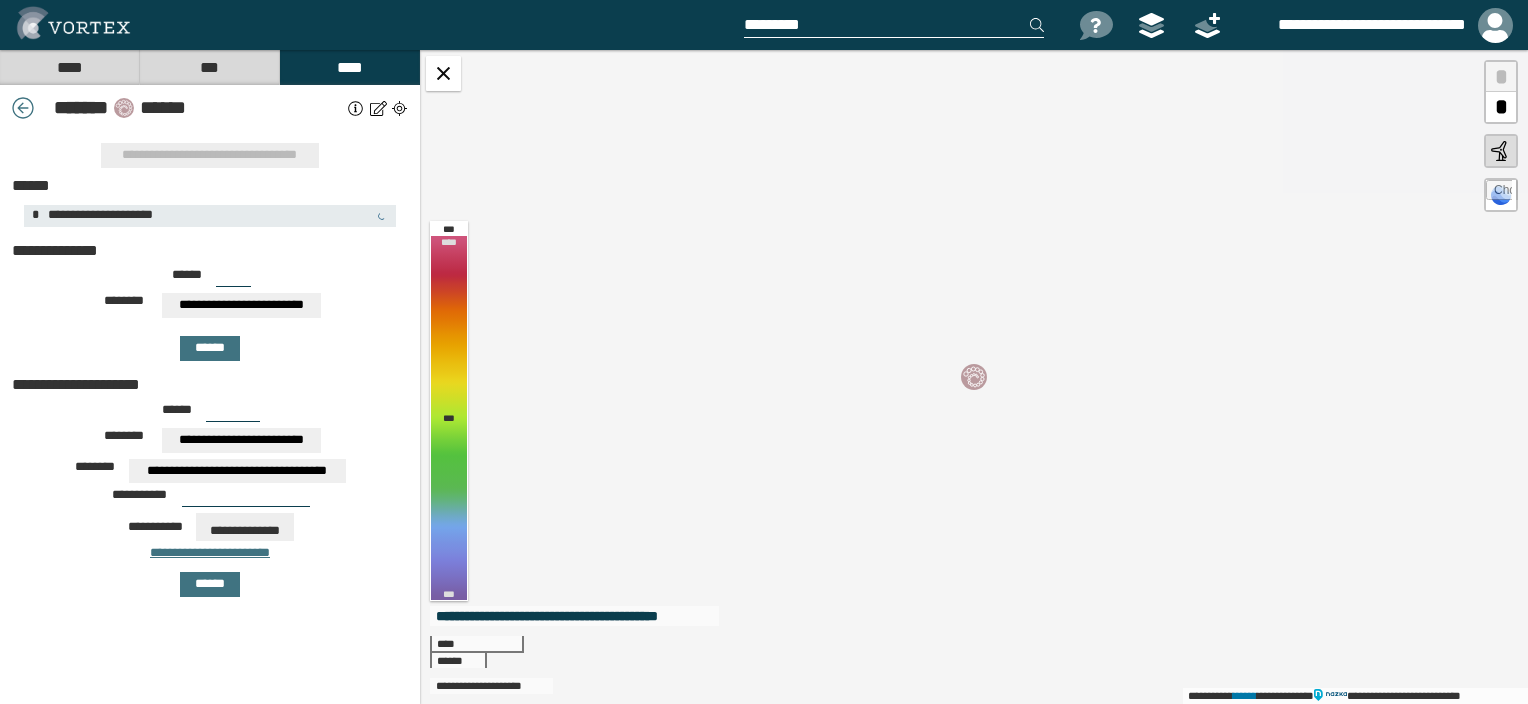 drag, startPoint x: 242, startPoint y: 272, endPoint x: 202, endPoint y: 272, distance: 40 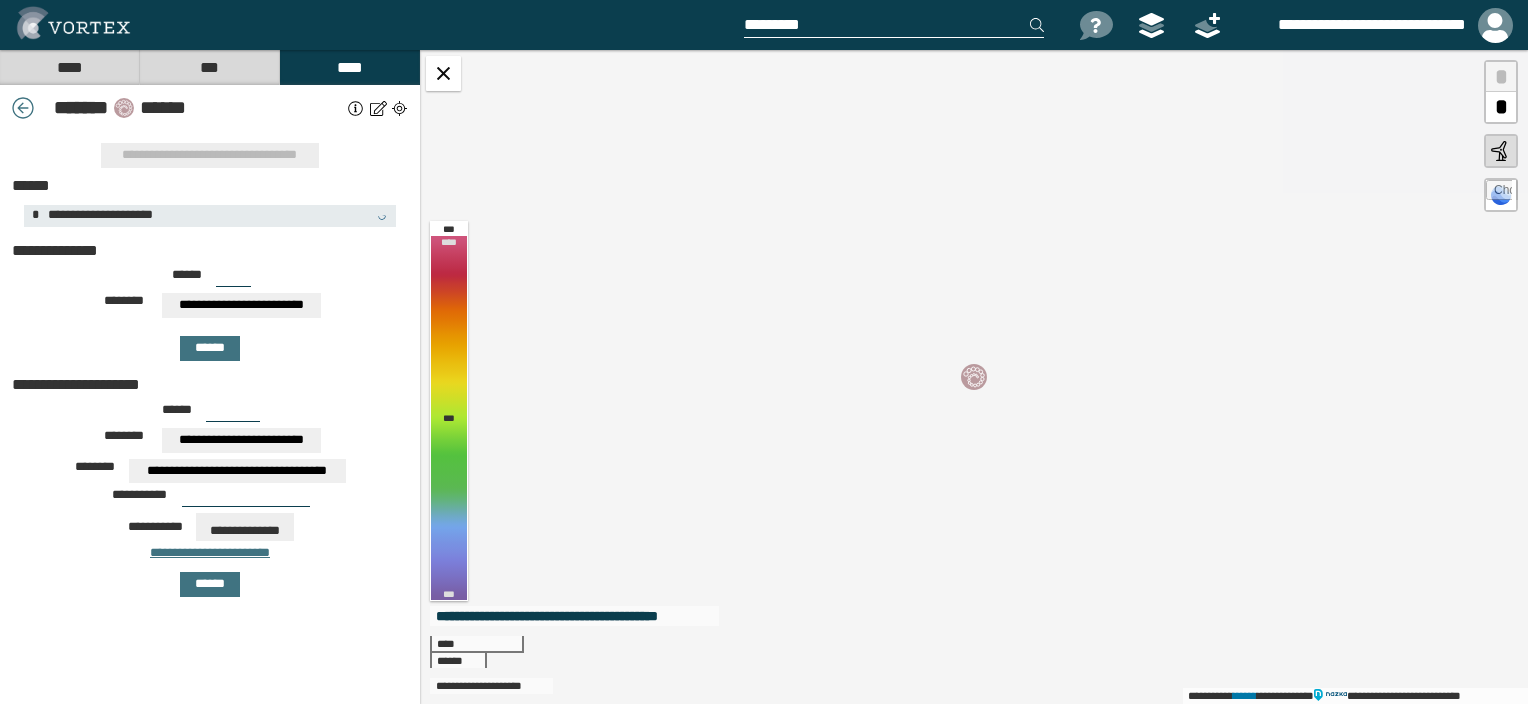 click on "***" at bounding box center (233, 279) 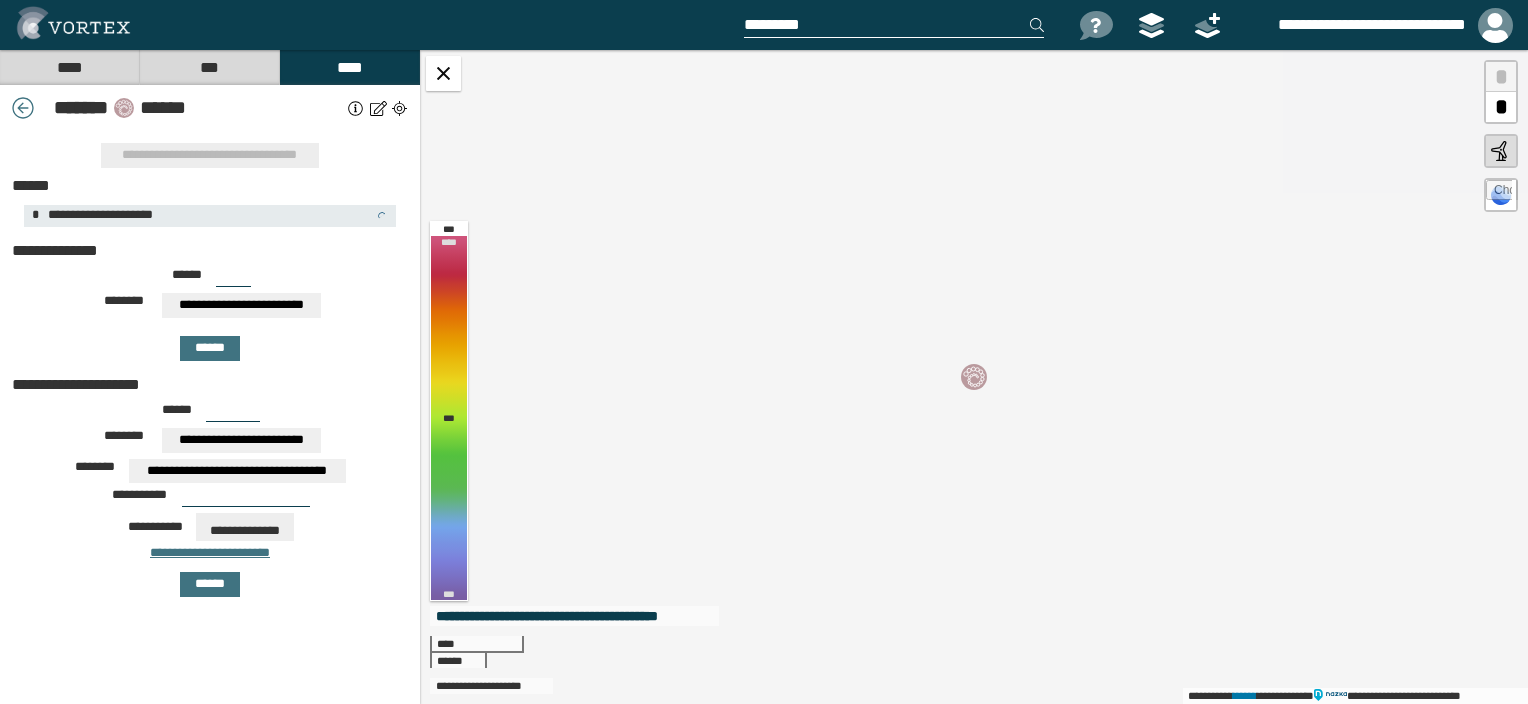 drag, startPoint x: 213, startPoint y: 273, endPoint x: 235, endPoint y: 280, distance: 23.086792 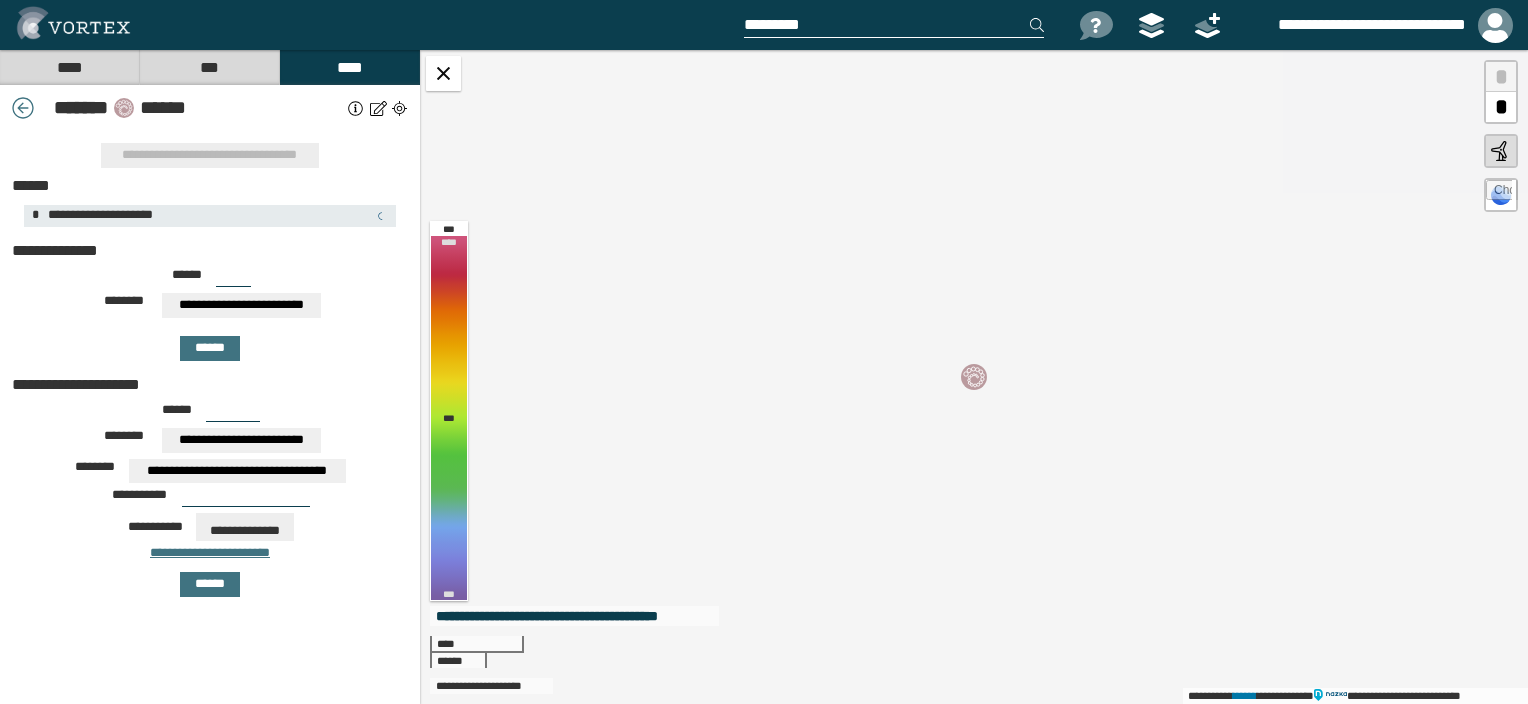 click on "***" at bounding box center (233, 279) 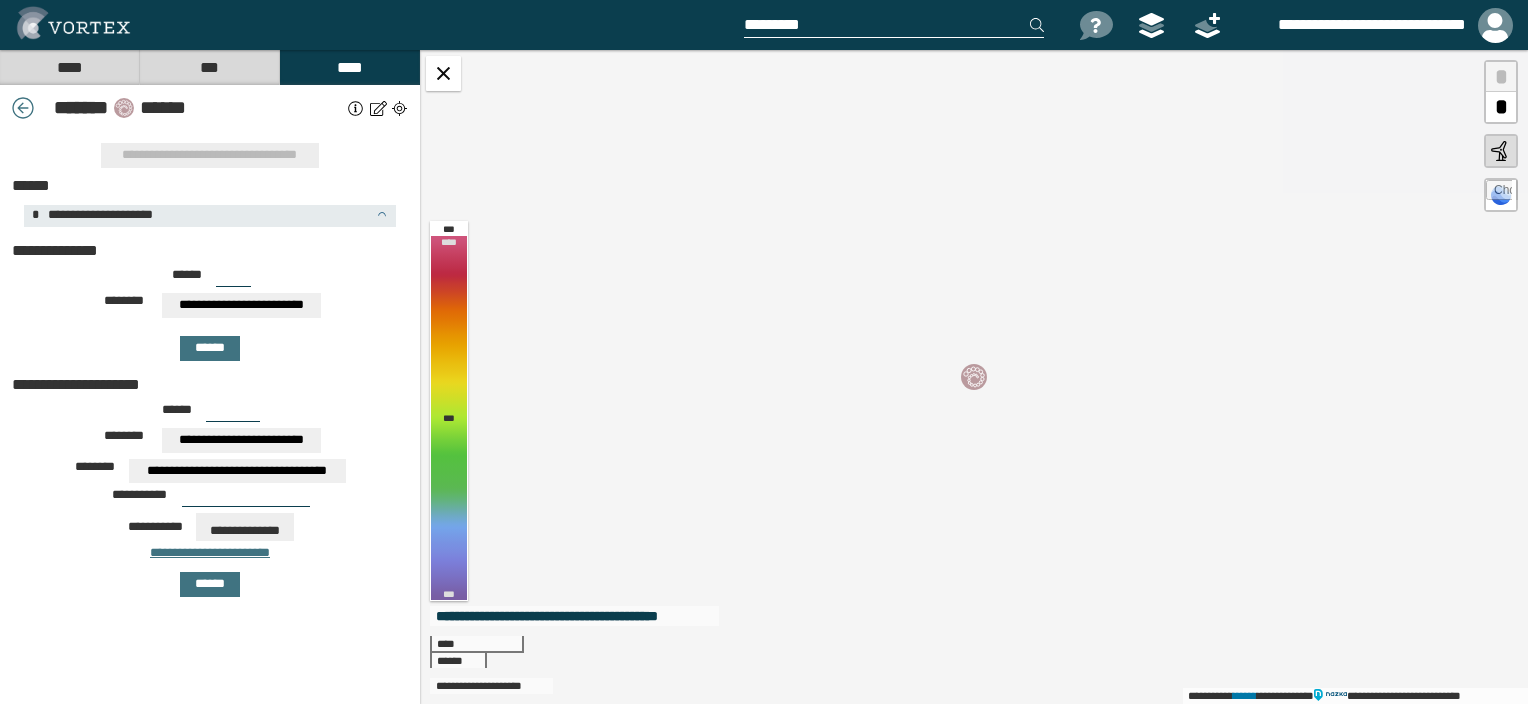 click on "**********" at bounding box center [242, 305] 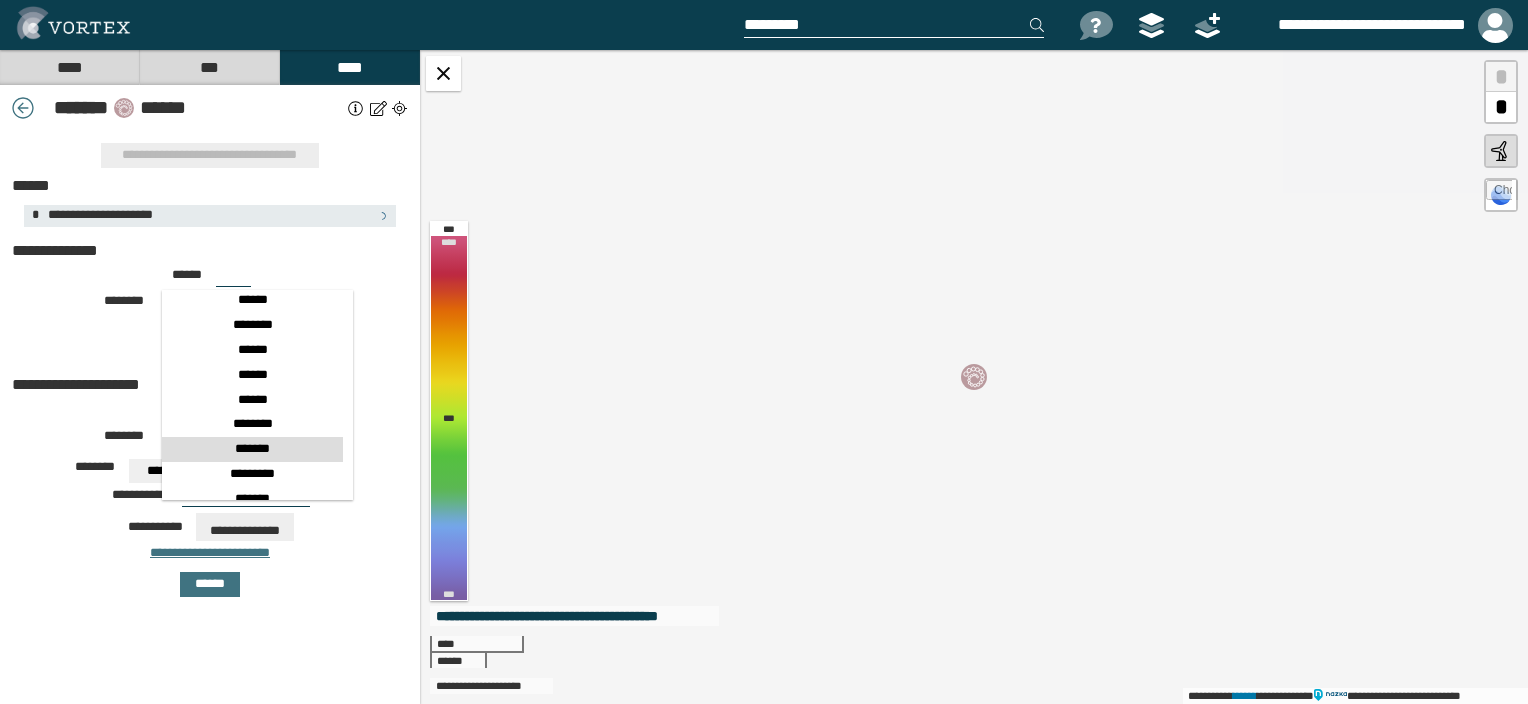 click on "*******" at bounding box center (252, 449) 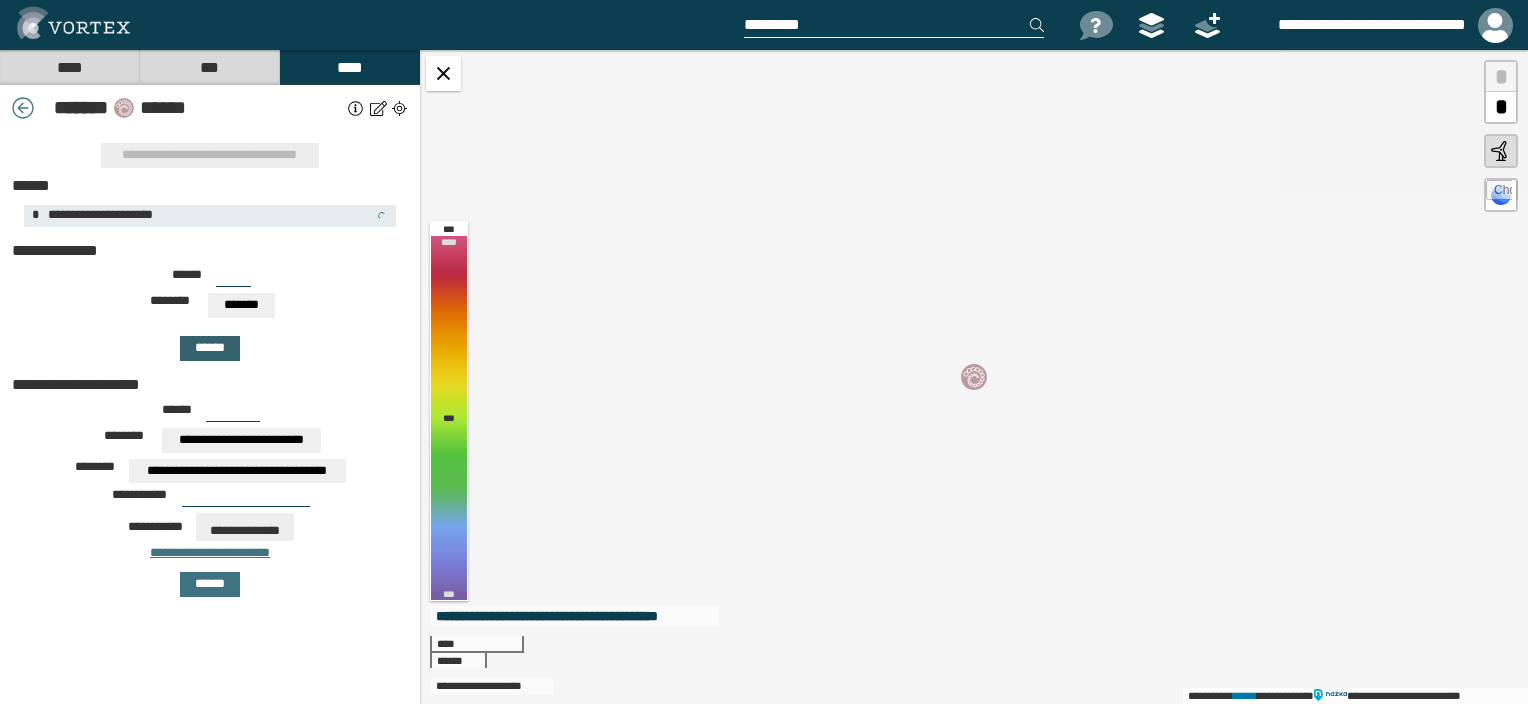 click on "******" at bounding box center [210, 348] 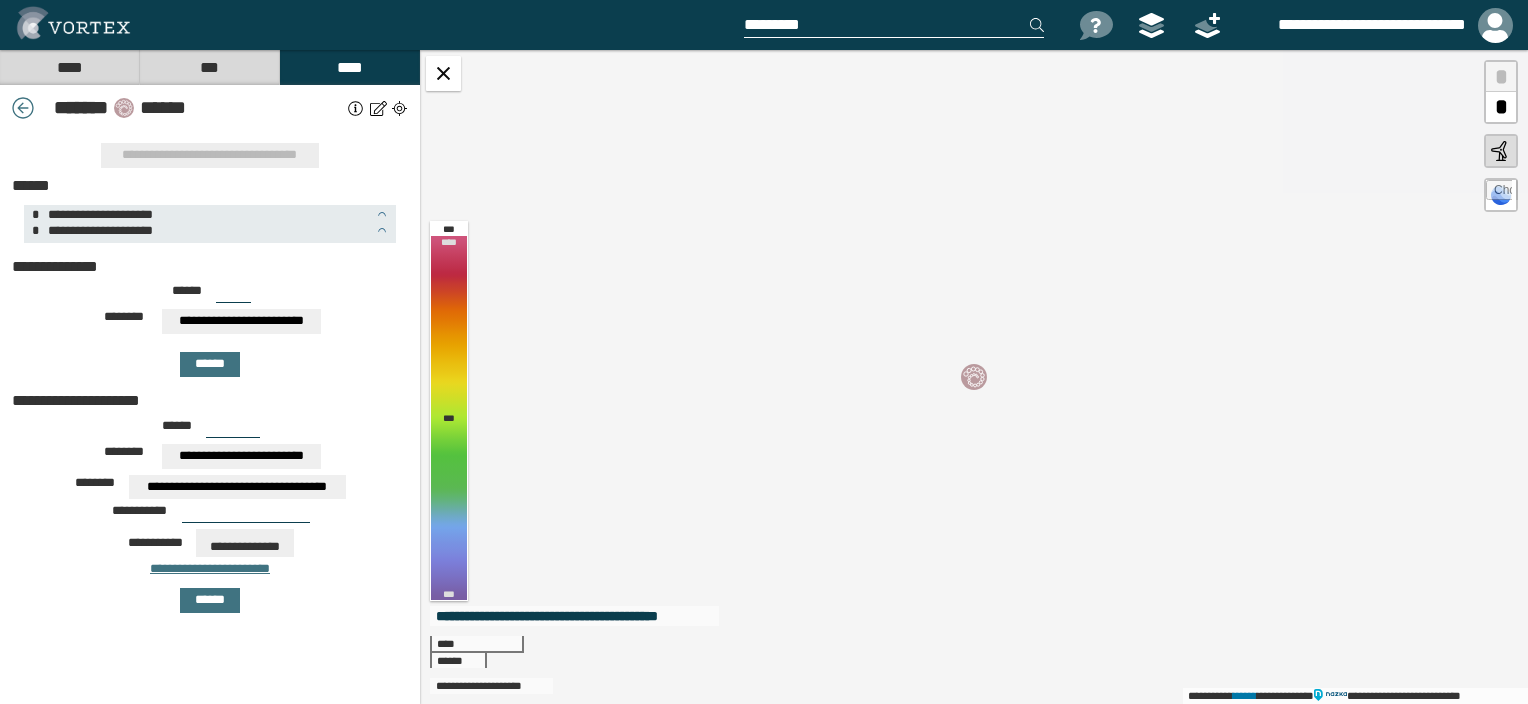 drag, startPoint x: 237, startPoint y: 295, endPoint x: 199, endPoint y: 295, distance: 38 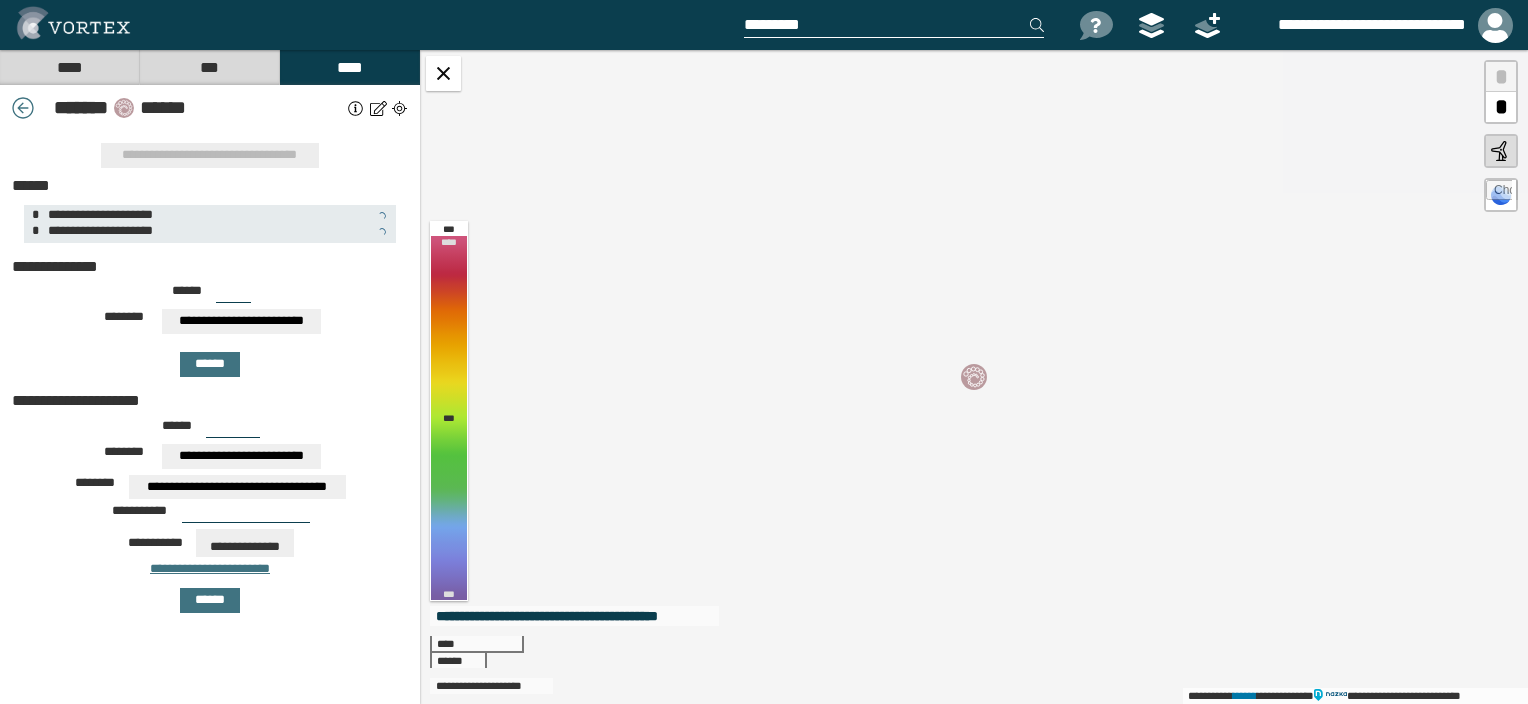 click on "****** ***" at bounding box center (210, 297) 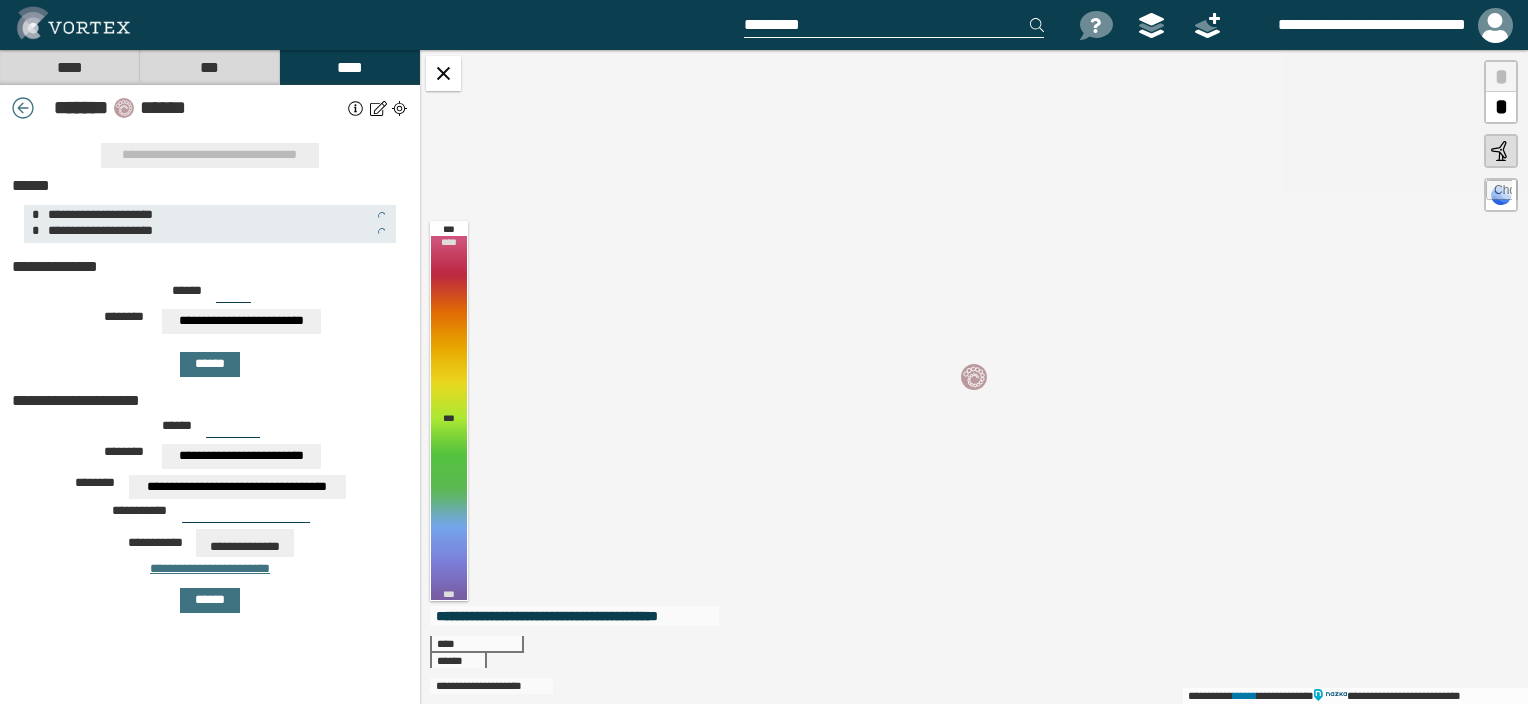 click on "**********" at bounding box center [242, 321] 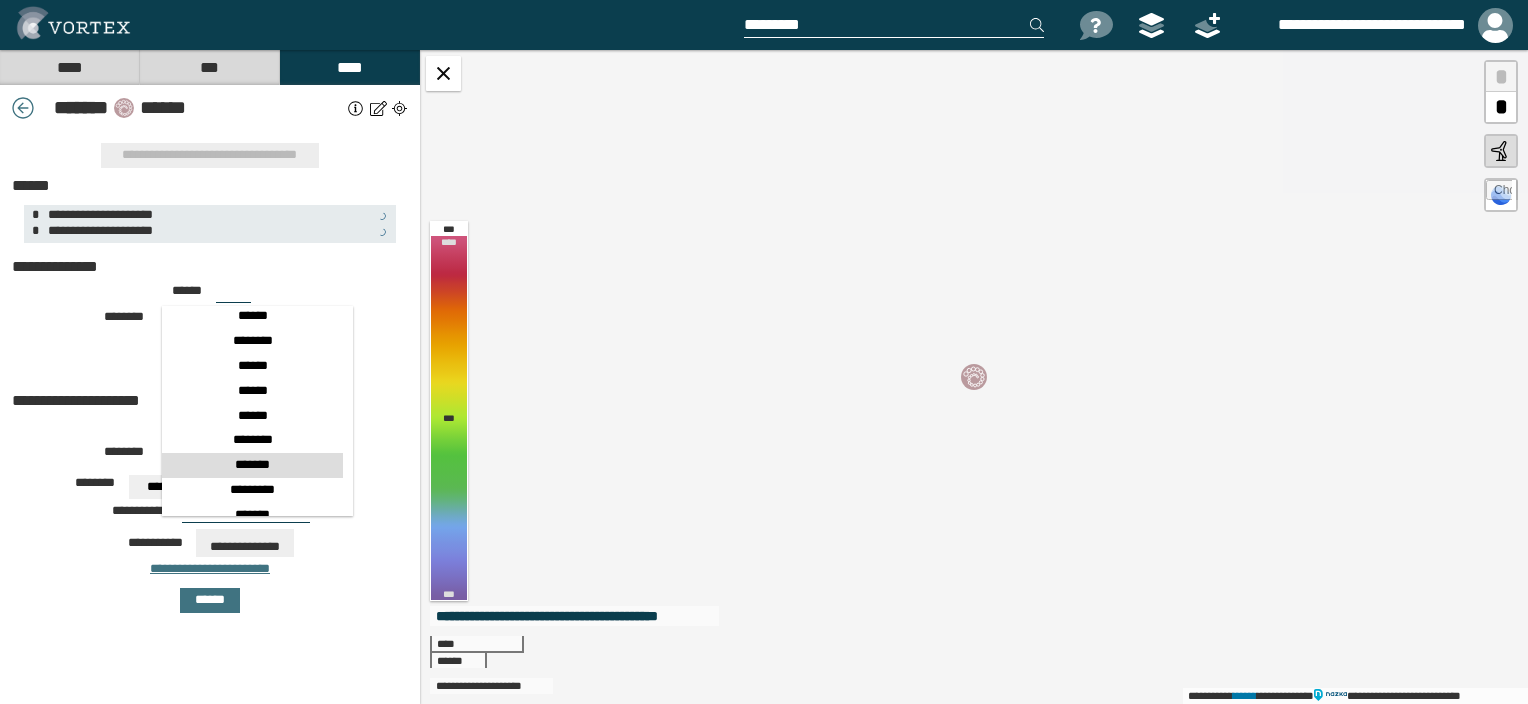 click on "*******" at bounding box center (252, 465) 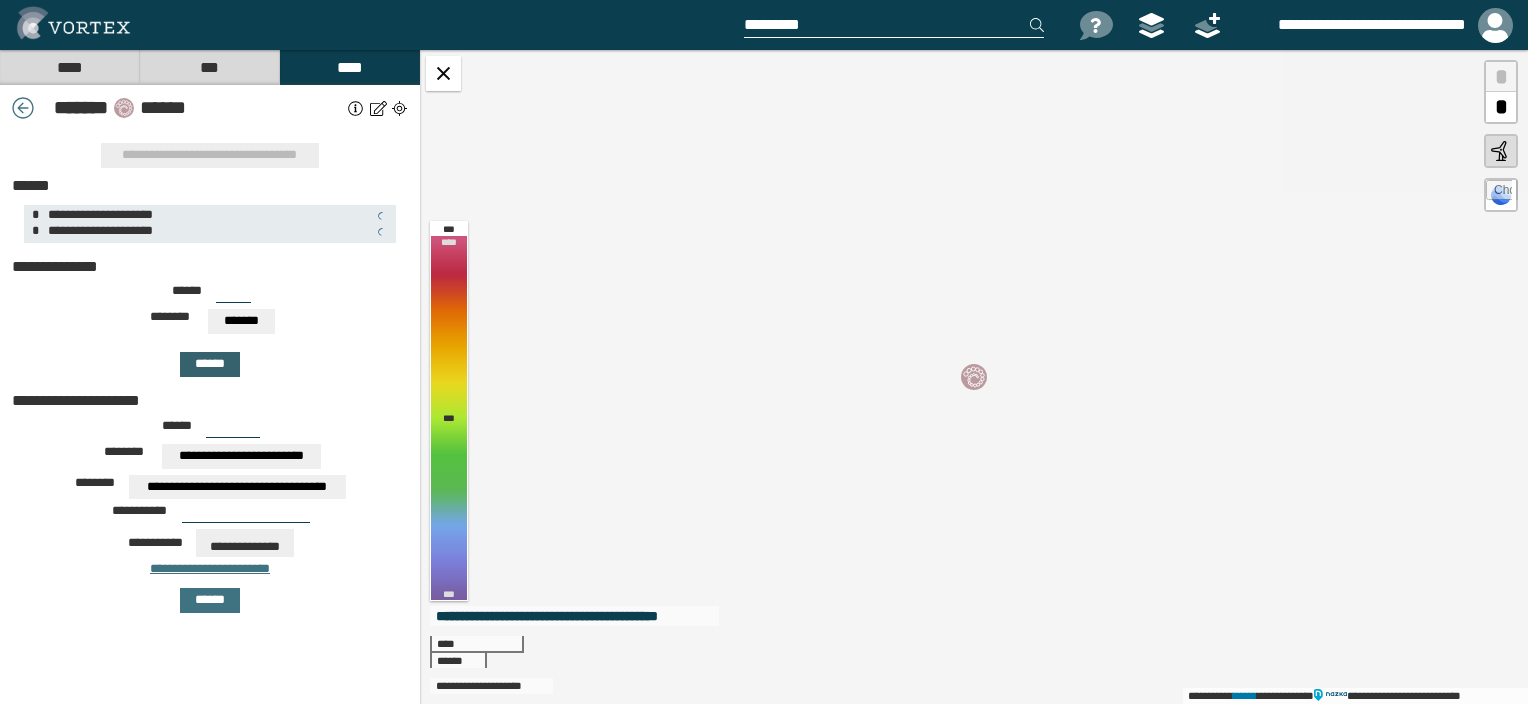 click on "******" at bounding box center (210, 364) 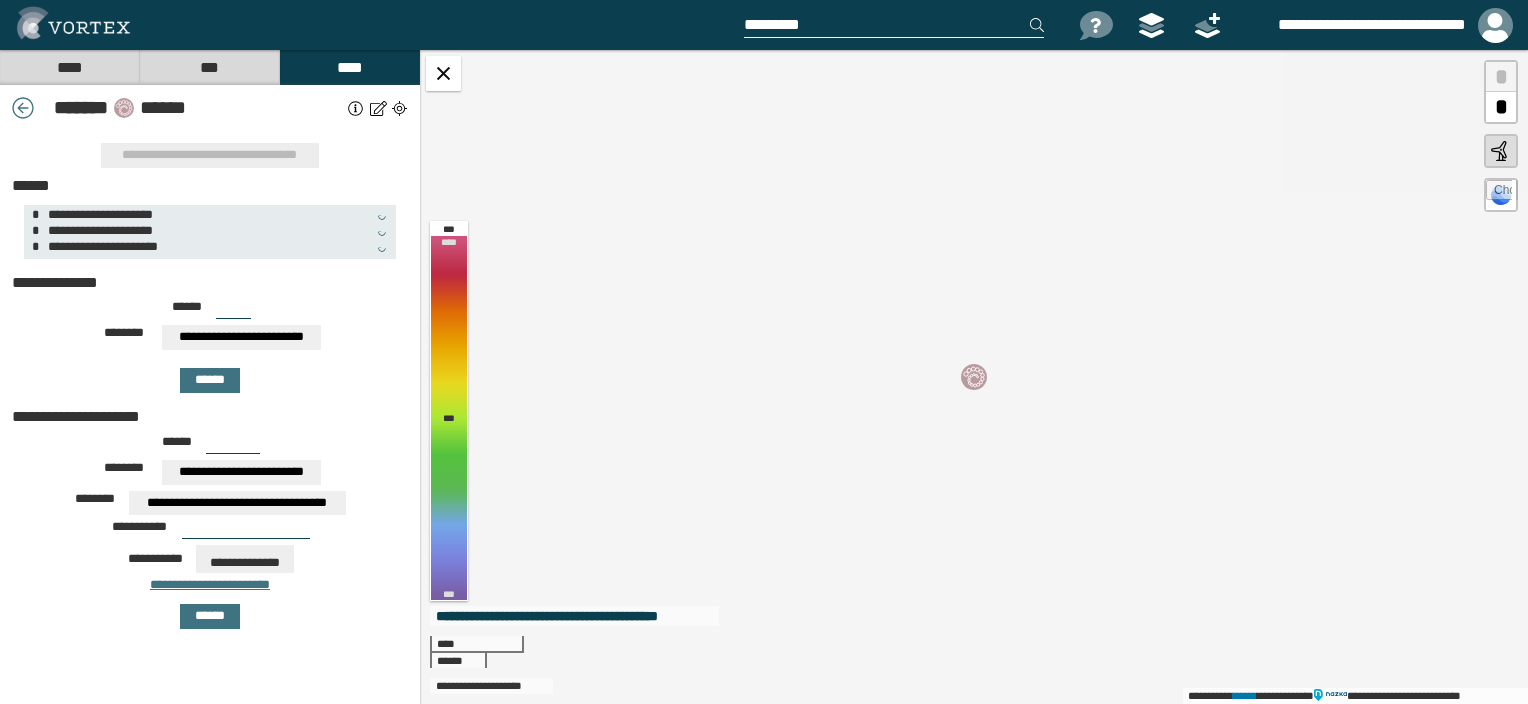 drag, startPoint x: 220, startPoint y: 310, endPoint x: 240, endPoint y: 310, distance: 20 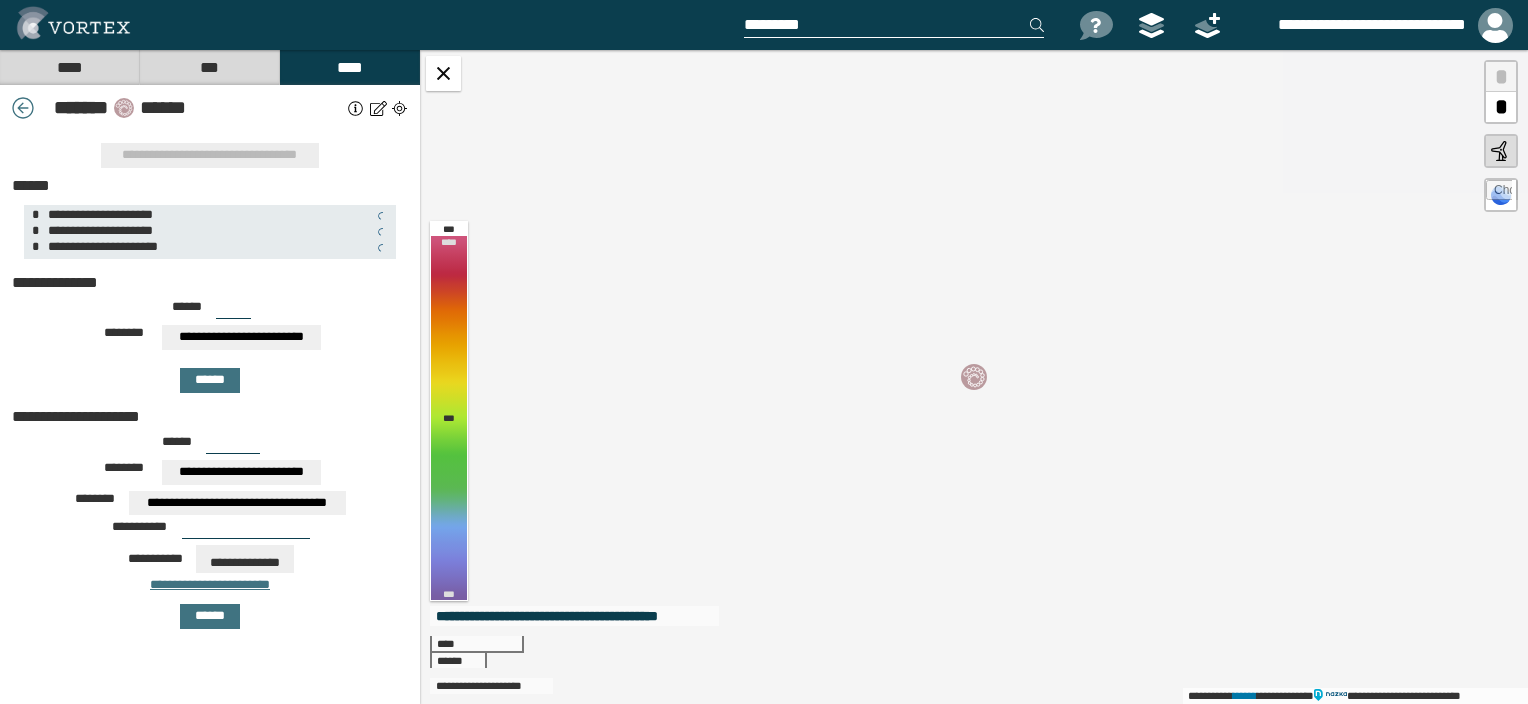 click on "***" at bounding box center (233, 311) 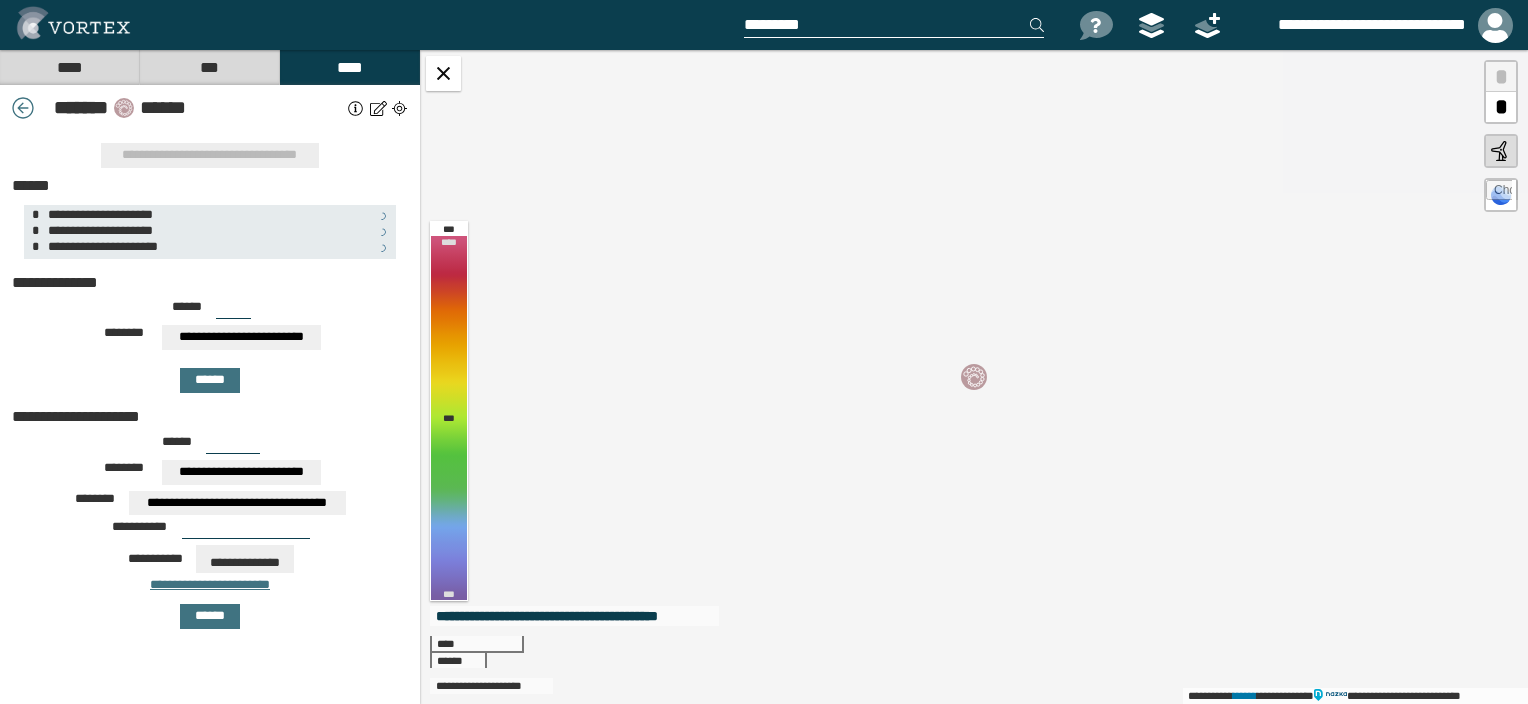 click on "**********" at bounding box center [242, 337] 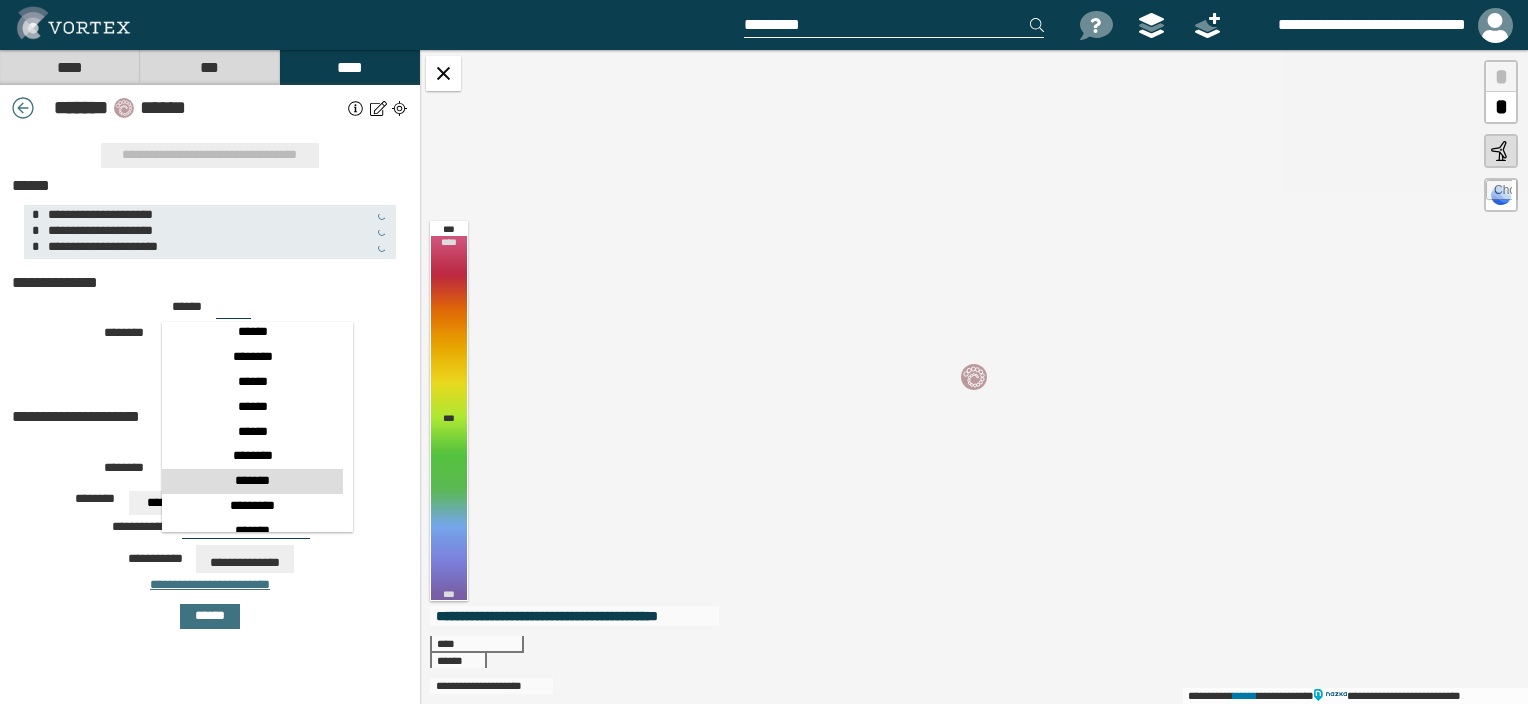 click on "*******" at bounding box center [252, 481] 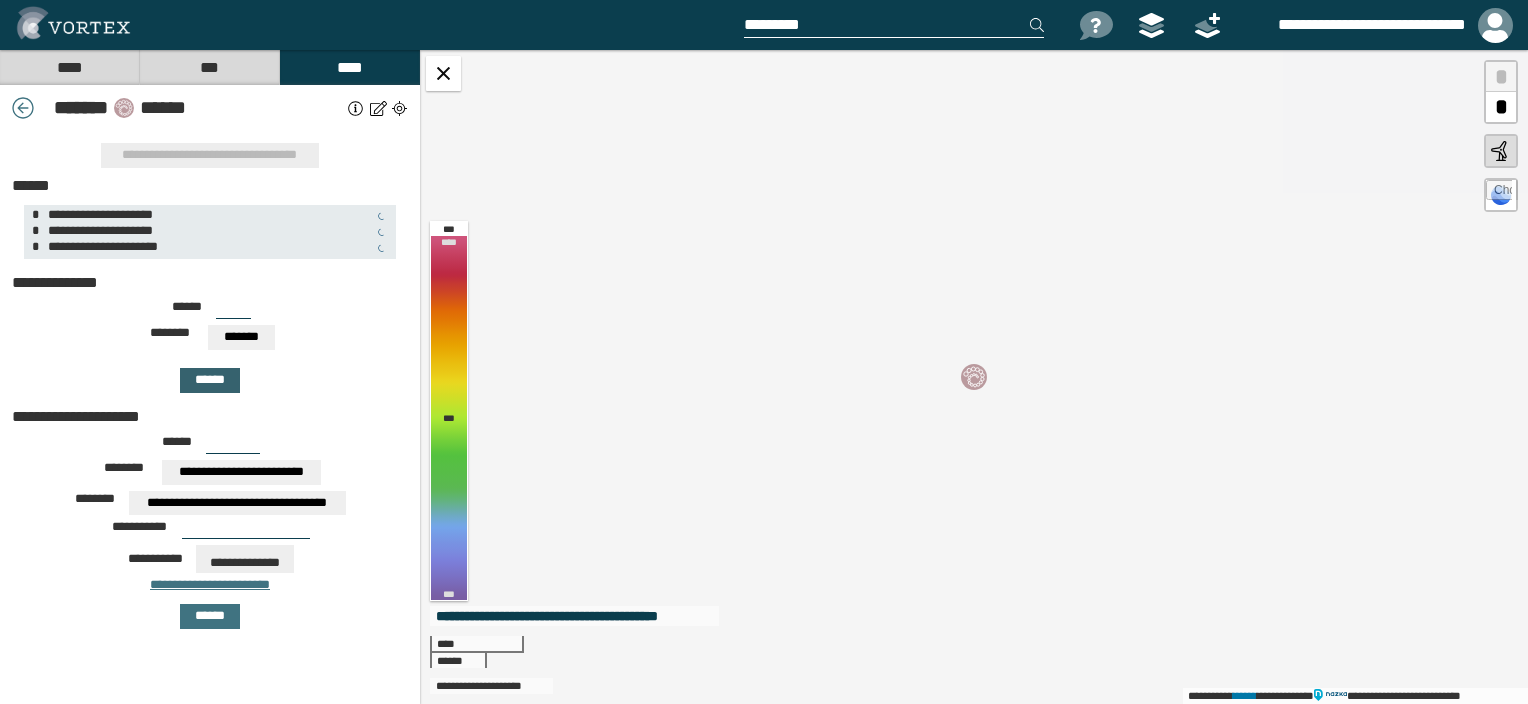 click on "******" at bounding box center [210, 380] 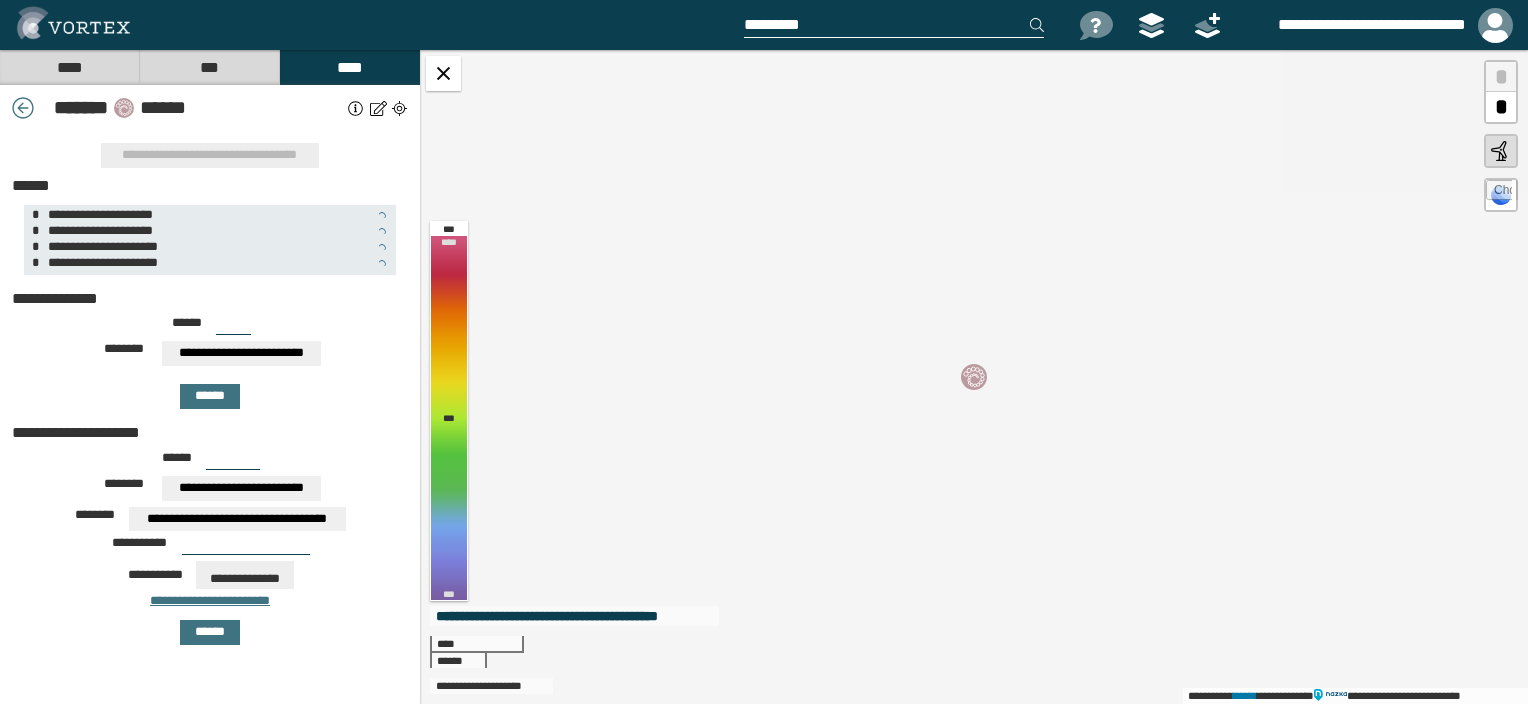 drag, startPoint x: 221, startPoint y: 325, endPoint x: 242, endPoint y: 325, distance: 21 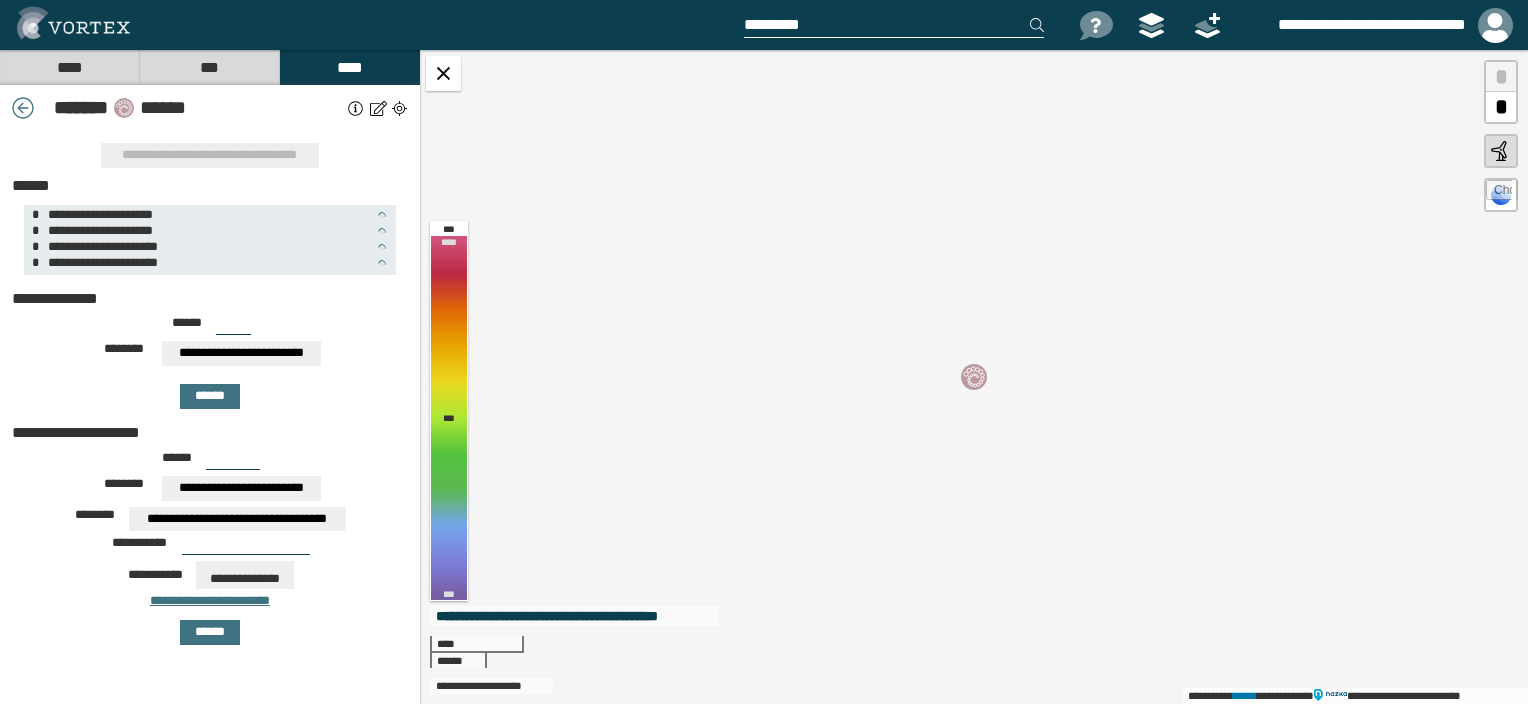 click on "***" at bounding box center (233, 327) 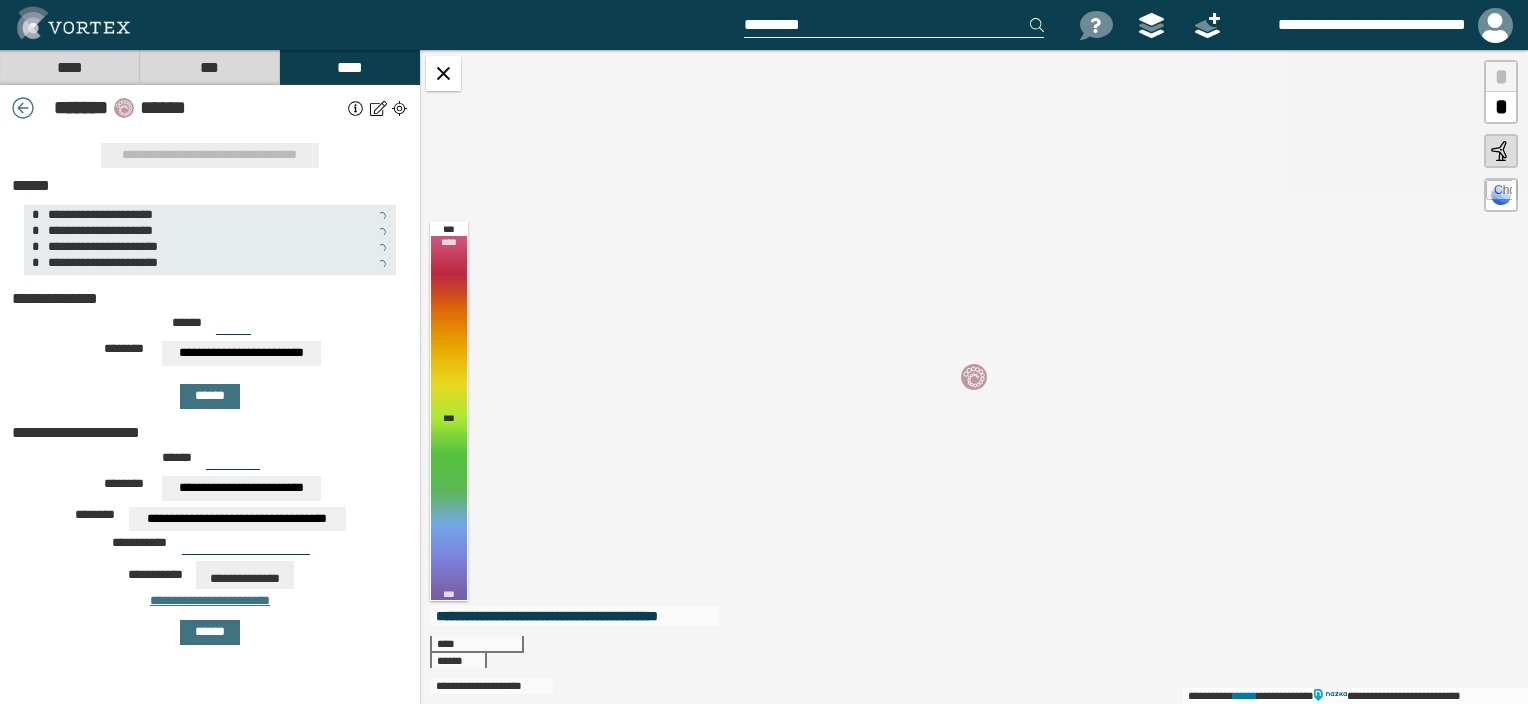 click on "**********" at bounding box center (242, 353) 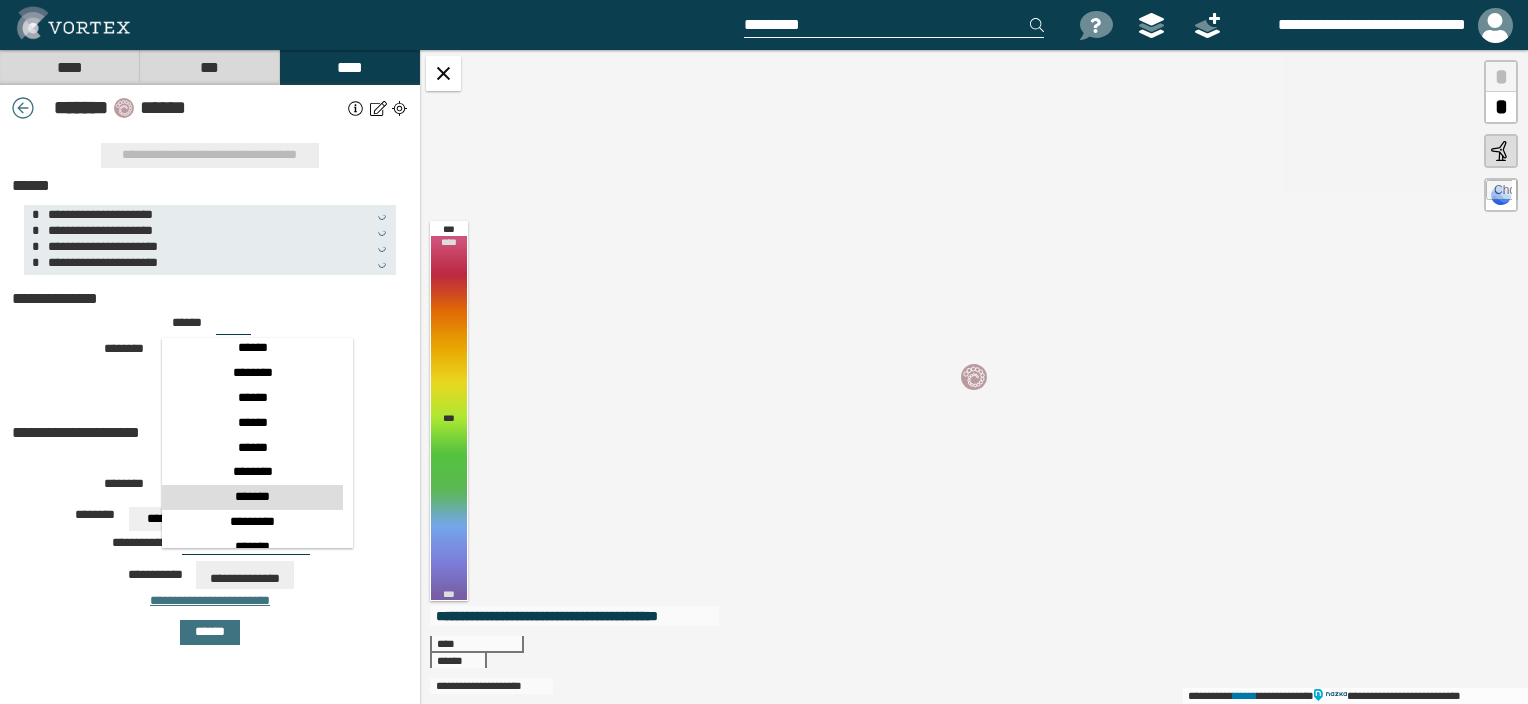 click on "*******" at bounding box center [252, 497] 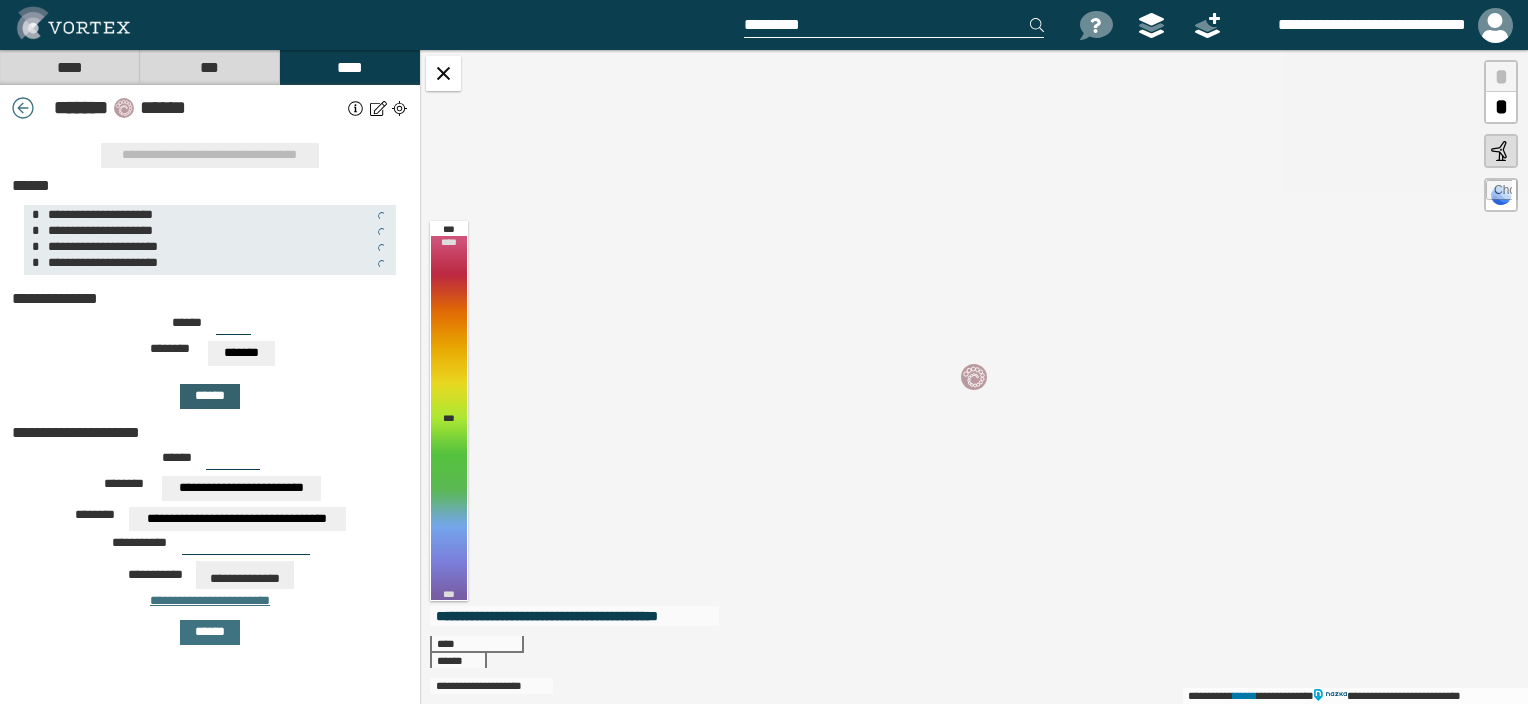 click on "******" at bounding box center (210, 396) 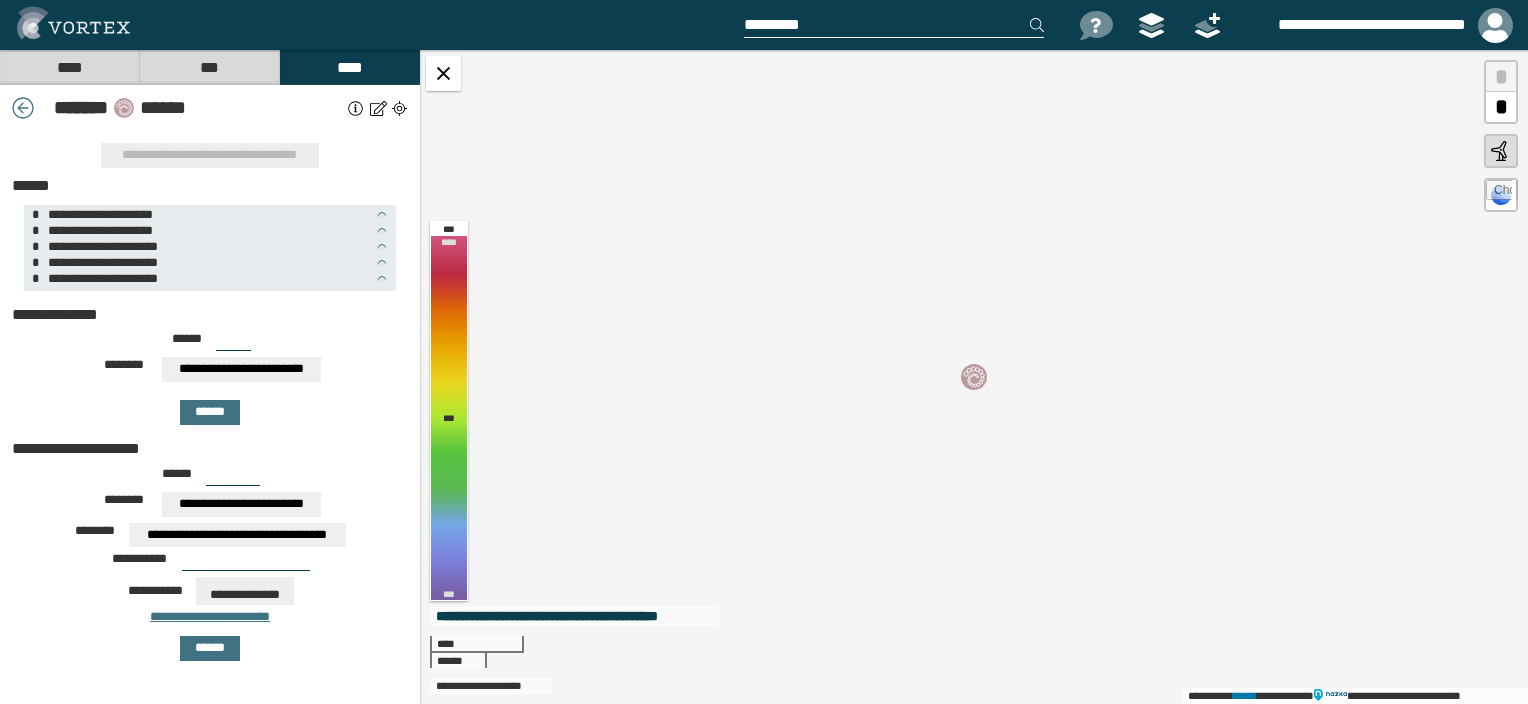 drag, startPoint x: 217, startPoint y: 341, endPoint x: 240, endPoint y: 342, distance: 23.021729 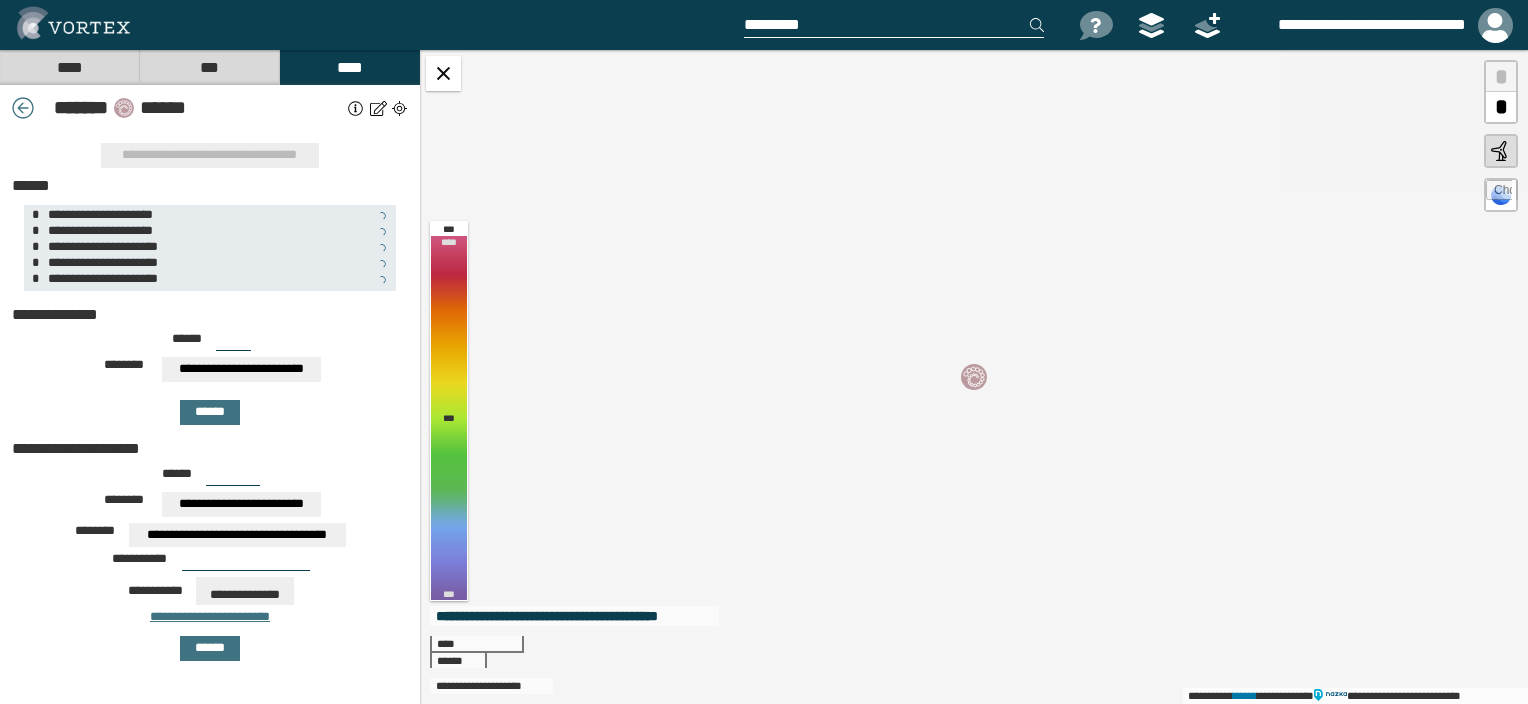 click on "***" at bounding box center [233, 343] 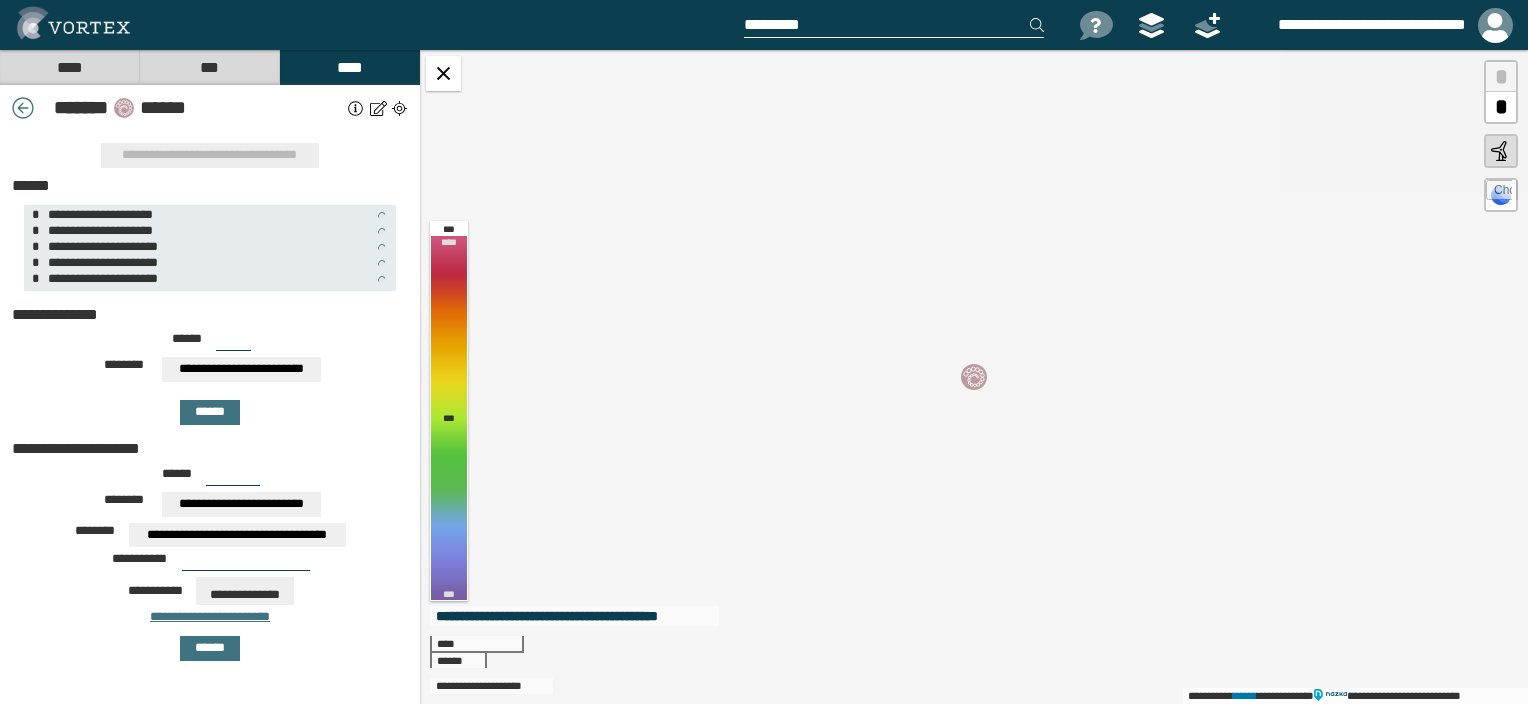 click on "**********" at bounding box center [242, 369] 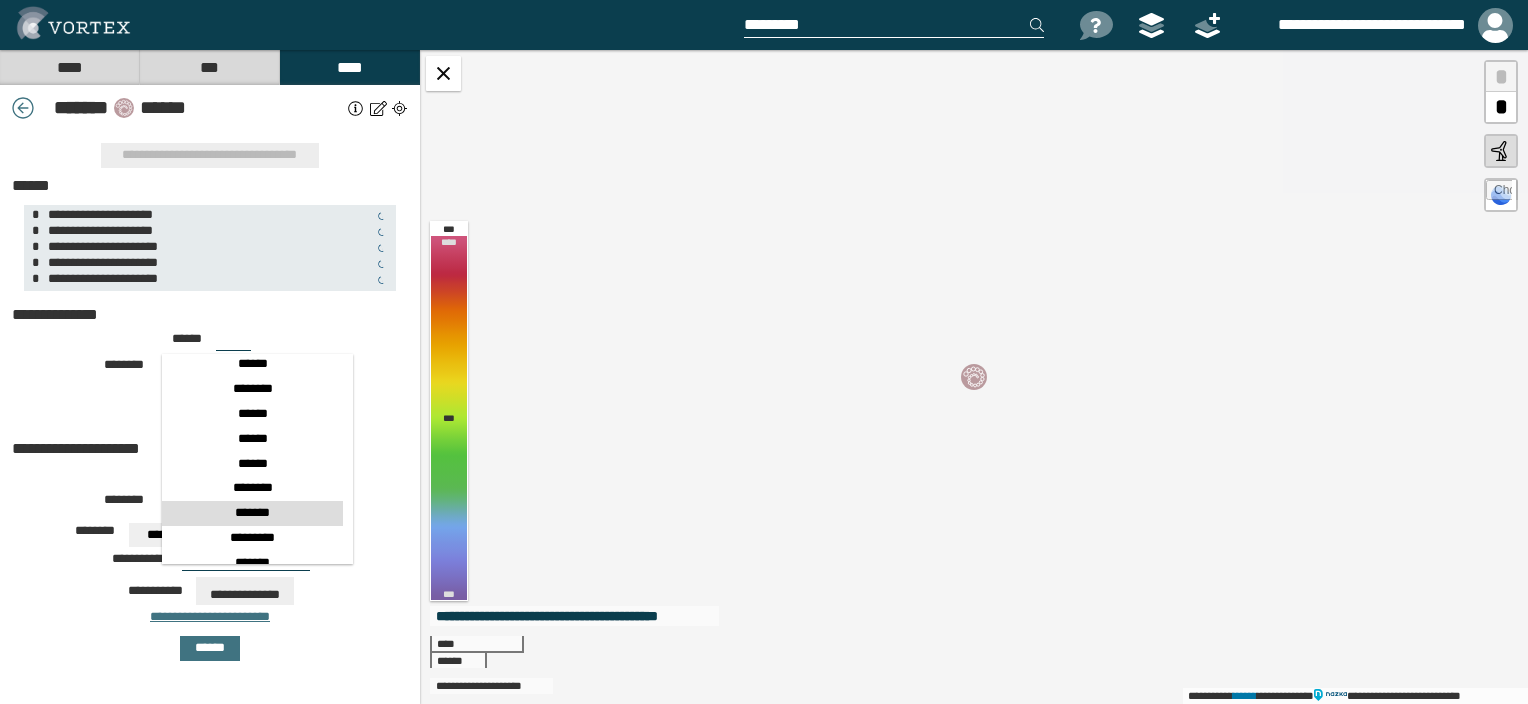 click on "*******" at bounding box center (252, 513) 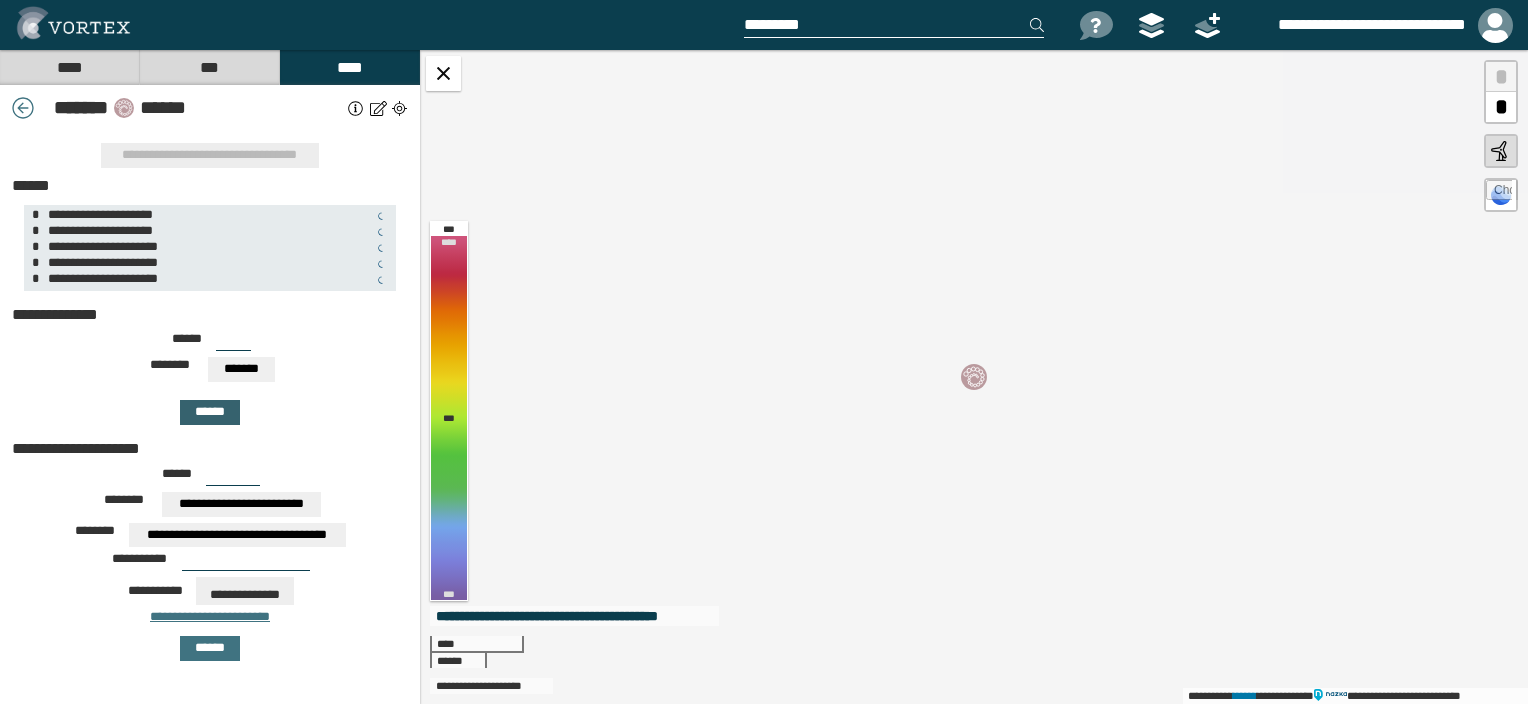 click on "******" at bounding box center [210, 412] 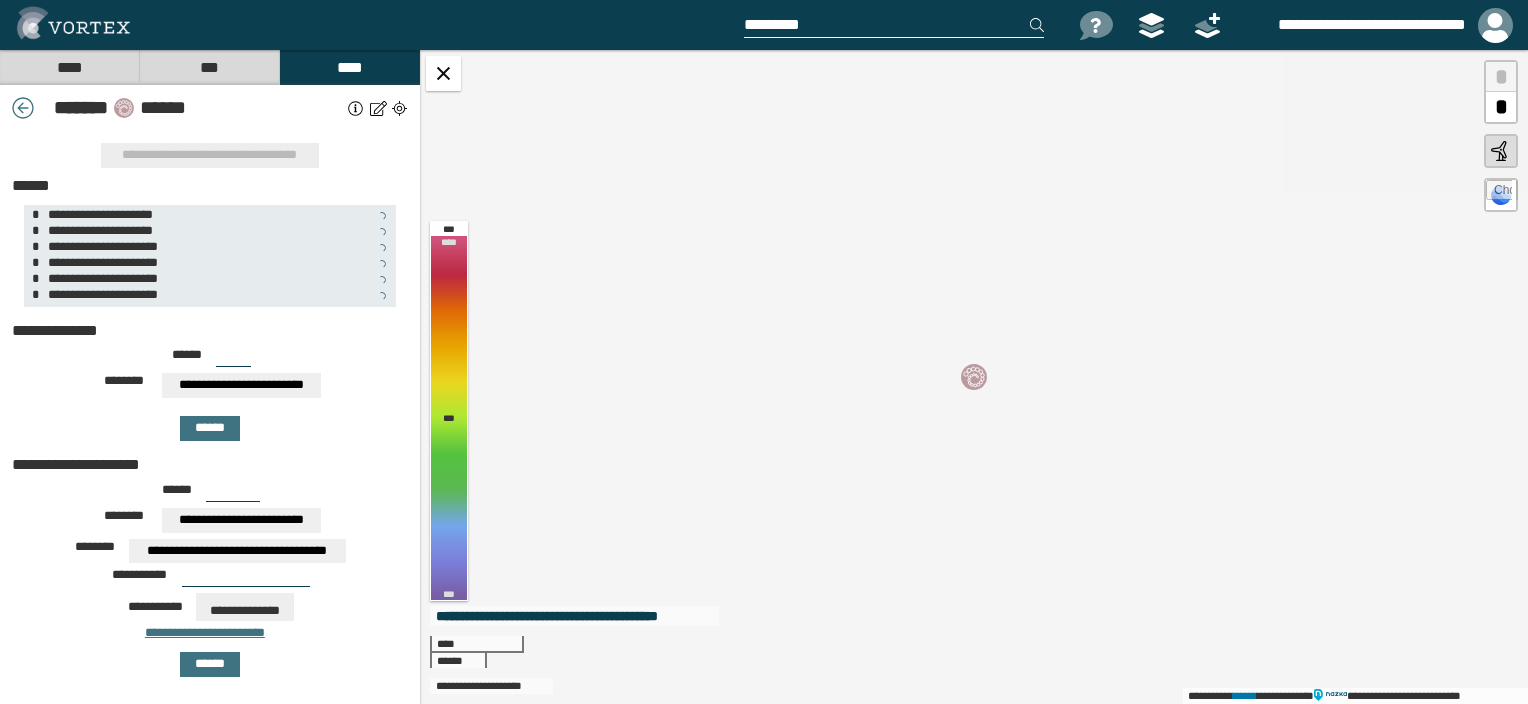 drag, startPoint x: 218, startPoint y: 356, endPoint x: 238, endPoint y: 356, distance: 20 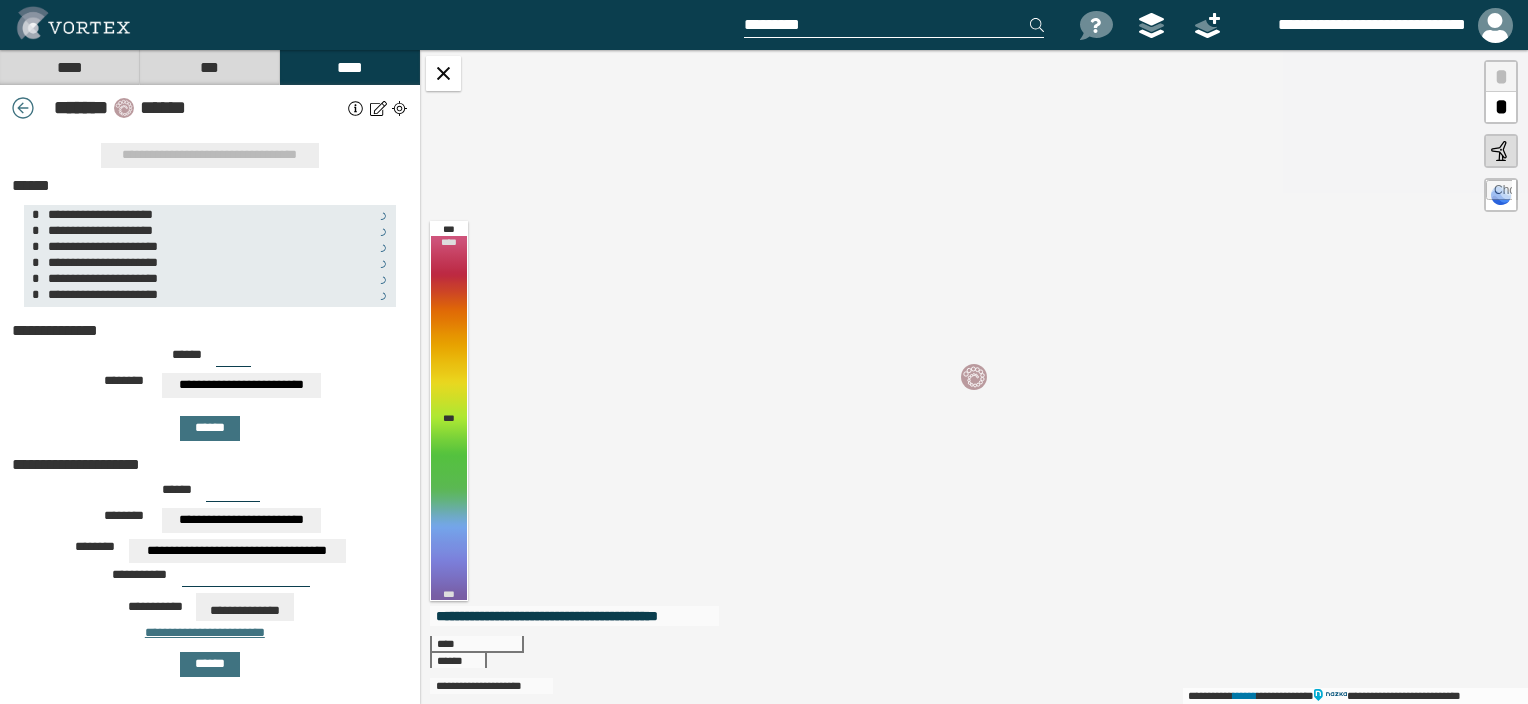 click on "***" at bounding box center (233, 359) 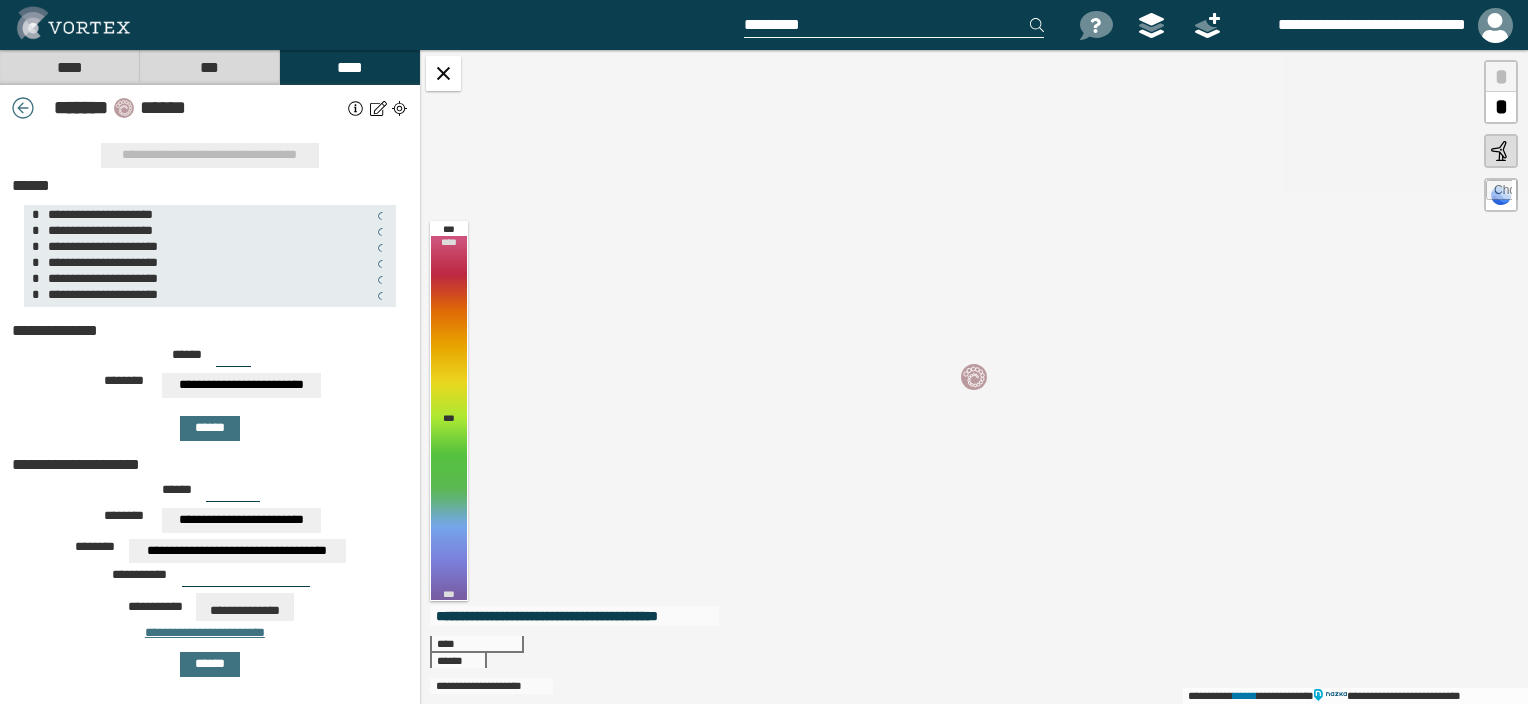 click on "**********" at bounding box center (242, 385) 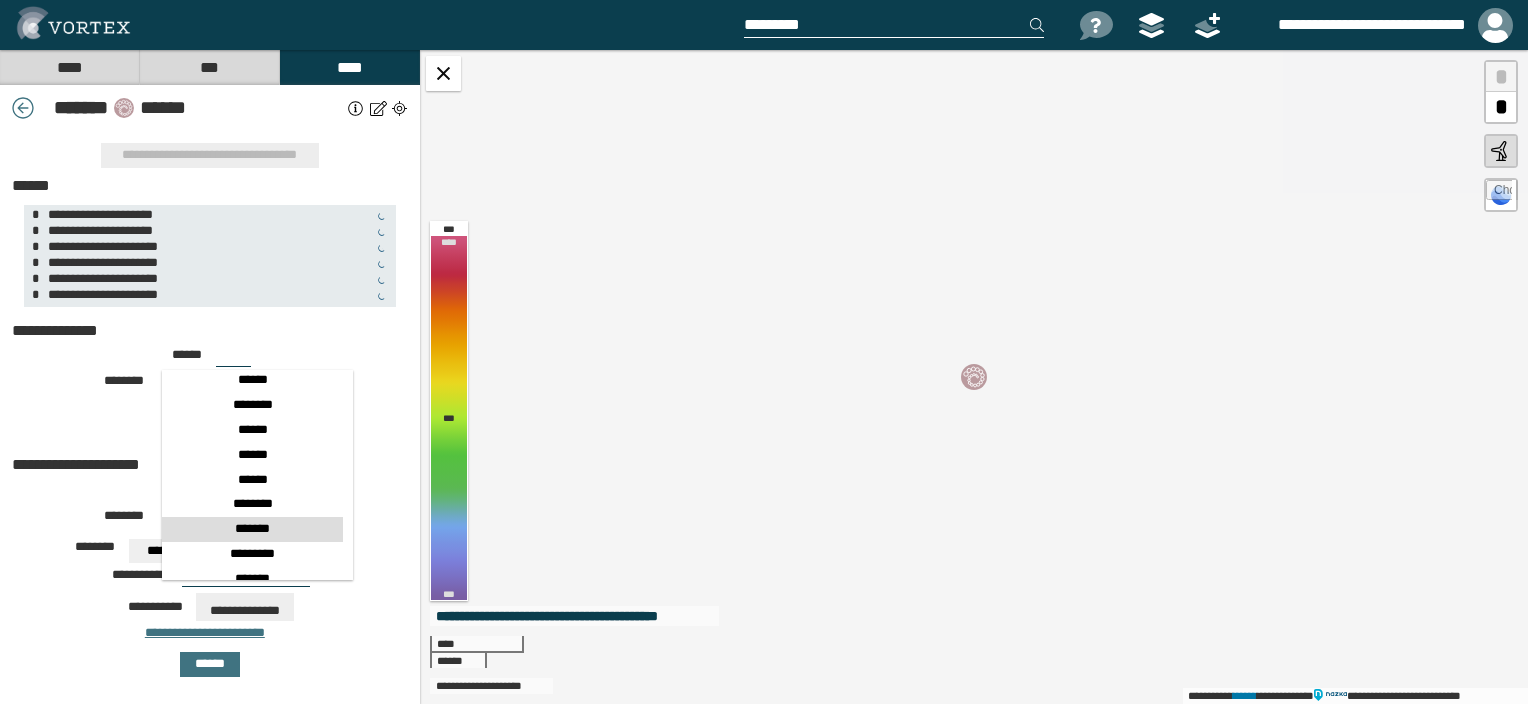 click on "*******" at bounding box center [252, 529] 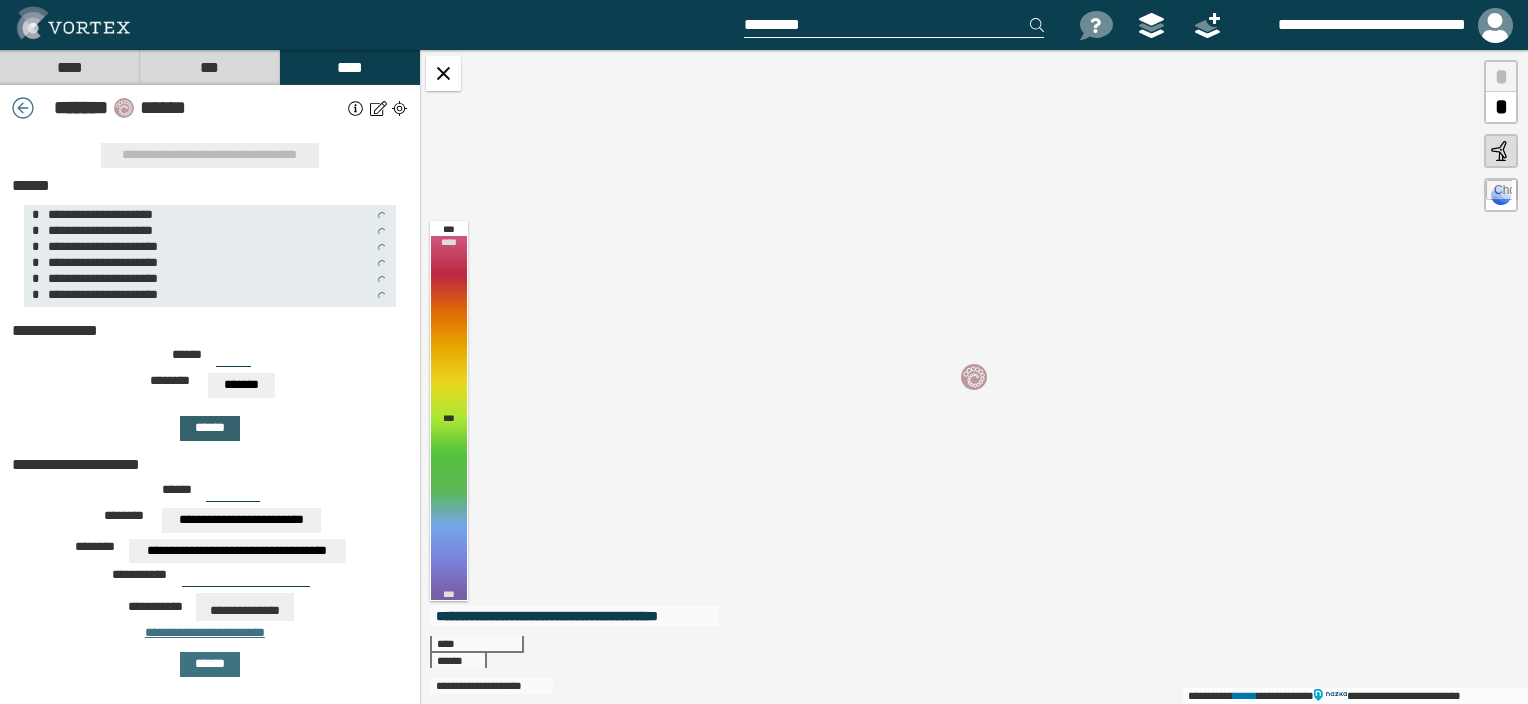 click on "******" at bounding box center (210, 428) 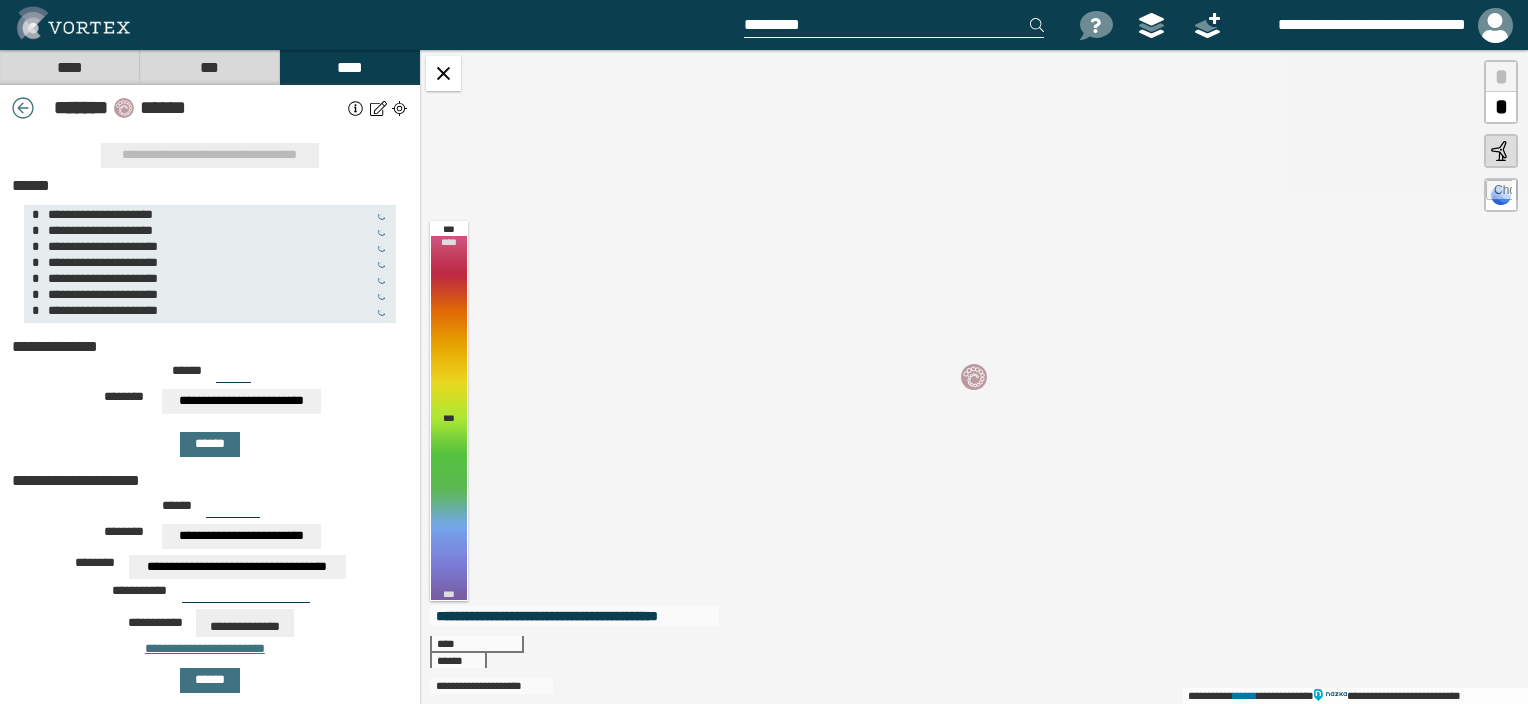drag, startPoint x: 215, startPoint y: 375, endPoint x: 231, endPoint y: 376, distance: 16.03122 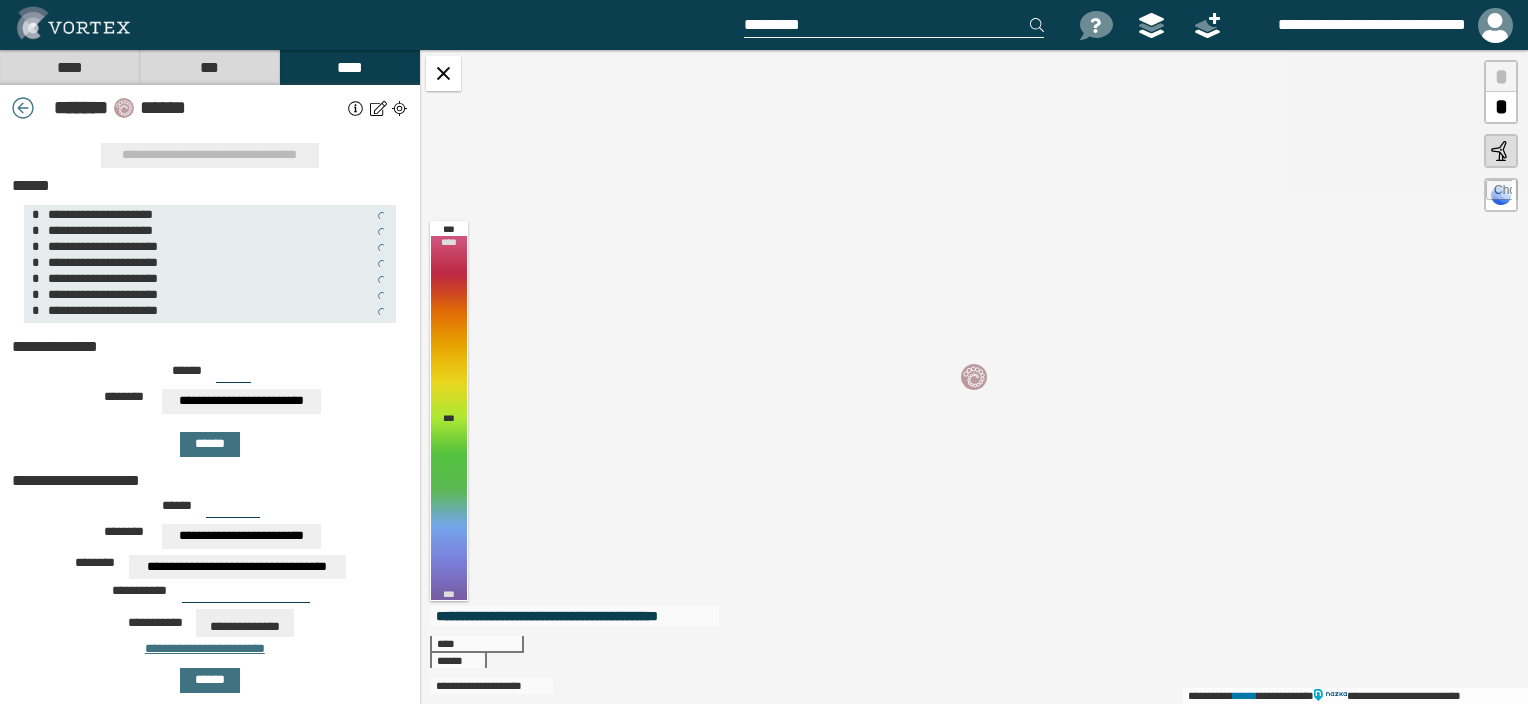click on "***" at bounding box center [233, 375] 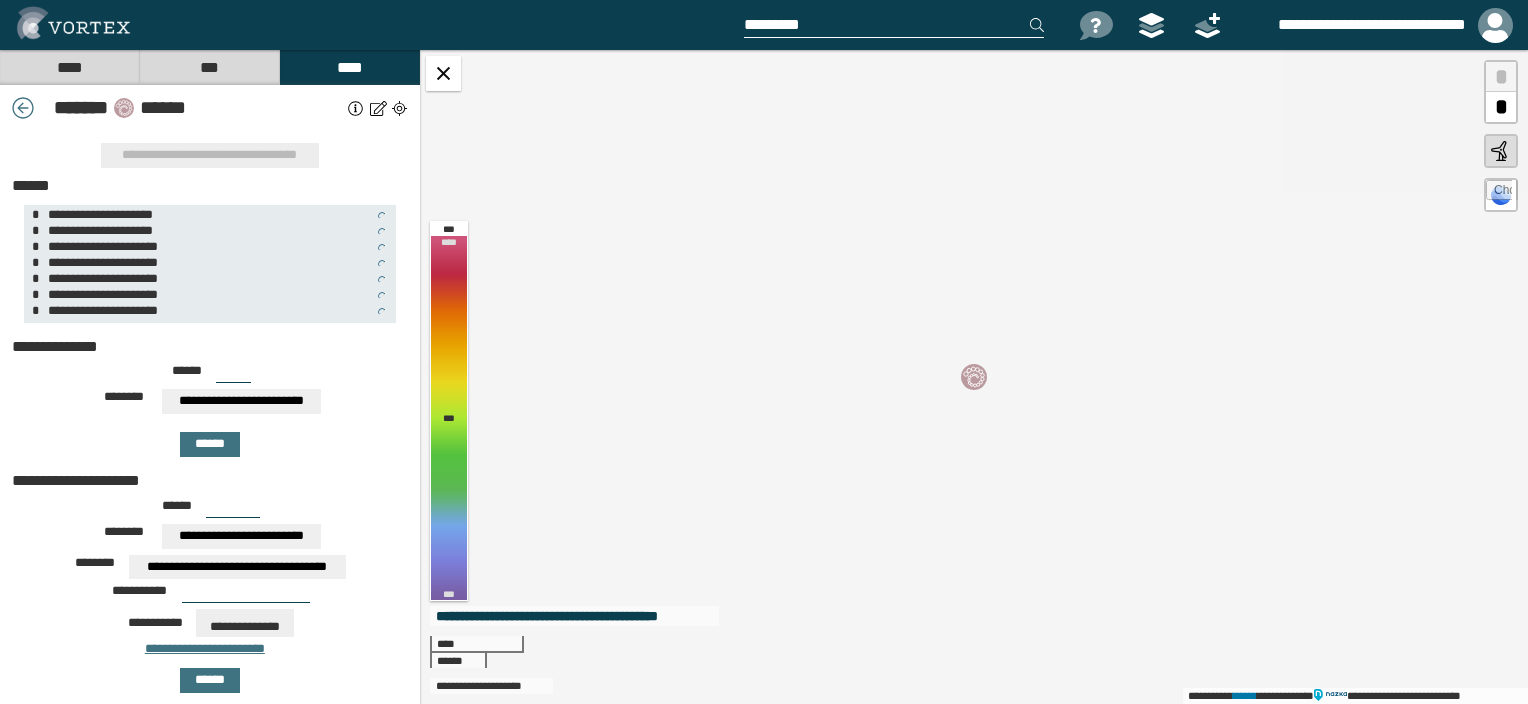 click on "**********" at bounding box center [242, 401] 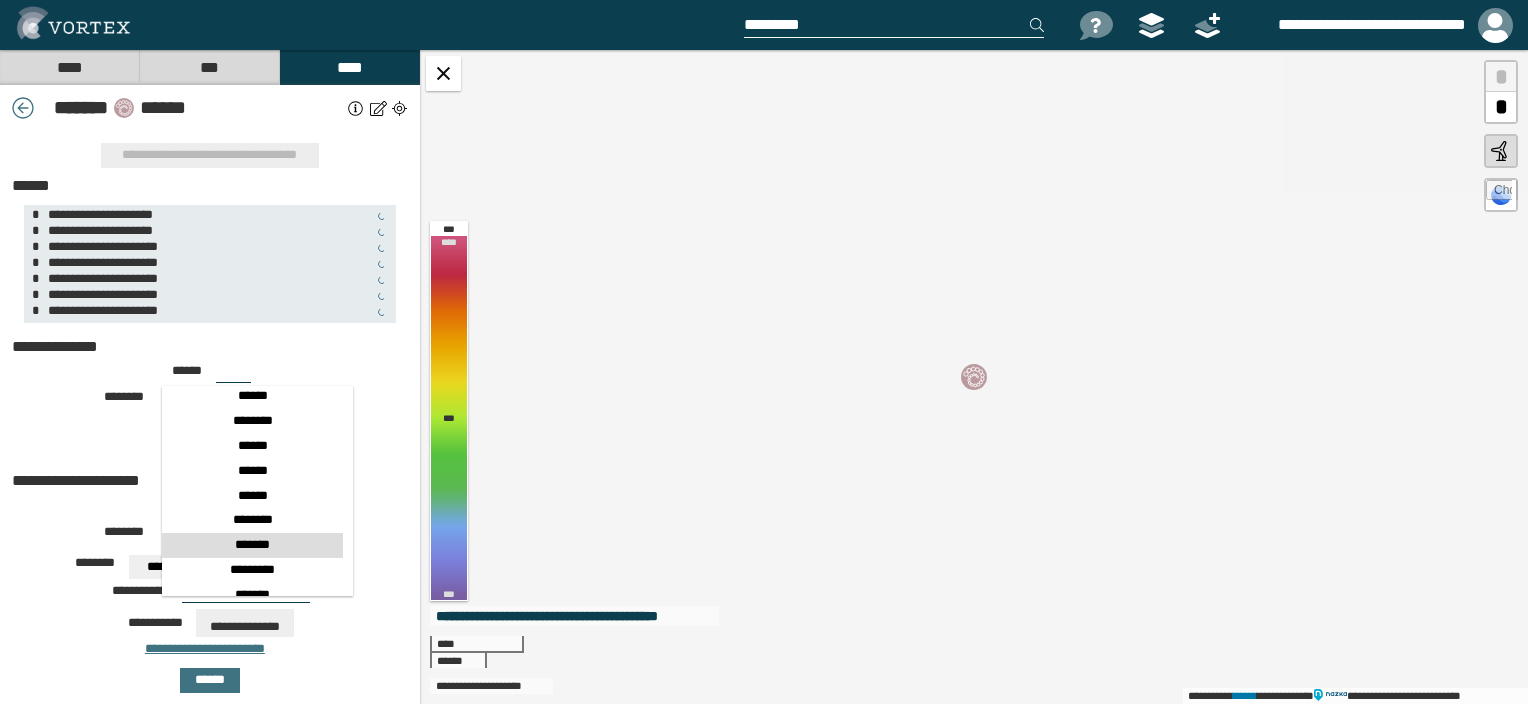 click on "*******" at bounding box center [252, 545] 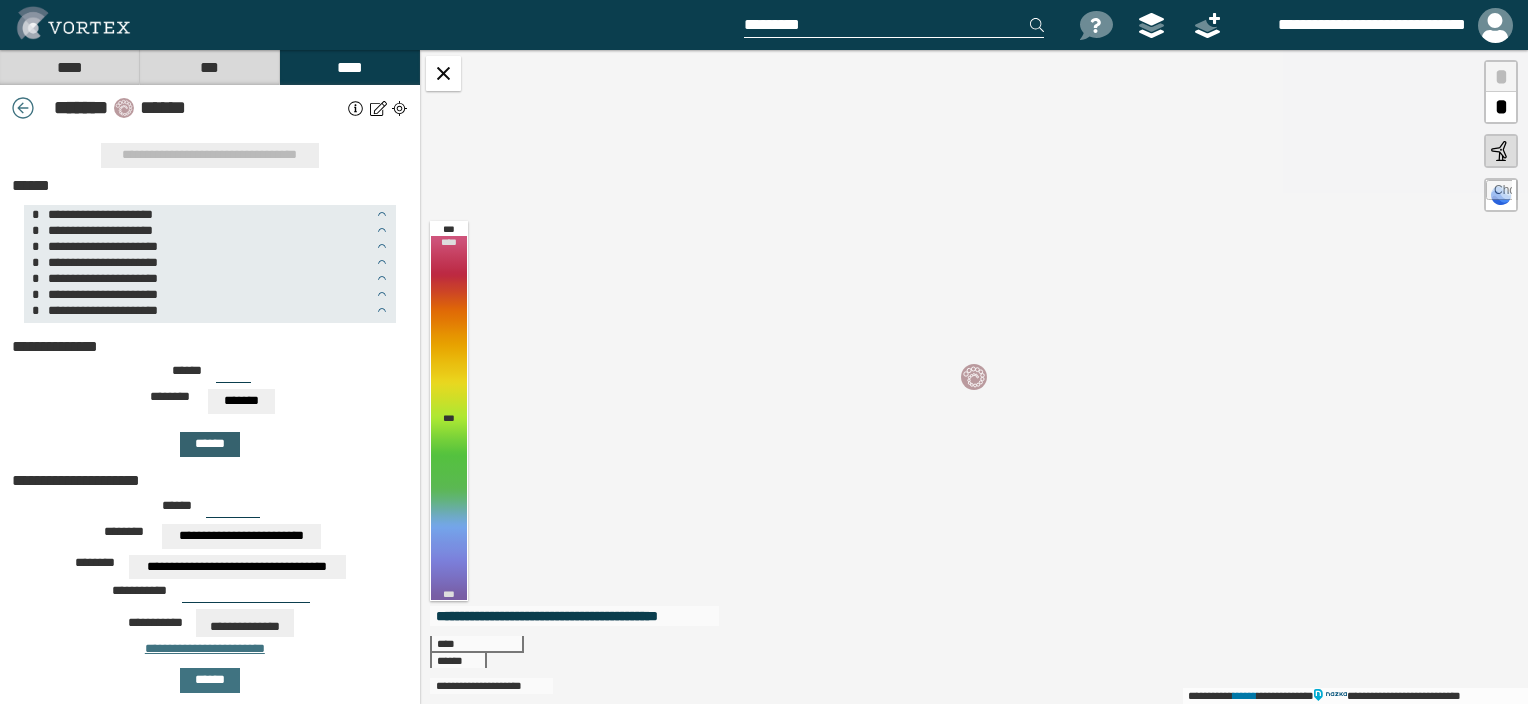 click on "******" at bounding box center (210, 444) 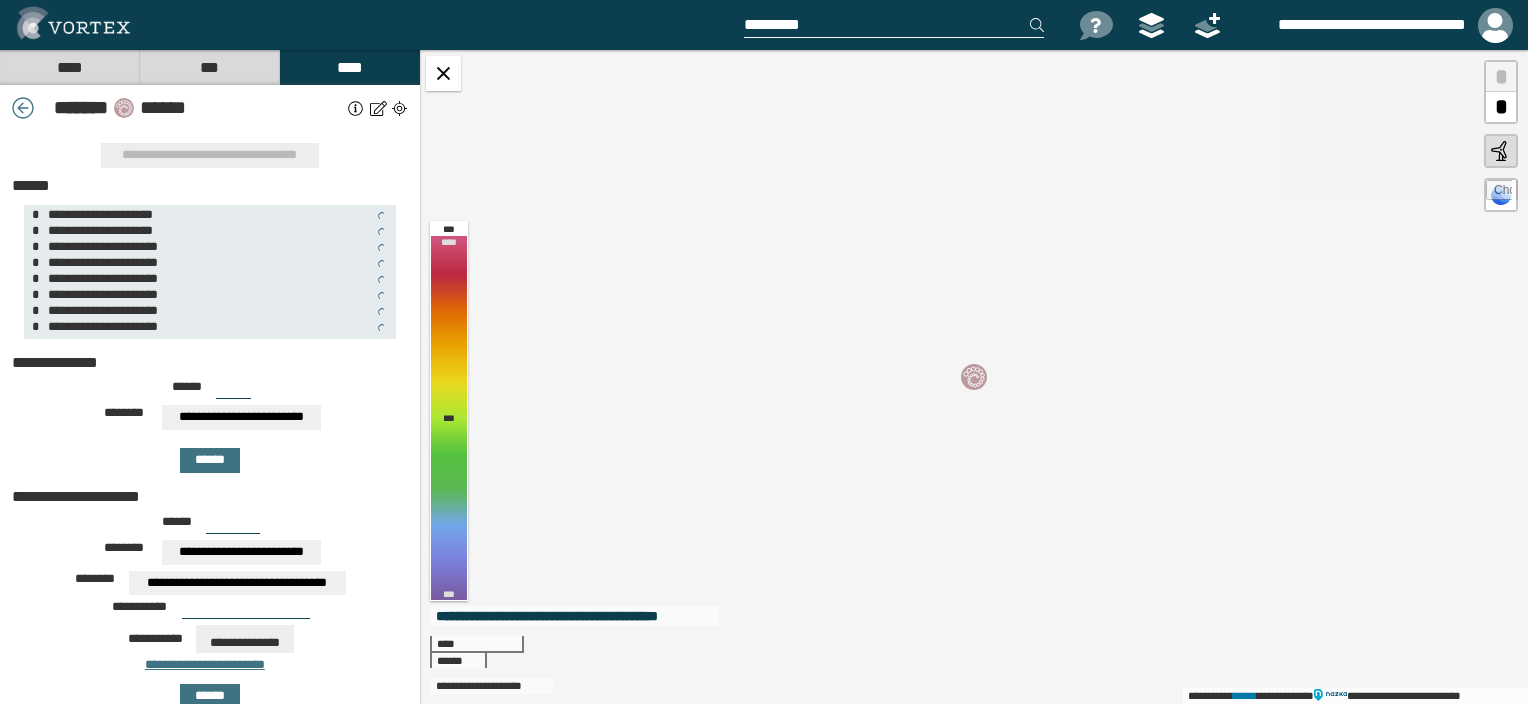 drag, startPoint x: 217, startPoint y: 392, endPoint x: 248, endPoint y: 392, distance: 31 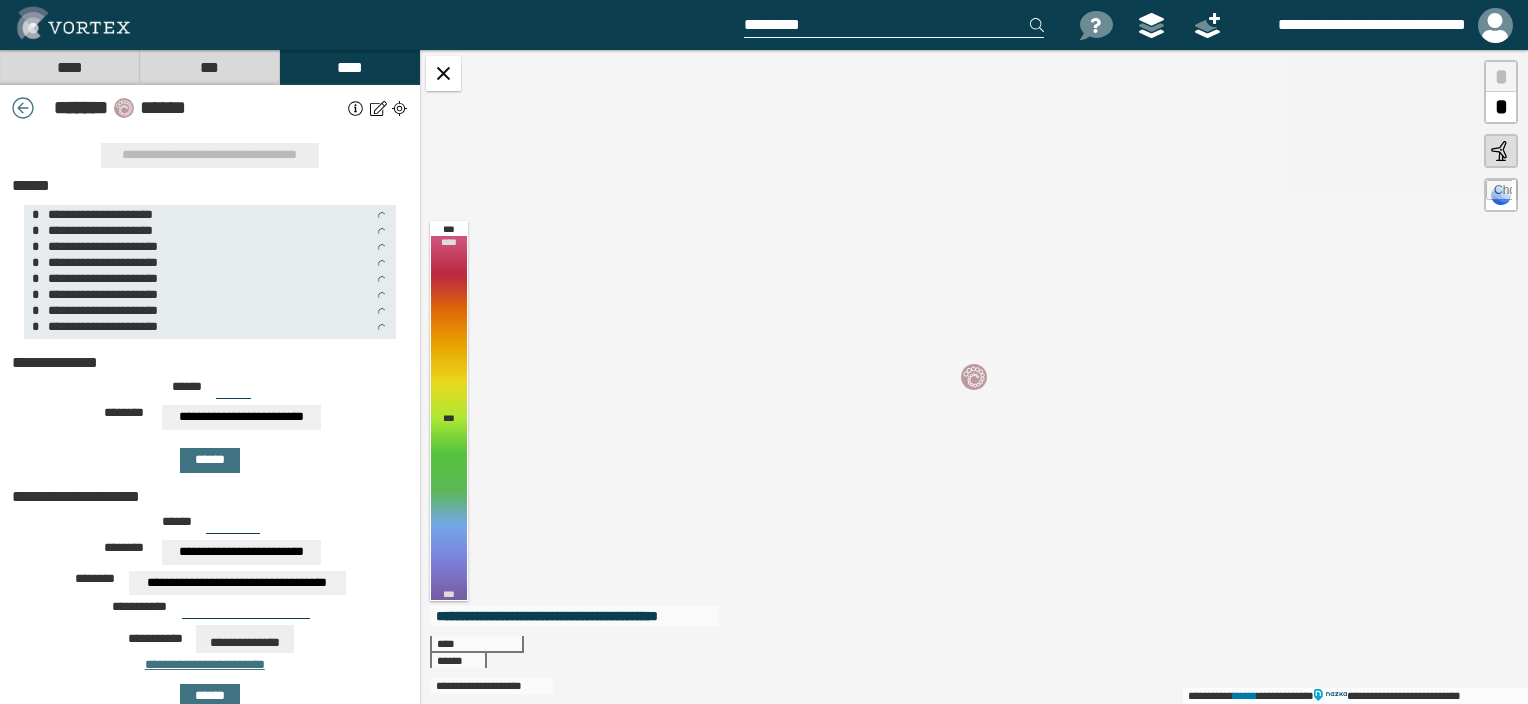 click on "***" at bounding box center [233, 391] 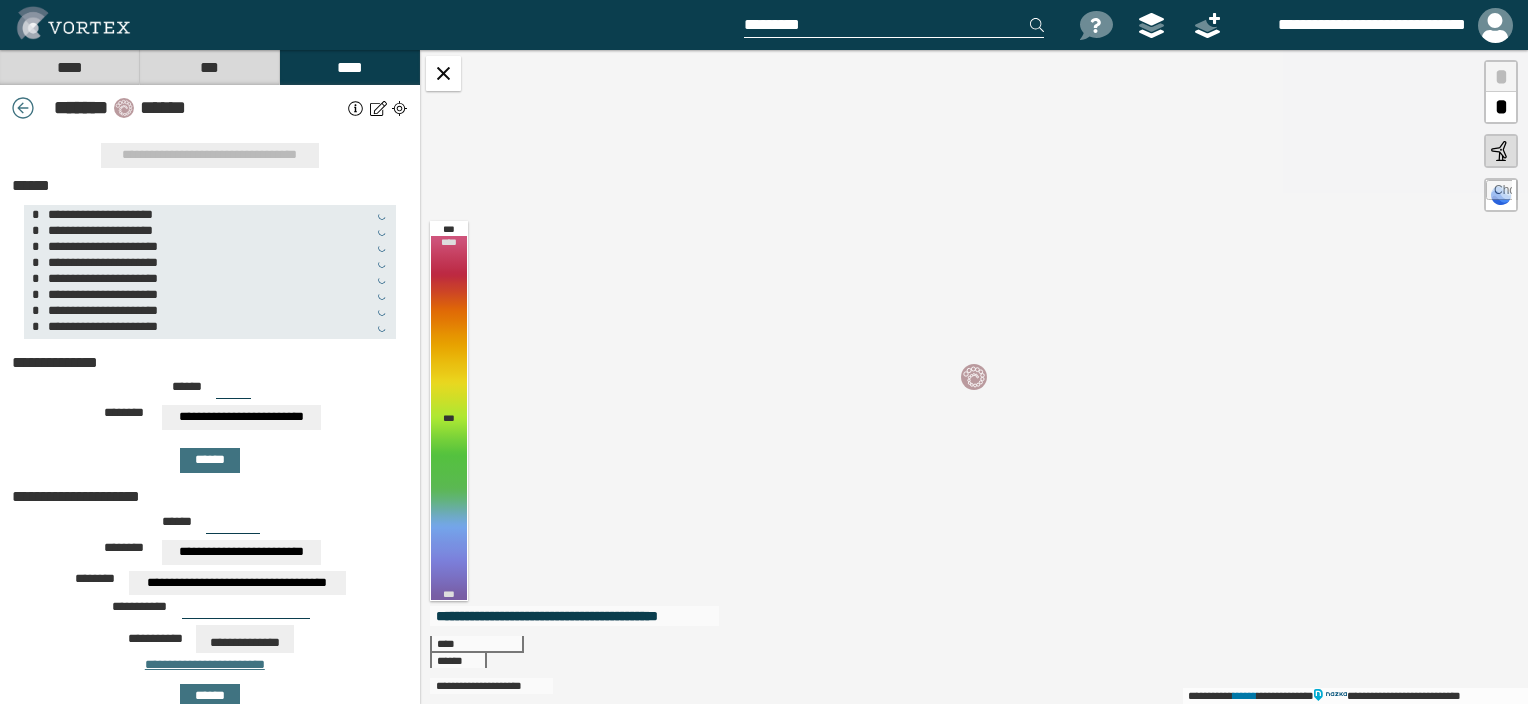click on "**********" at bounding box center (242, 417) 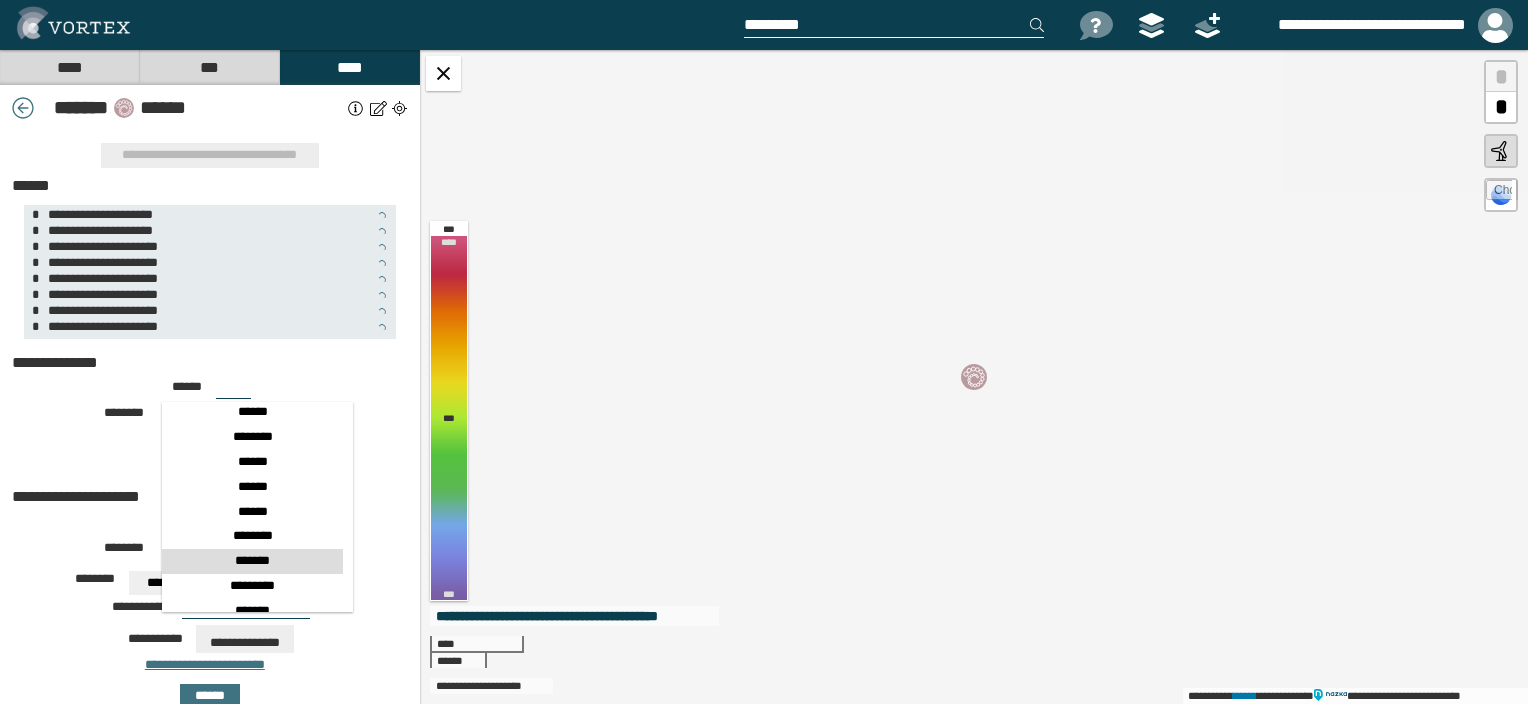 click on "*******" at bounding box center (252, 561) 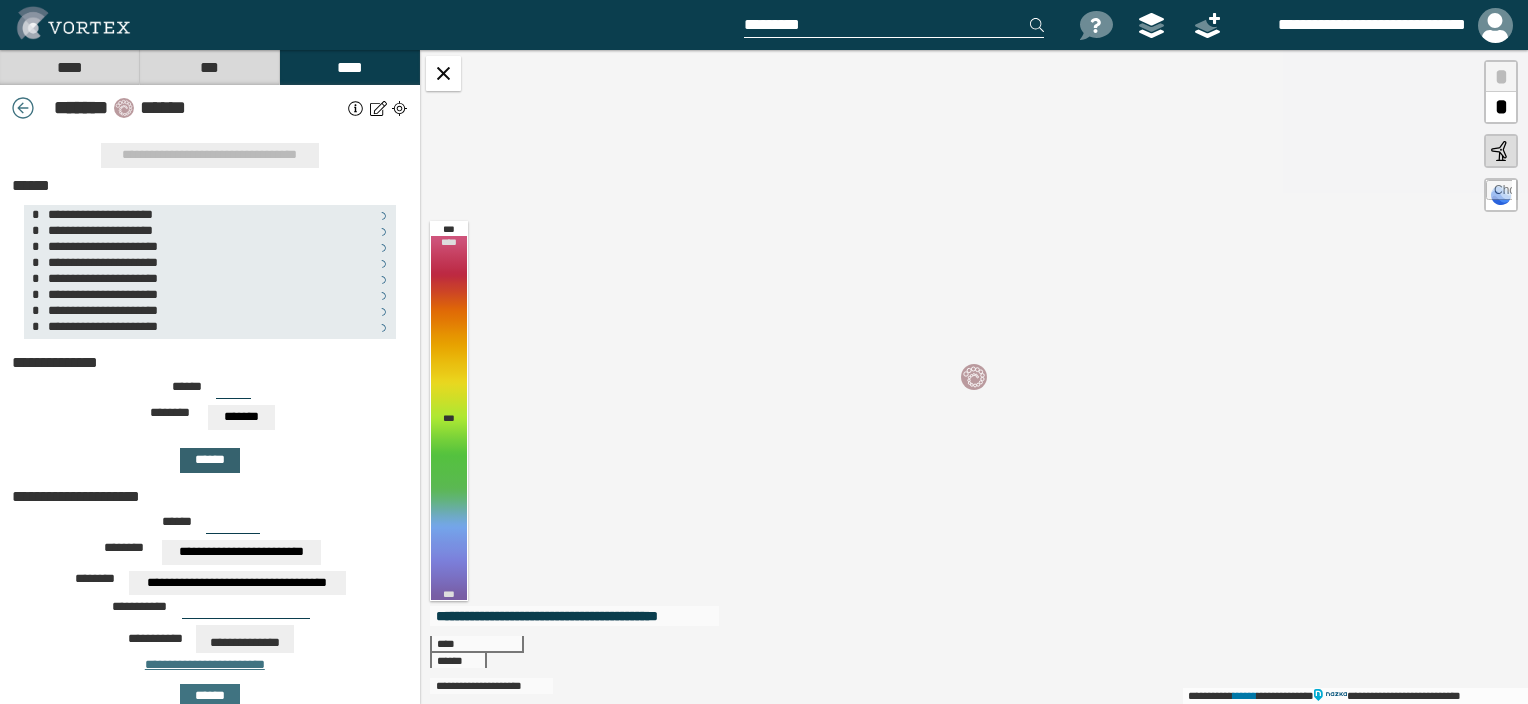 click on "******" at bounding box center (210, 460) 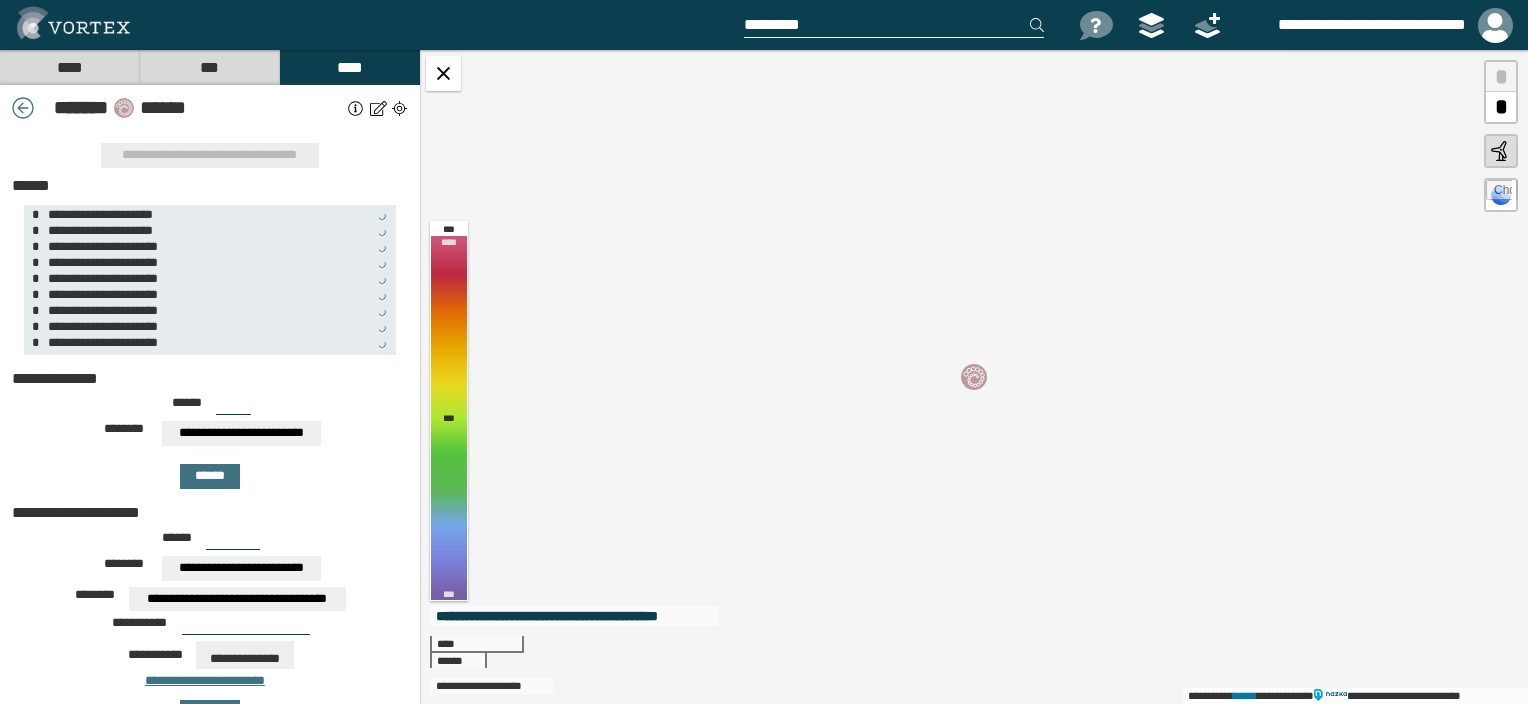 drag, startPoint x: 209, startPoint y: 404, endPoint x: 244, endPoint y: 401, distance: 35.128338 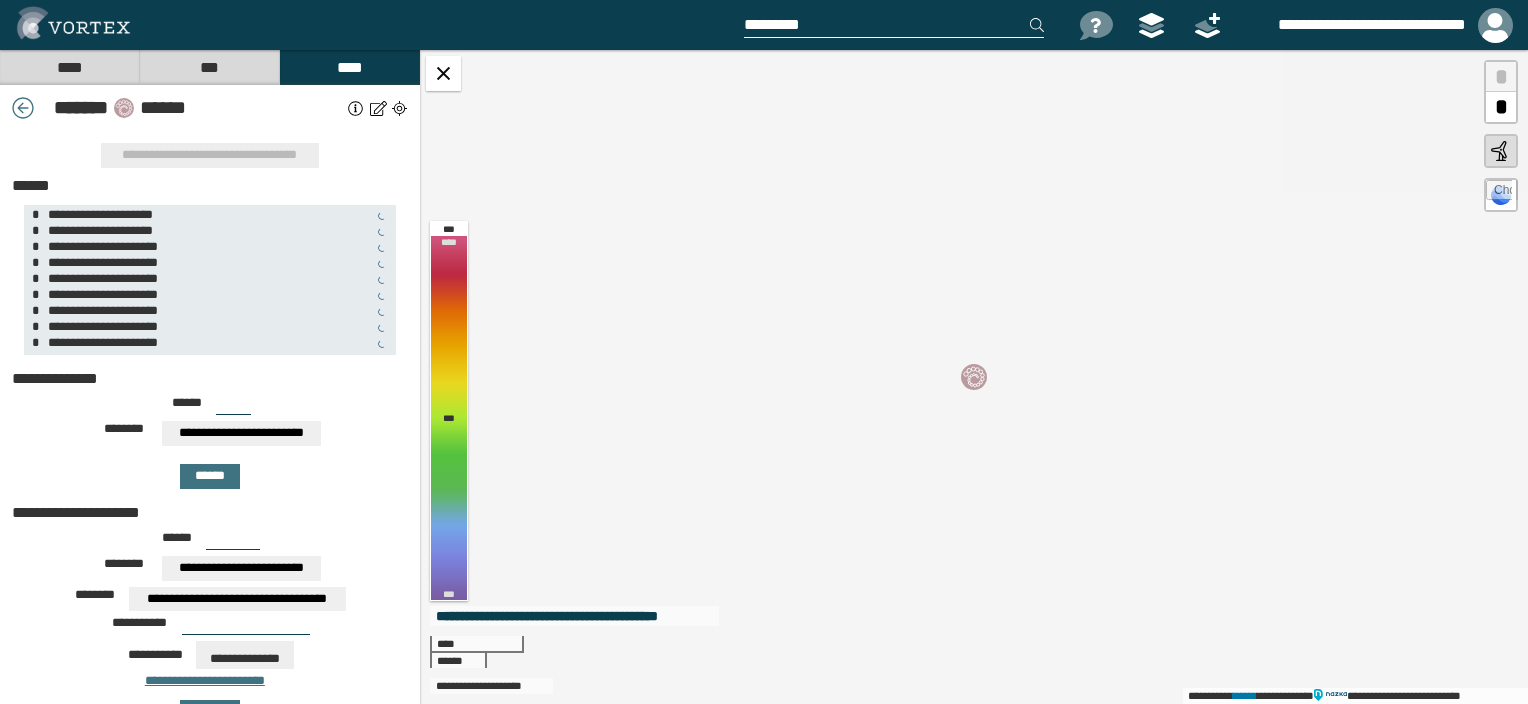 click on "***" at bounding box center [233, 407] 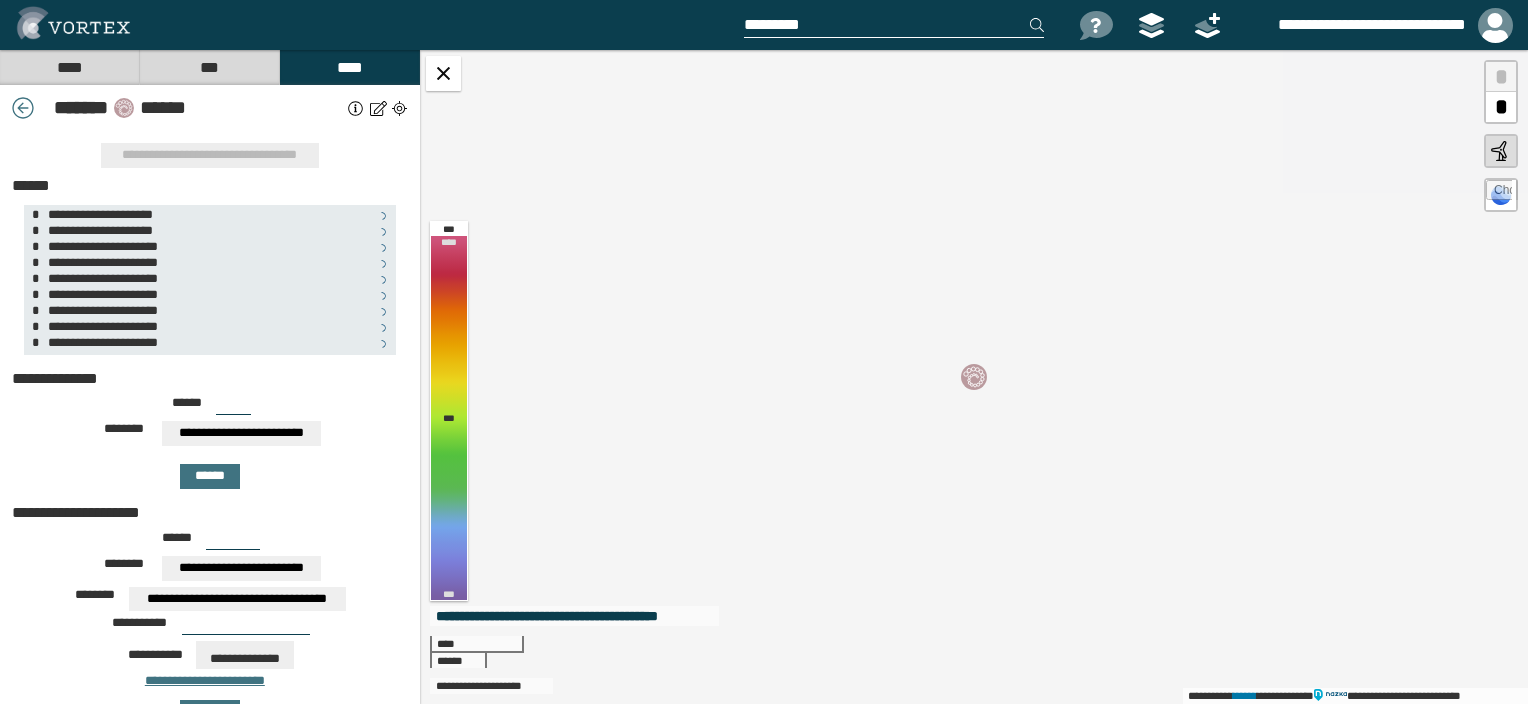 click on "**********" at bounding box center (242, 433) 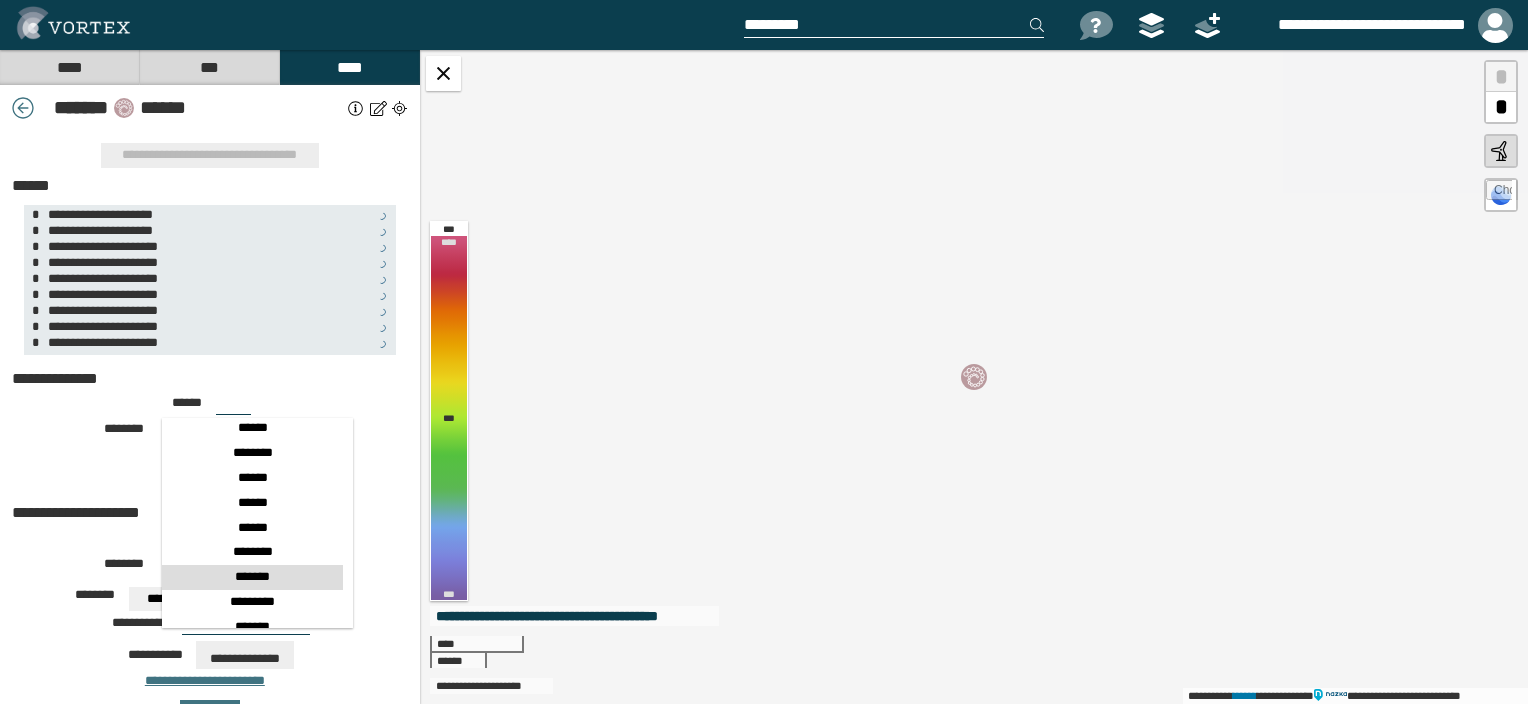 click on "*******" at bounding box center (252, 577) 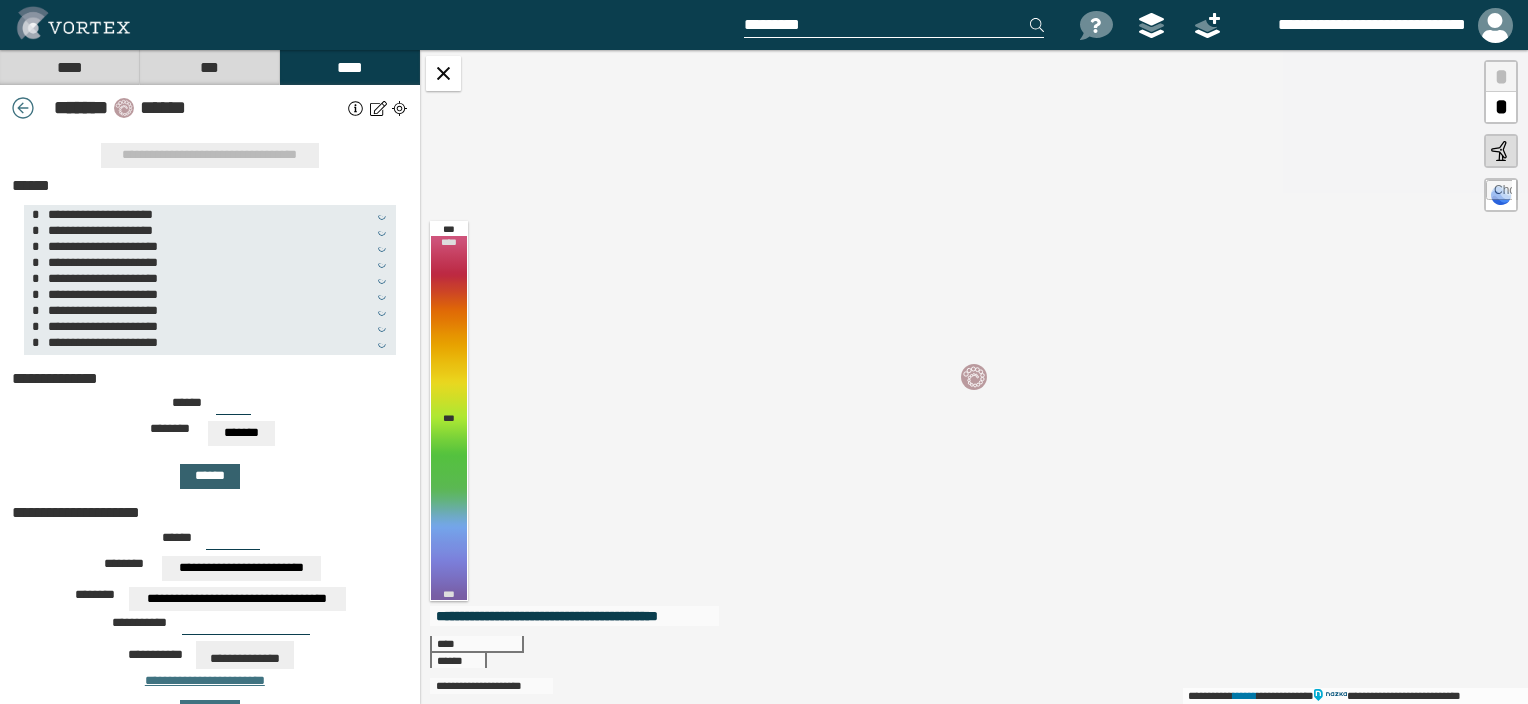click on "******" at bounding box center [210, 476] 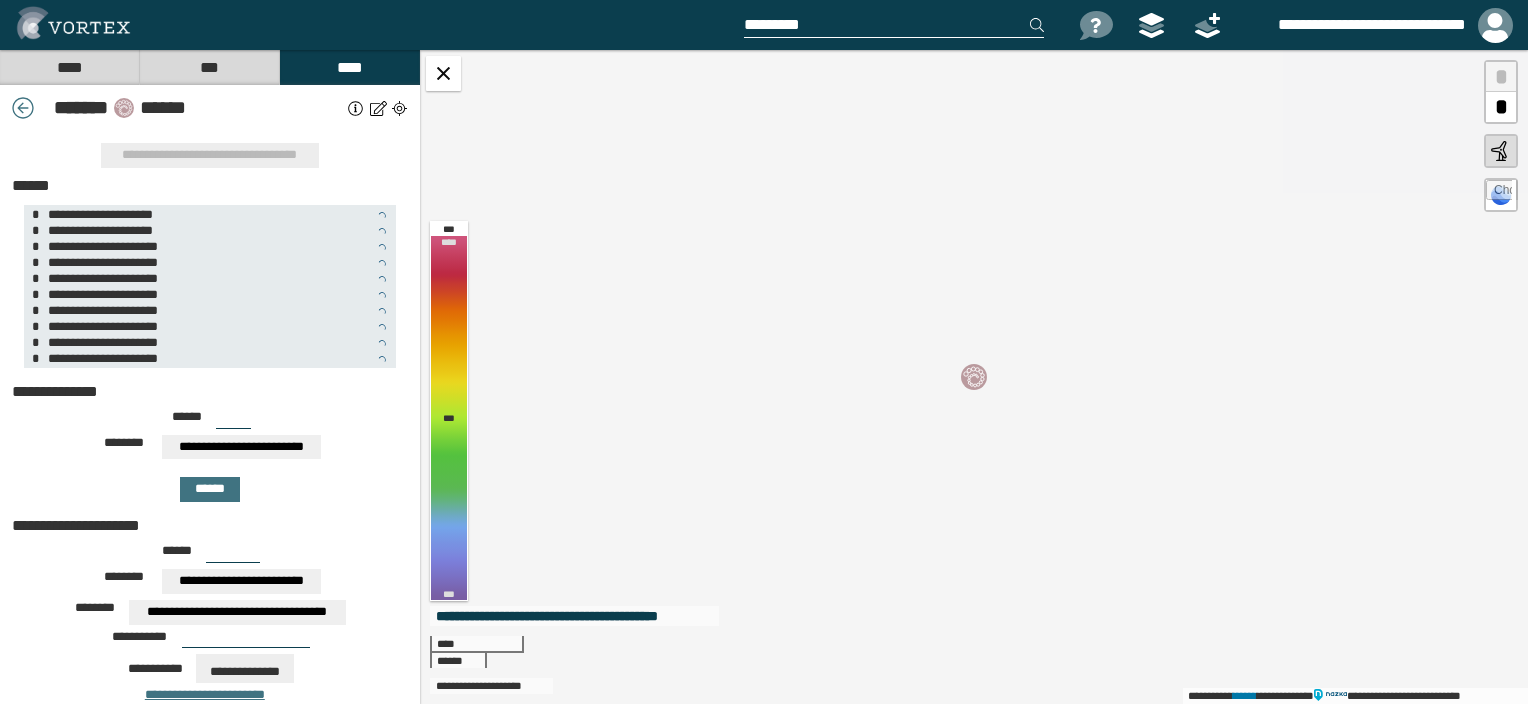 drag, startPoint x: 211, startPoint y: 417, endPoint x: 244, endPoint y: 416, distance: 33.01515 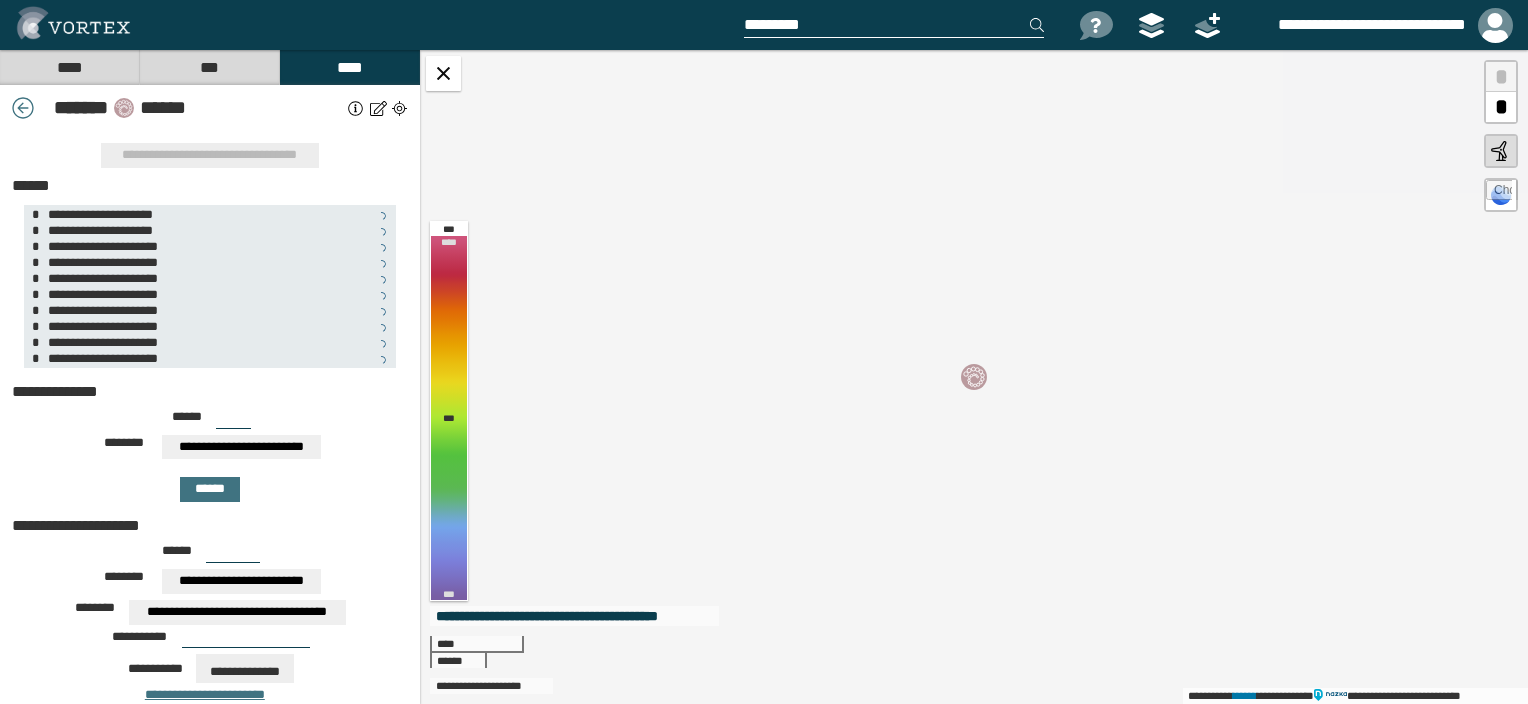 click on "***" at bounding box center [233, 421] 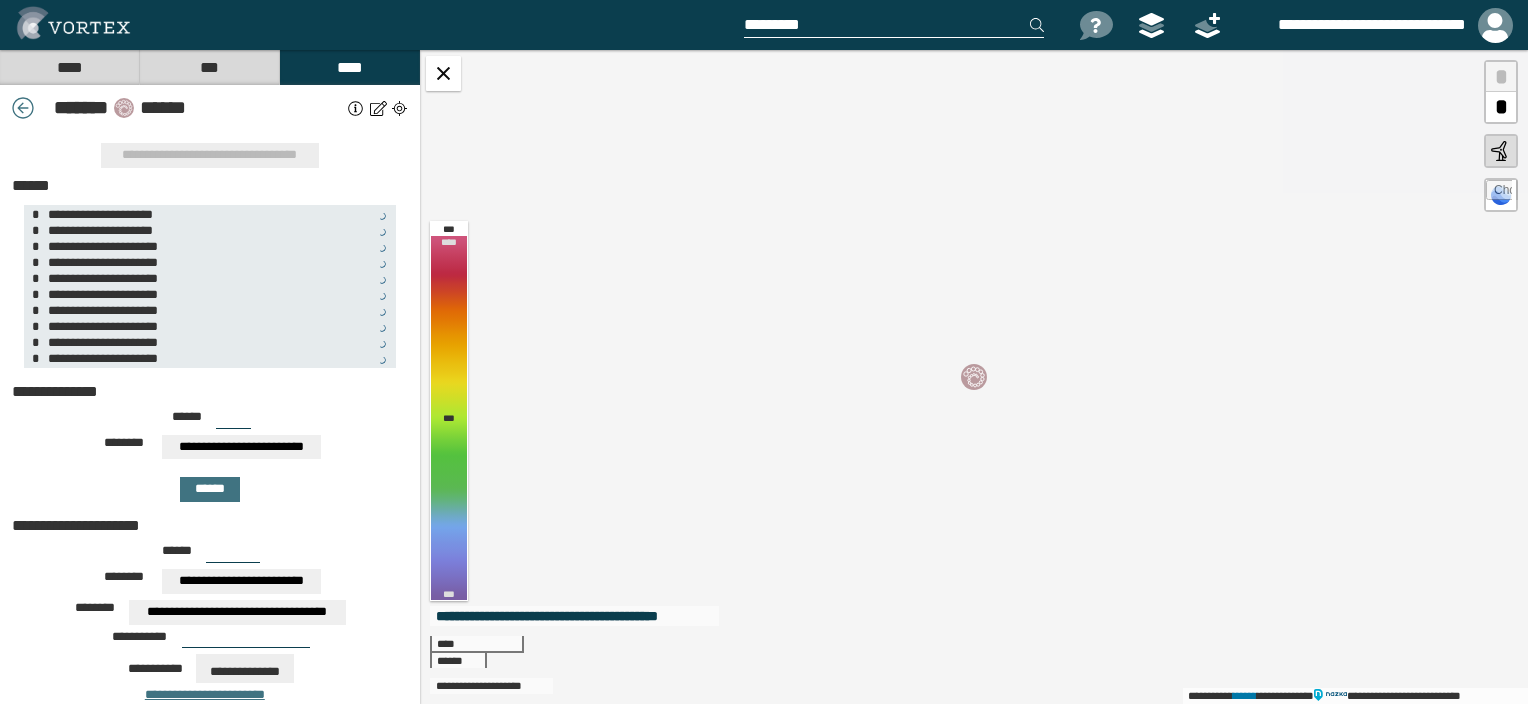 click on "**********" at bounding box center [242, 447] 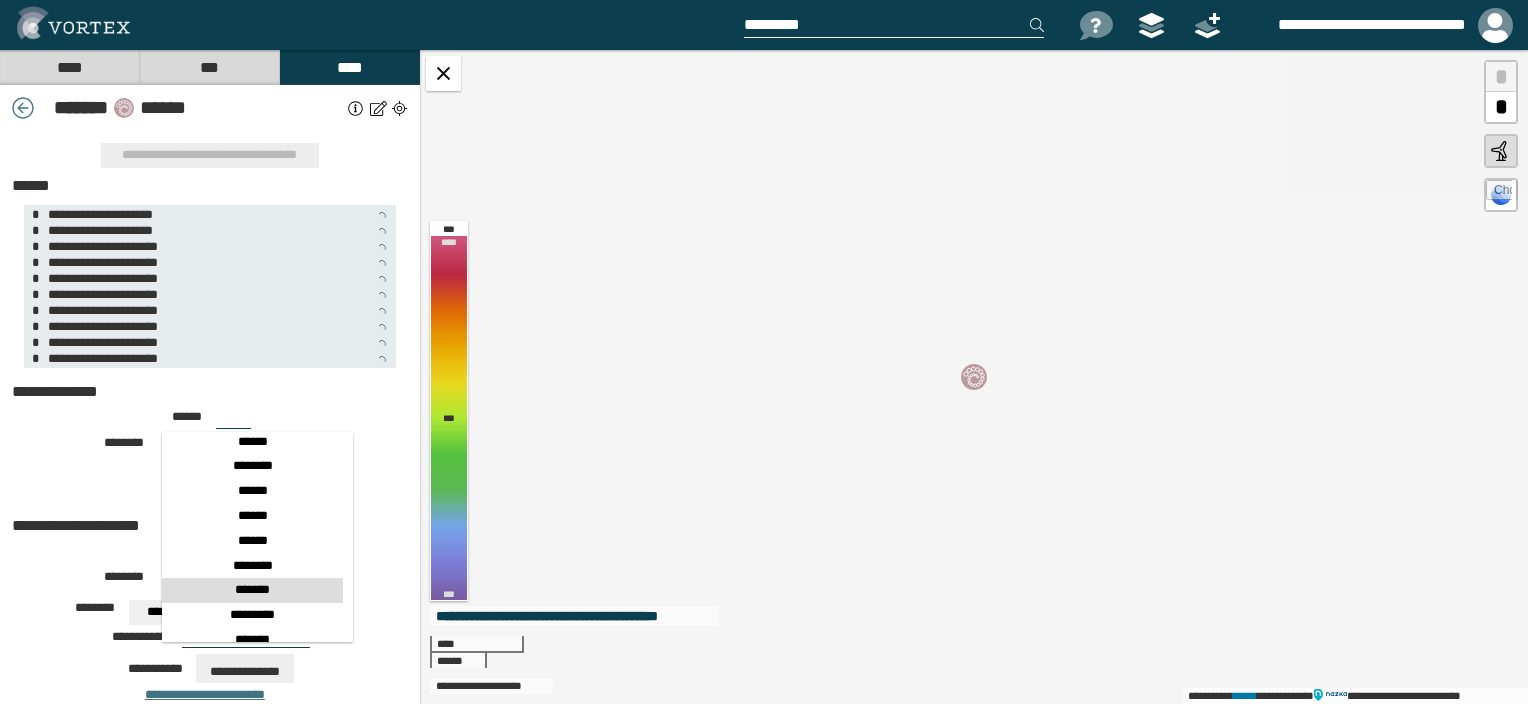 click on "*******" at bounding box center [252, 590] 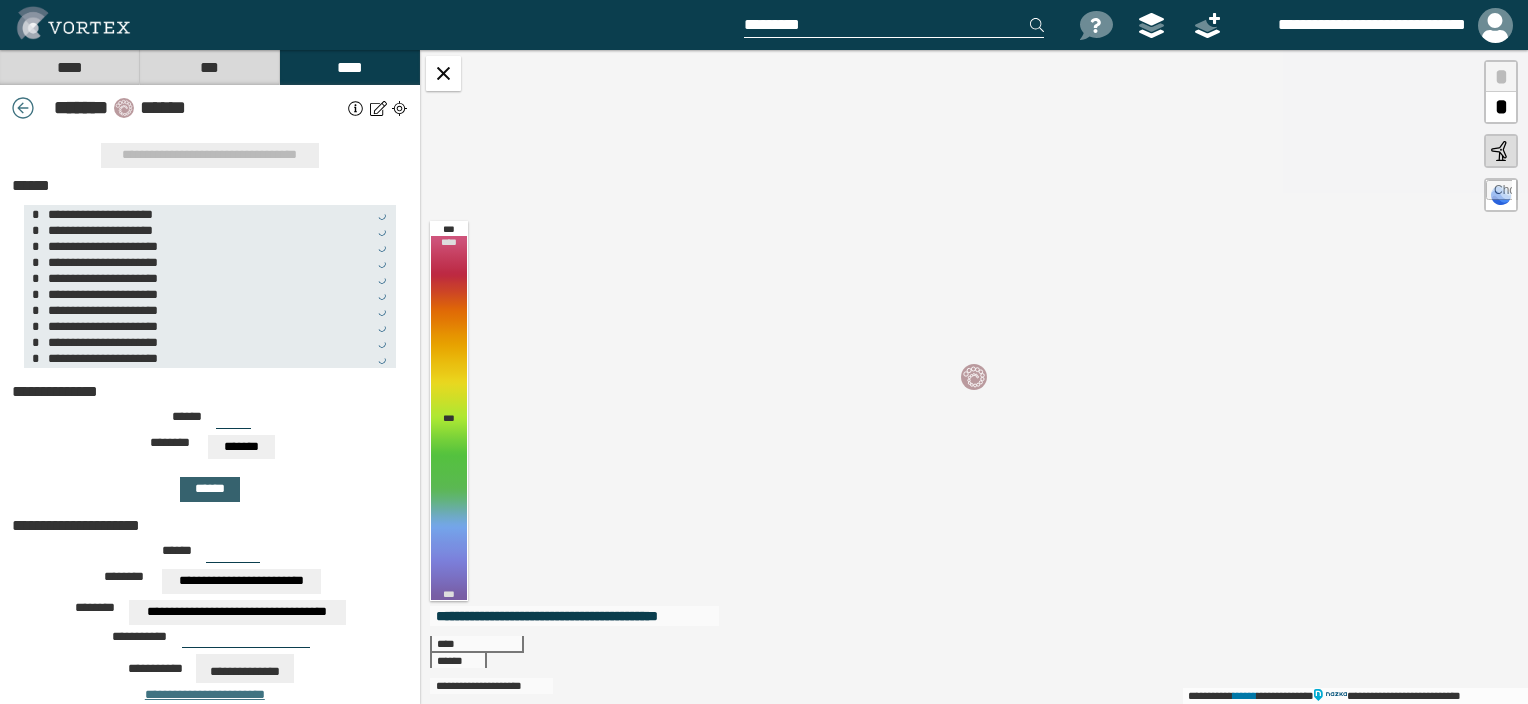 click on "******" at bounding box center [210, 489] 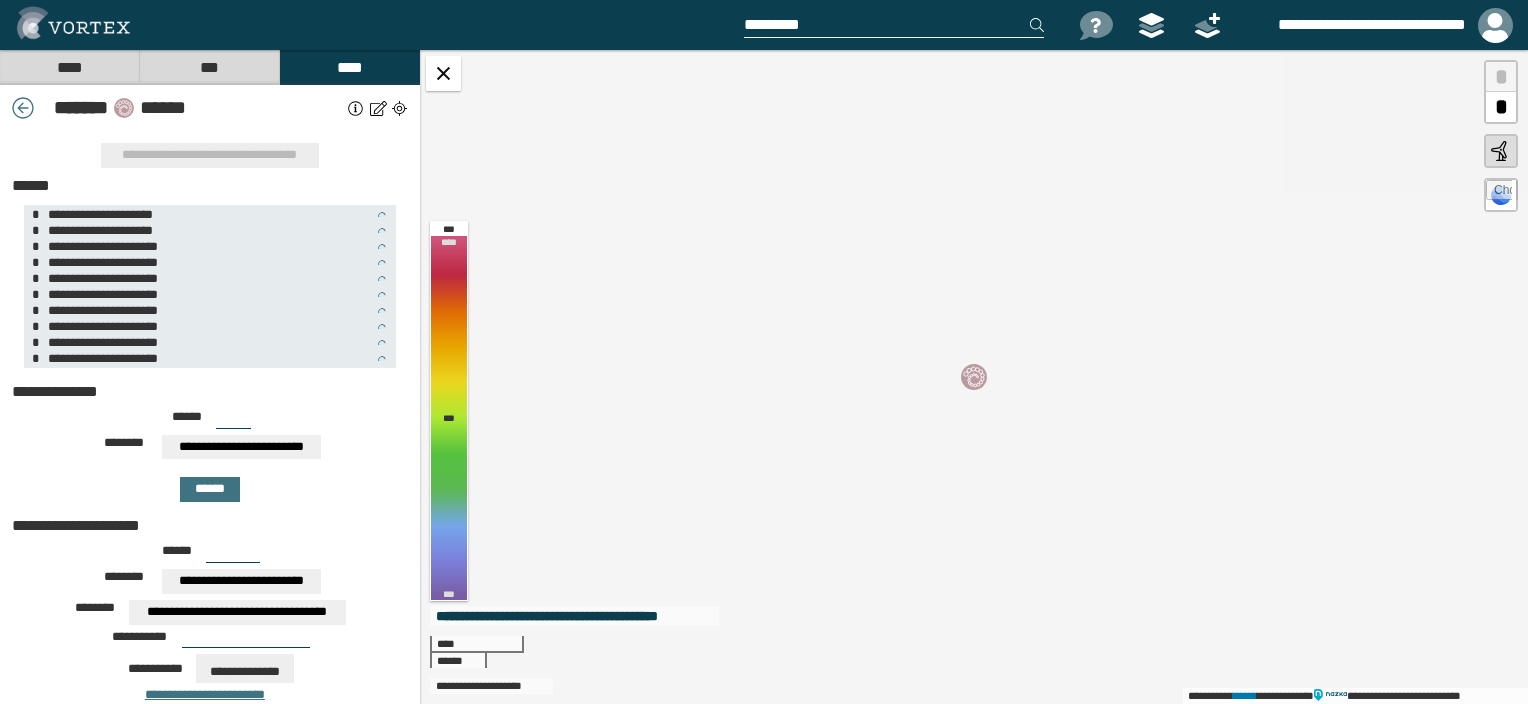 drag, startPoint x: 217, startPoint y: 418, endPoint x: 244, endPoint y: 419, distance: 27.018513 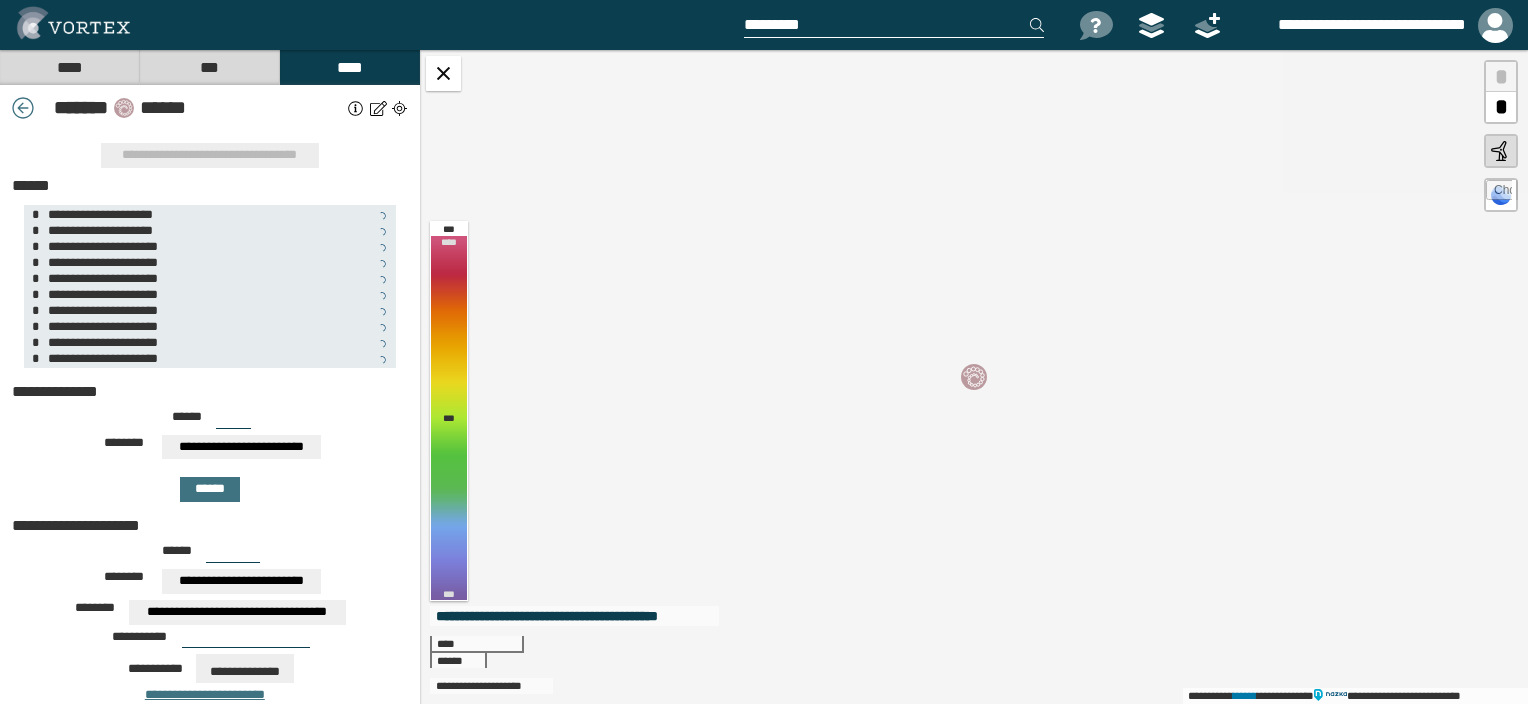 click on "***" at bounding box center [233, 421] 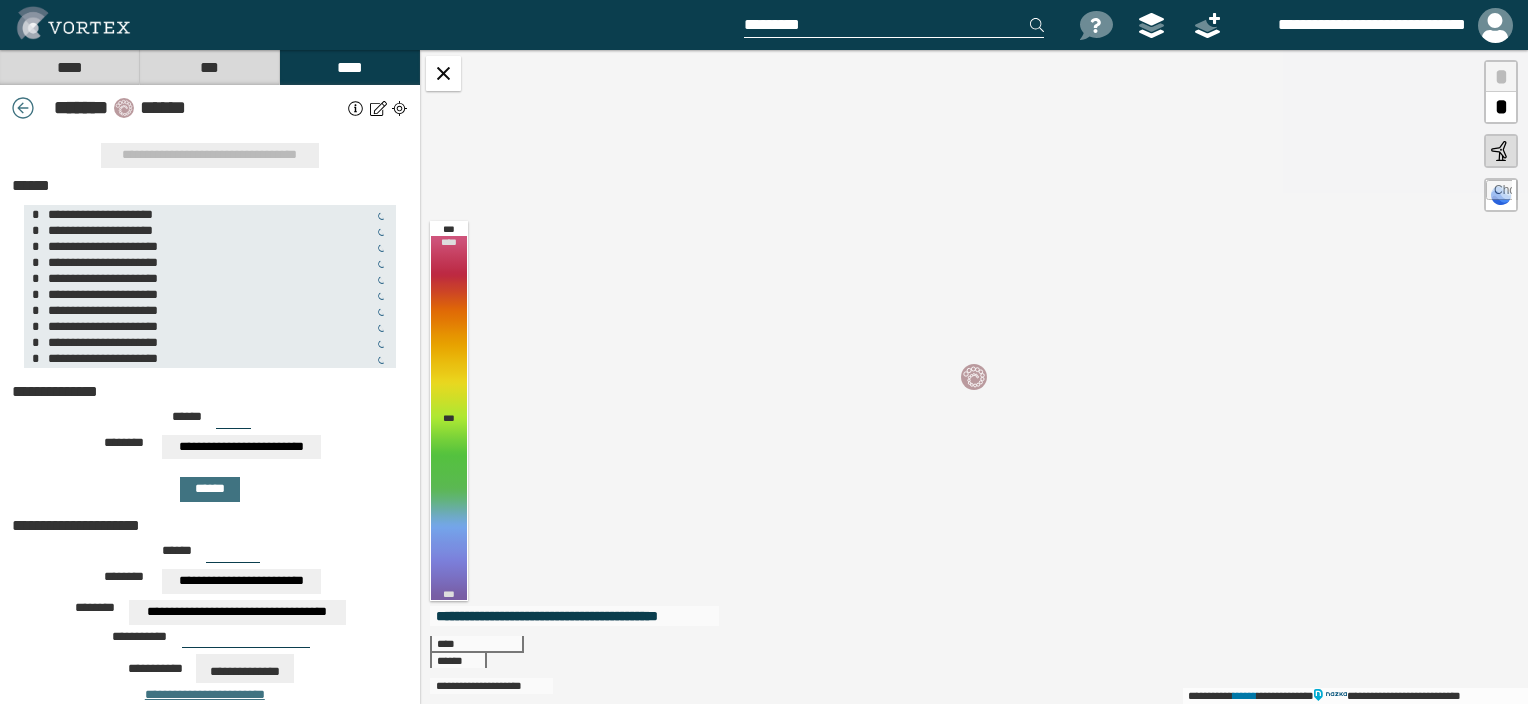 drag, startPoint x: 212, startPoint y: 419, endPoint x: 247, endPoint y: 422, distance: 35.128338 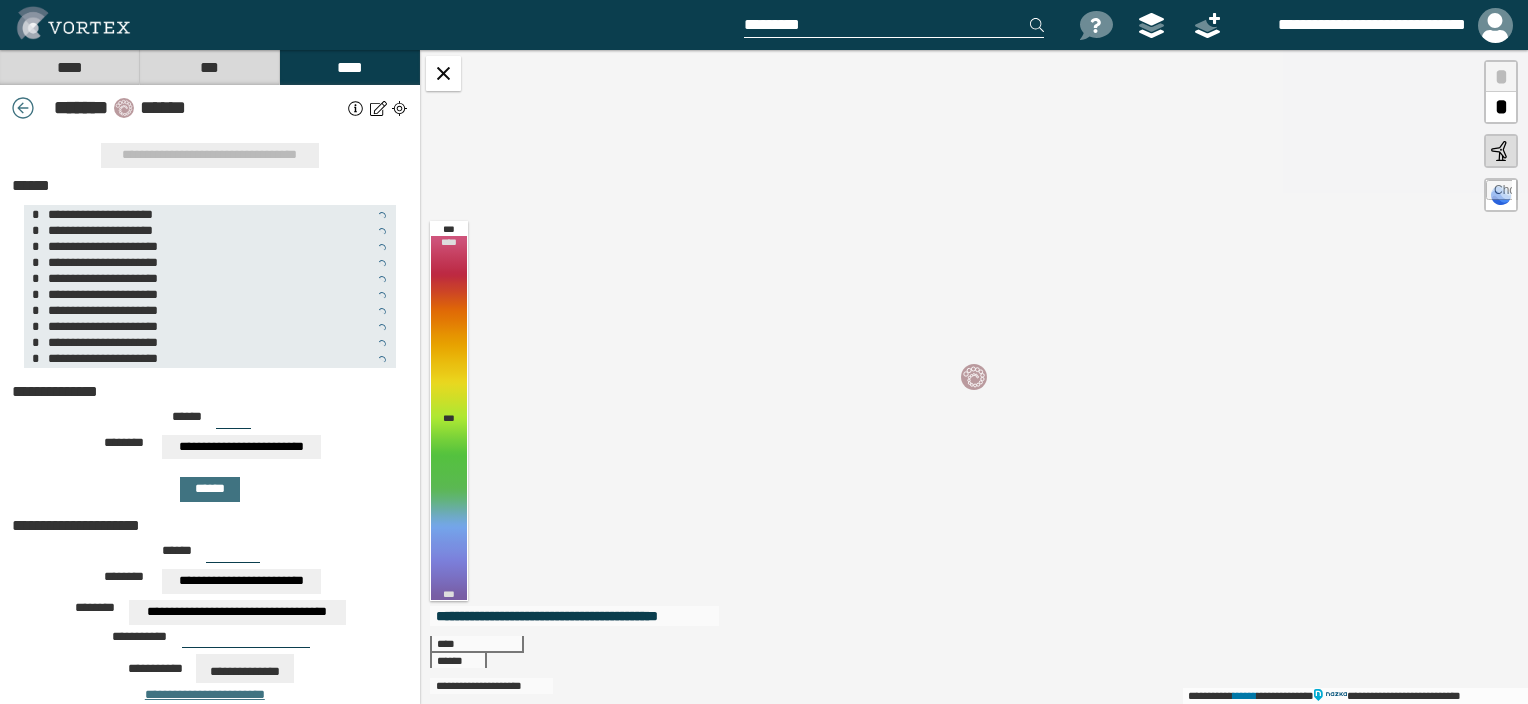 click on "***" at bounding box center [233, 421] 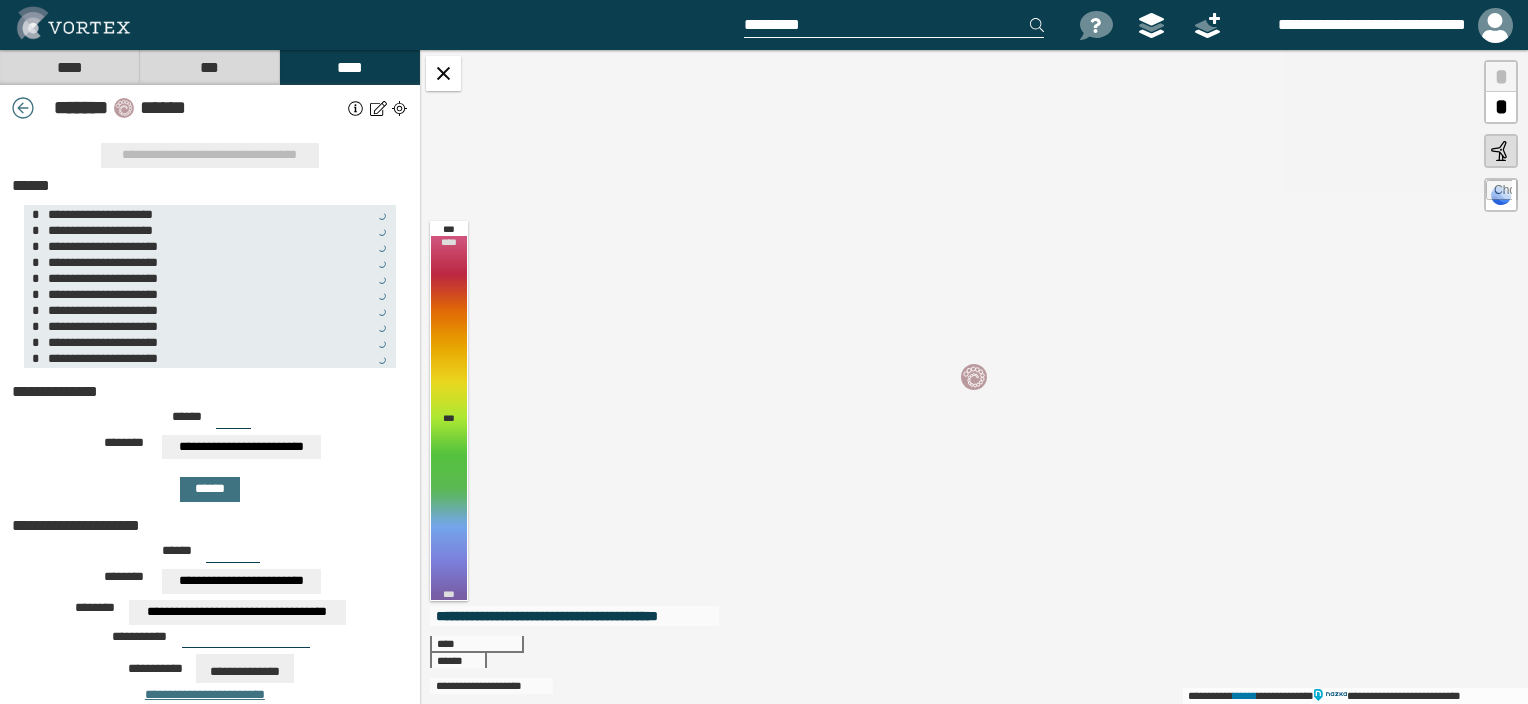 click on "**********" at bounding box center [242, 447] 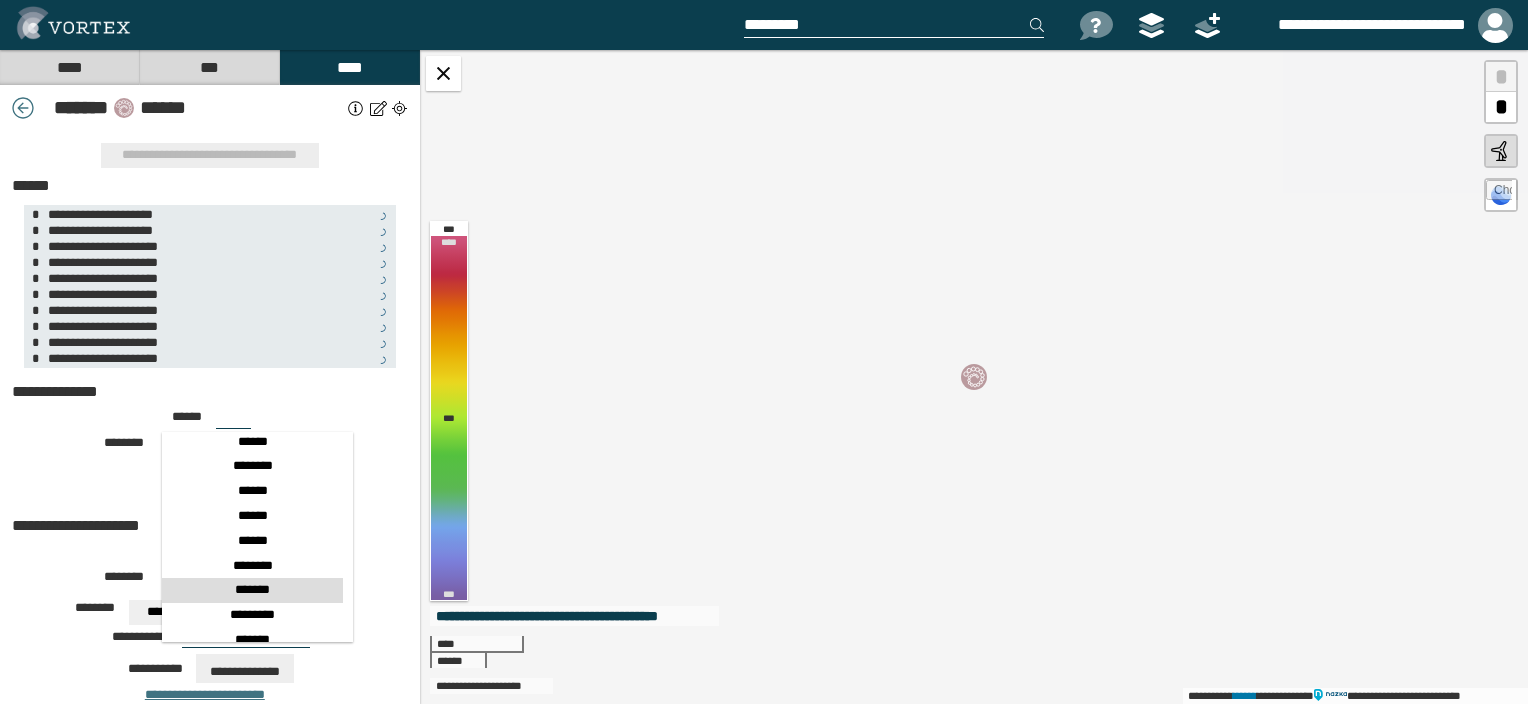 click on "*******" at bounding box center [252, 590] 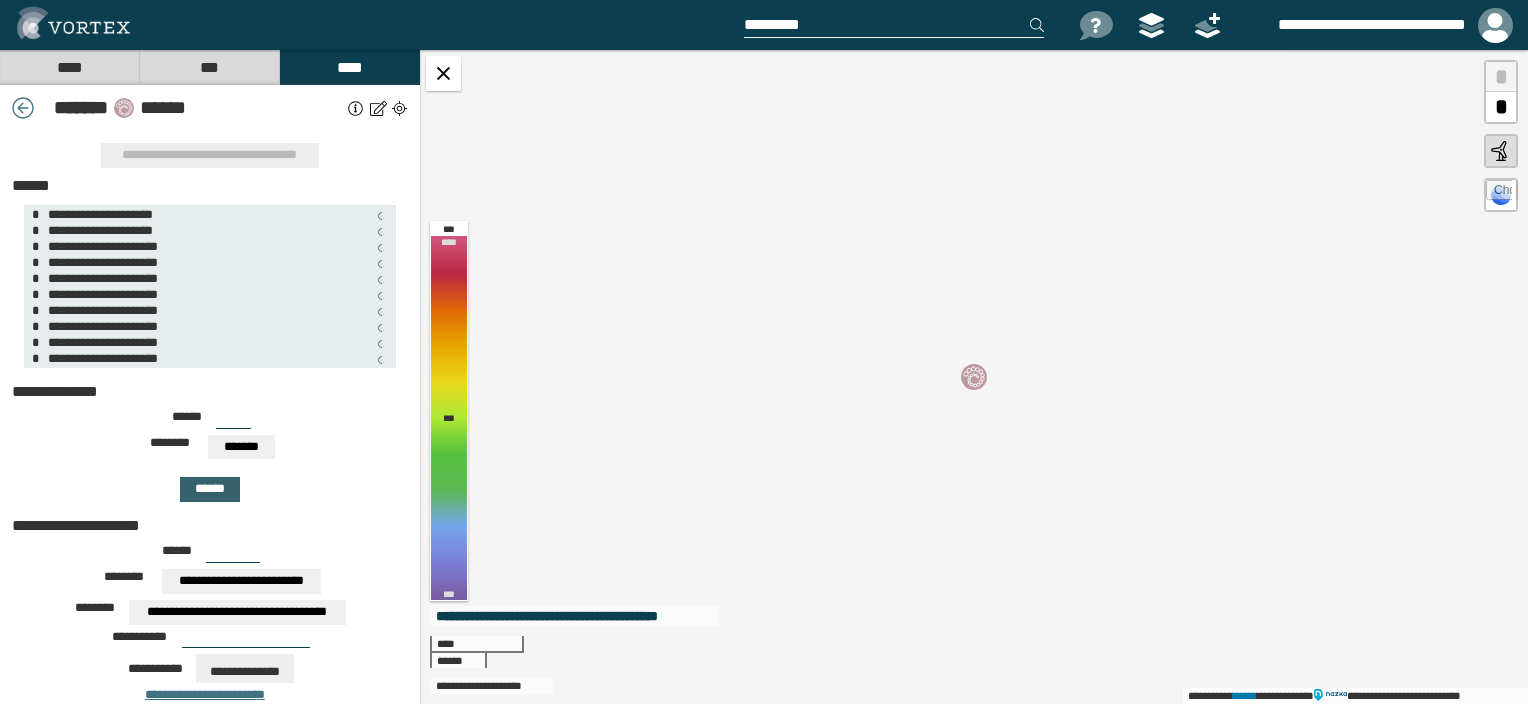 click on "******" at bounding box center [210, 489] 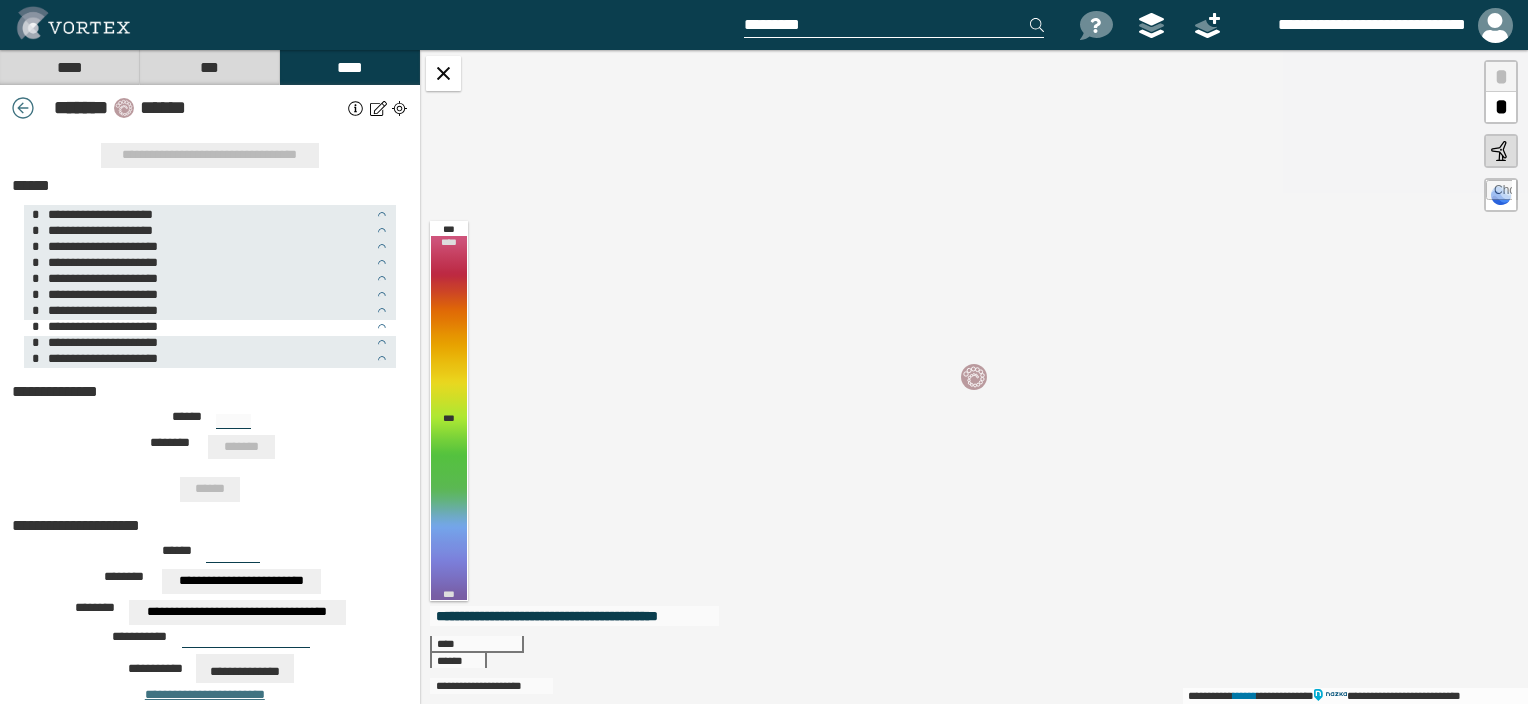 type on "***" 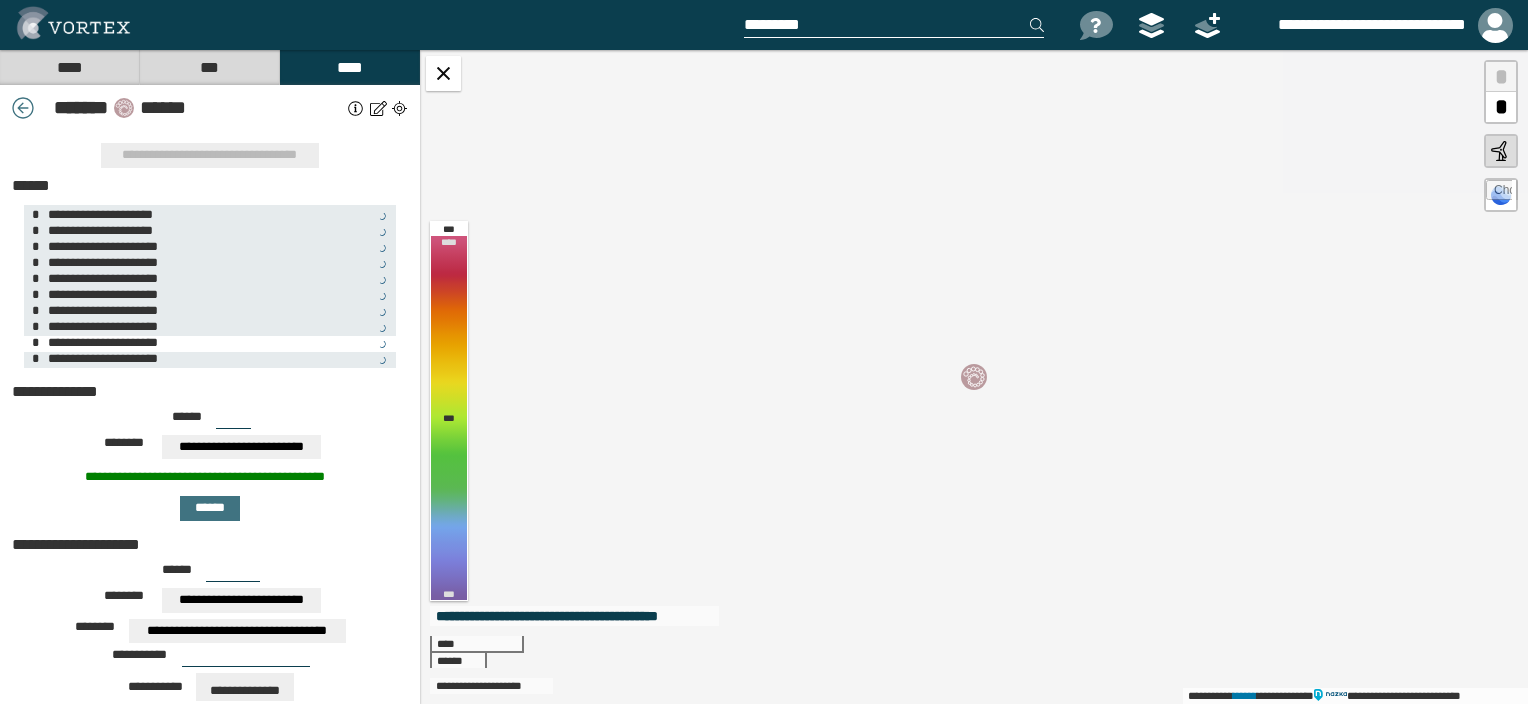 scroll, scrollTop: 34, scrollLeft: 0, axis: vertical 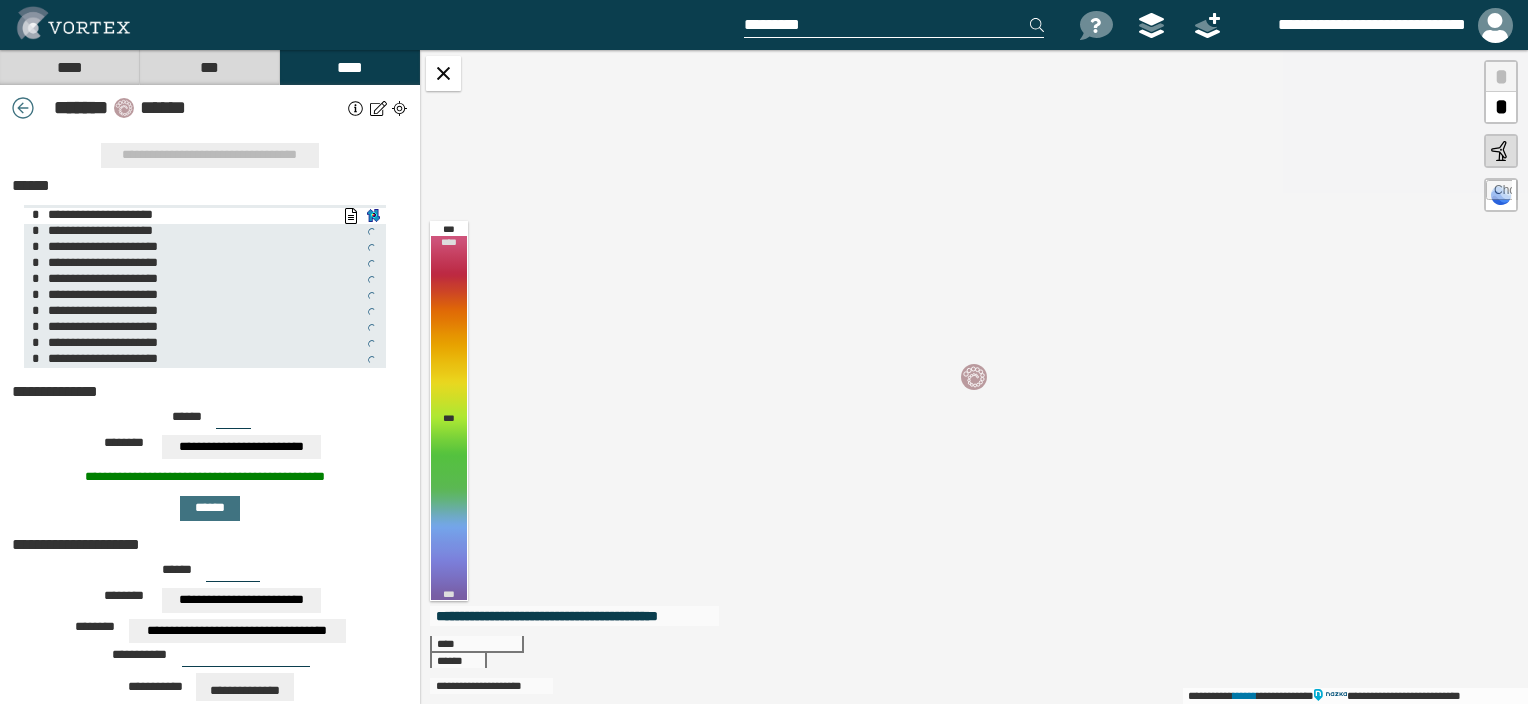 click on "**********" at bounding box center (184, 216) 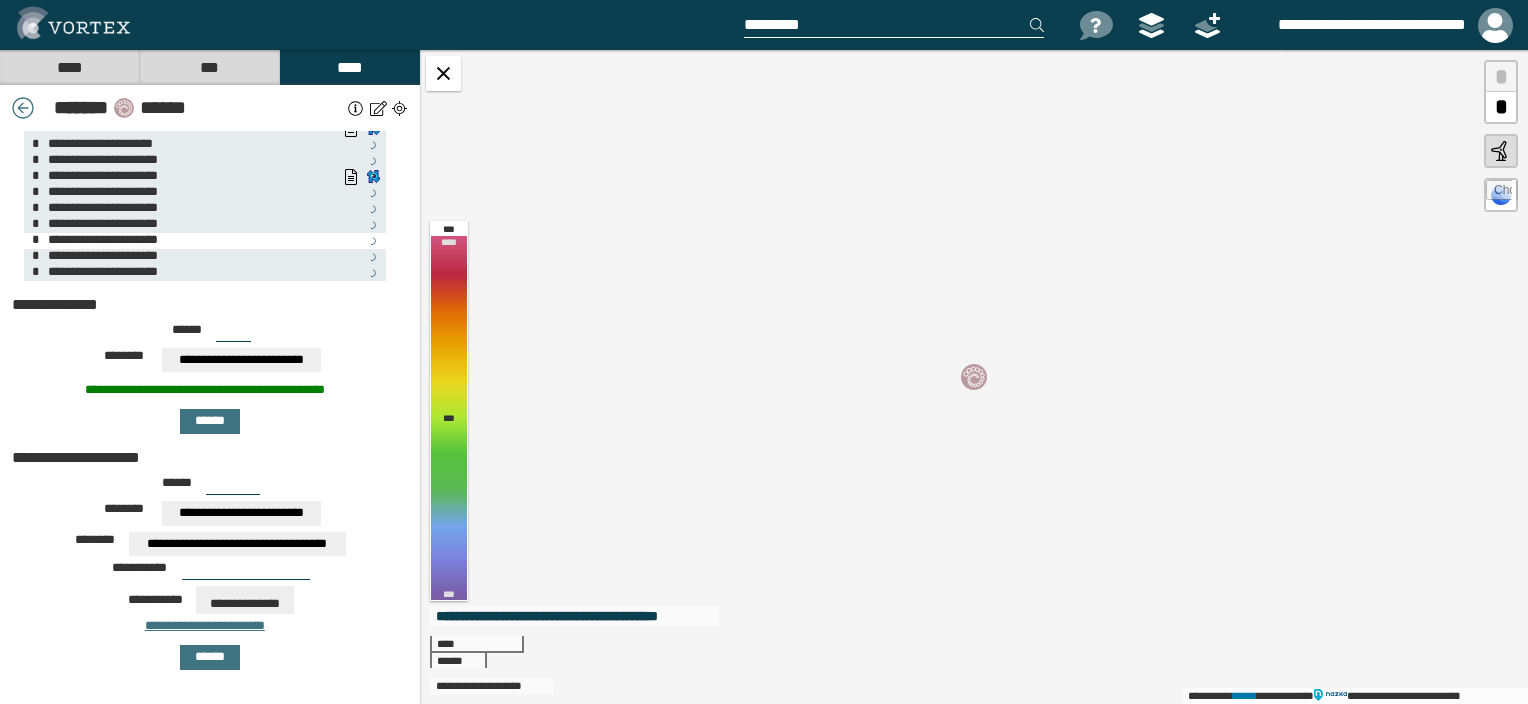 scroll, scrollTop: 0, scrollLeft: 0, axis: both 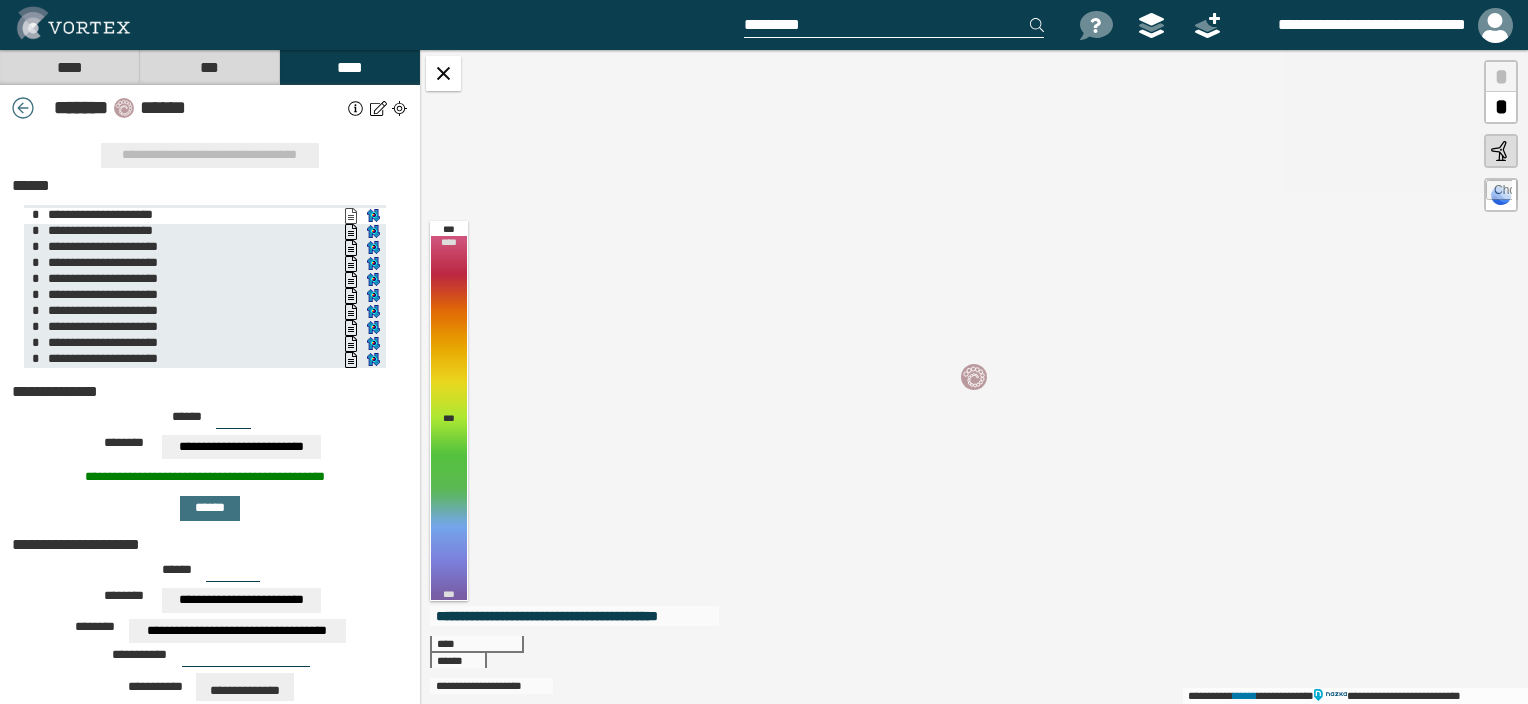click on "**********" at bounding box center [351, 216] 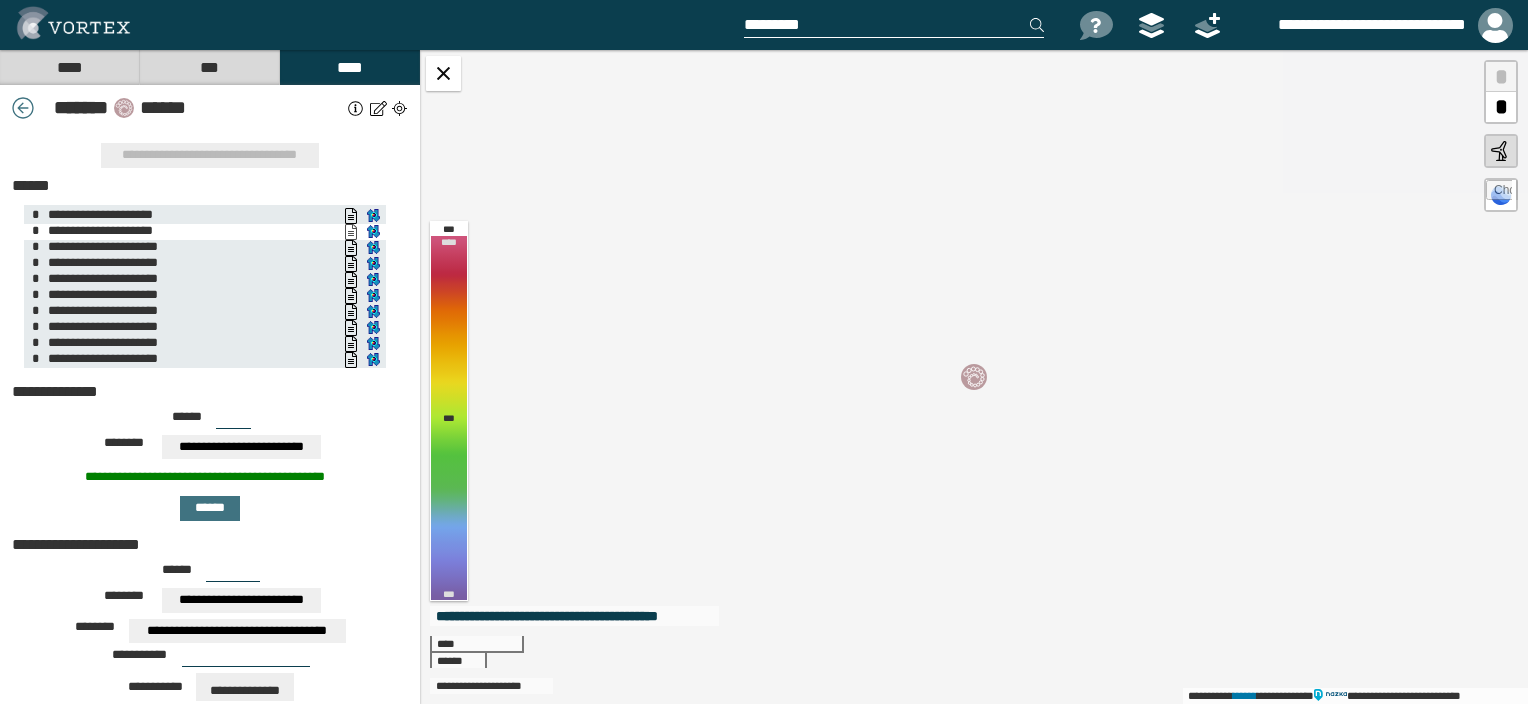 click on "**********" at bounding box center (351, 232) 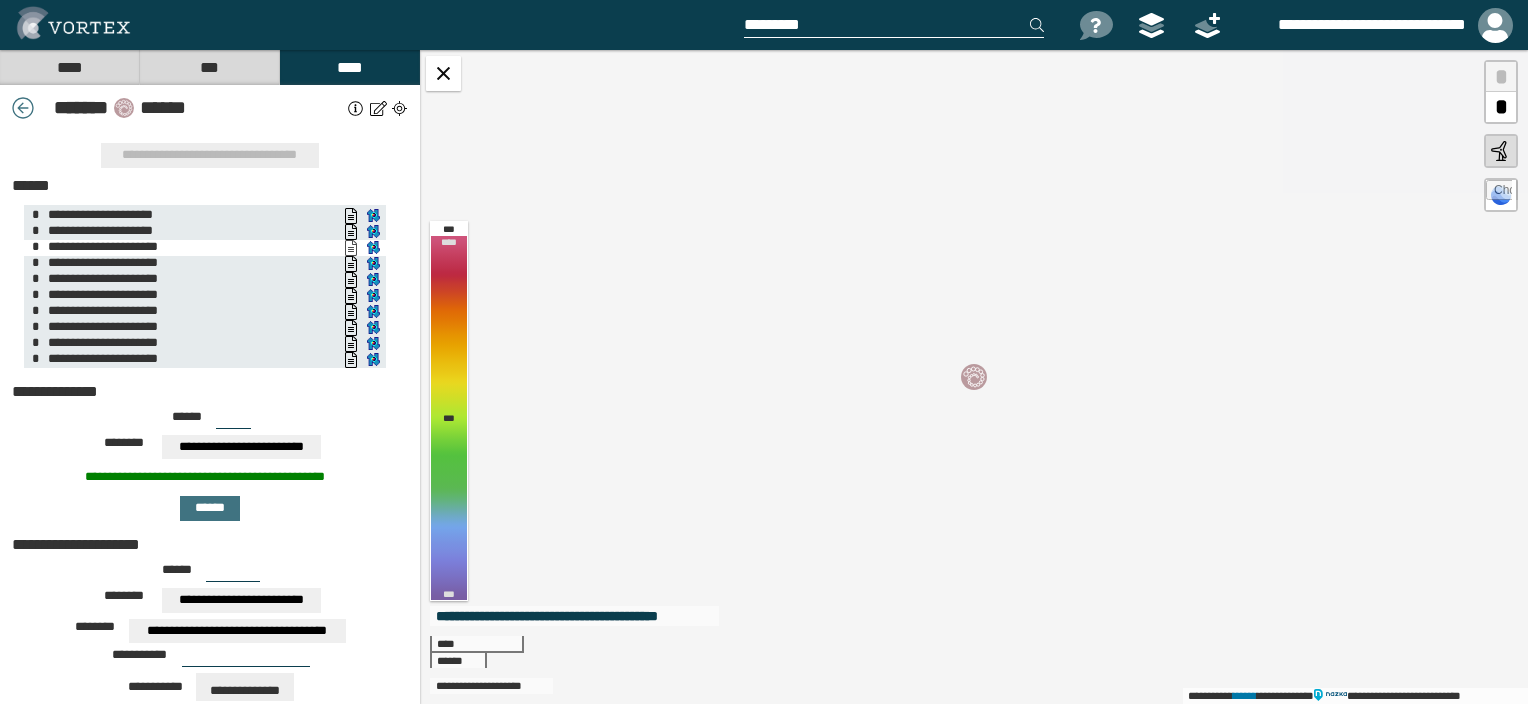 click on "**********" at bounding box center [351, 248] 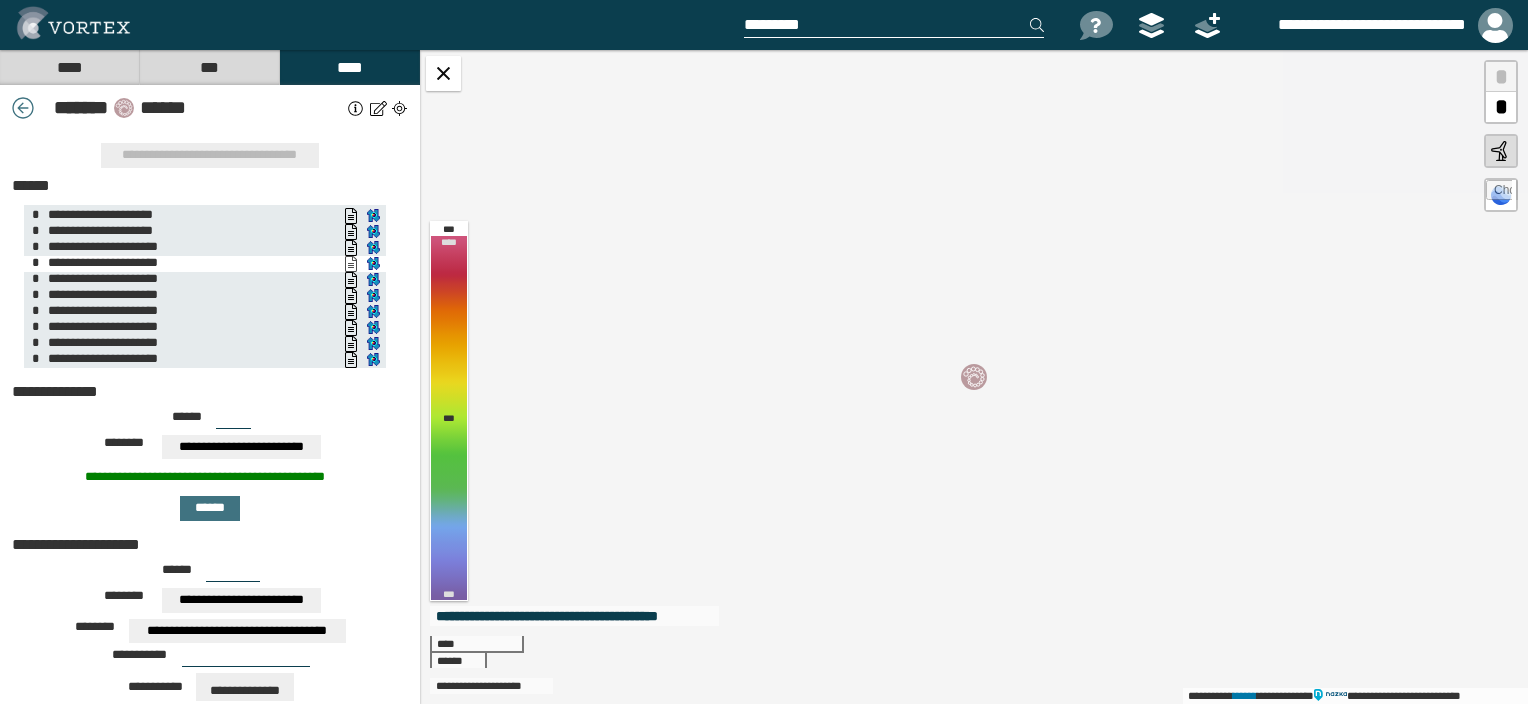 click on "**********" at bounding box center (351, 264) 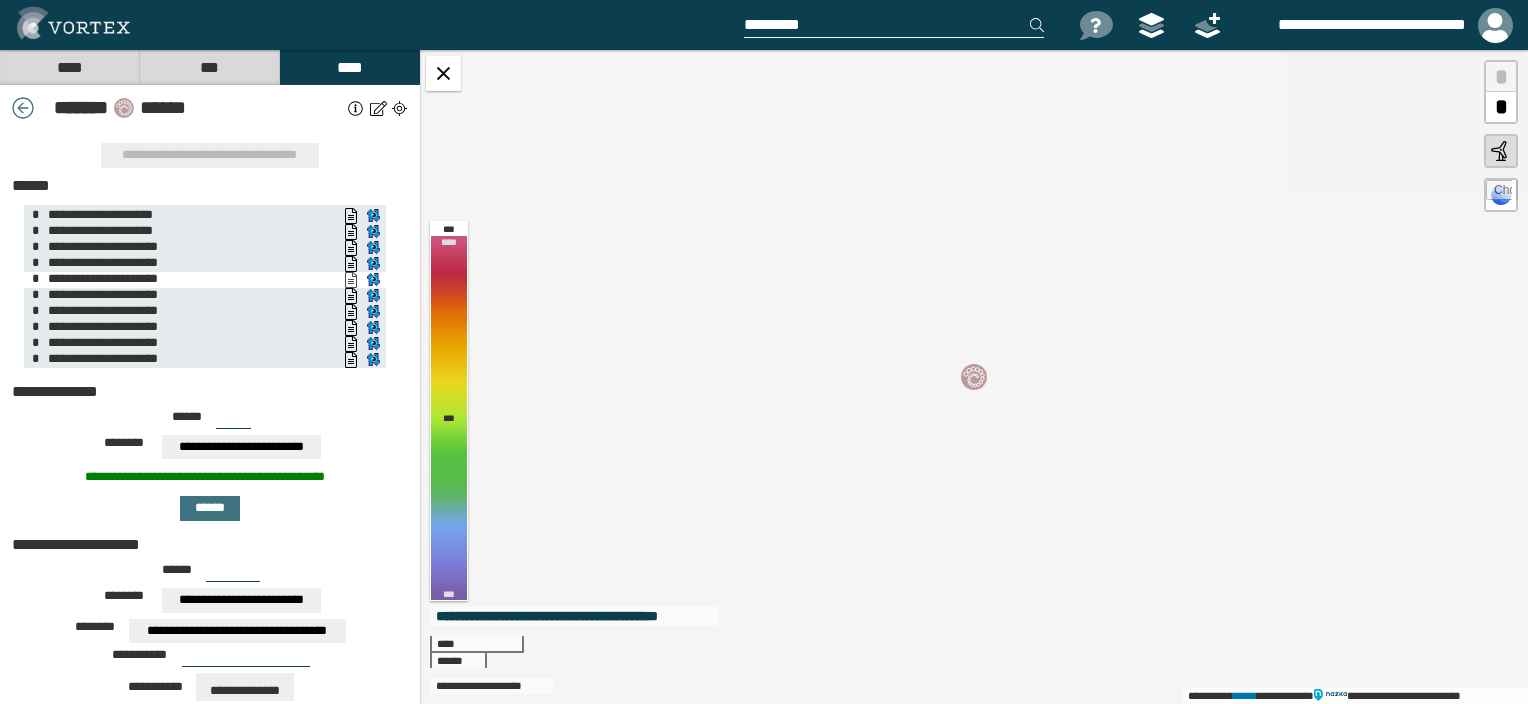 click on "**********" at bounding box center (351, 280) 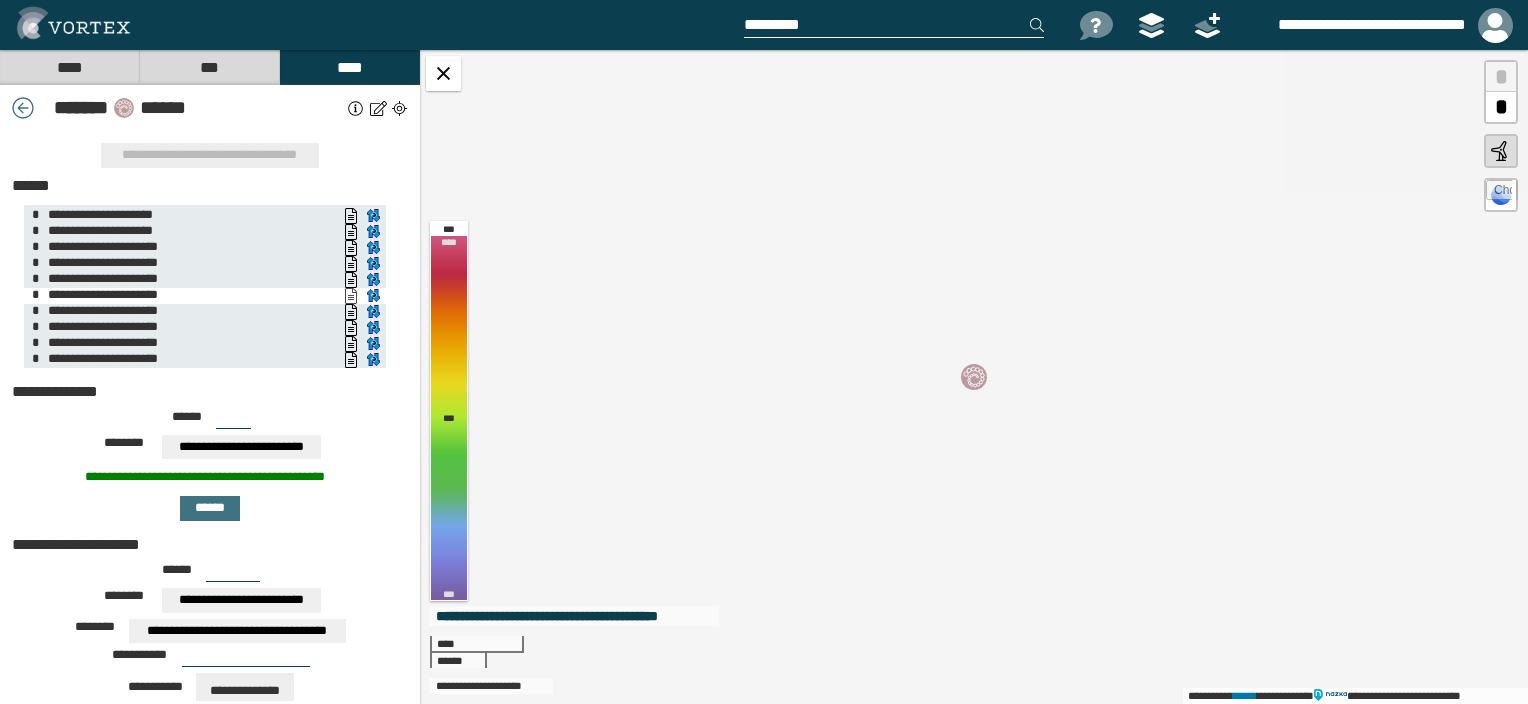 click on "**********" at bounding box center [351, 296] 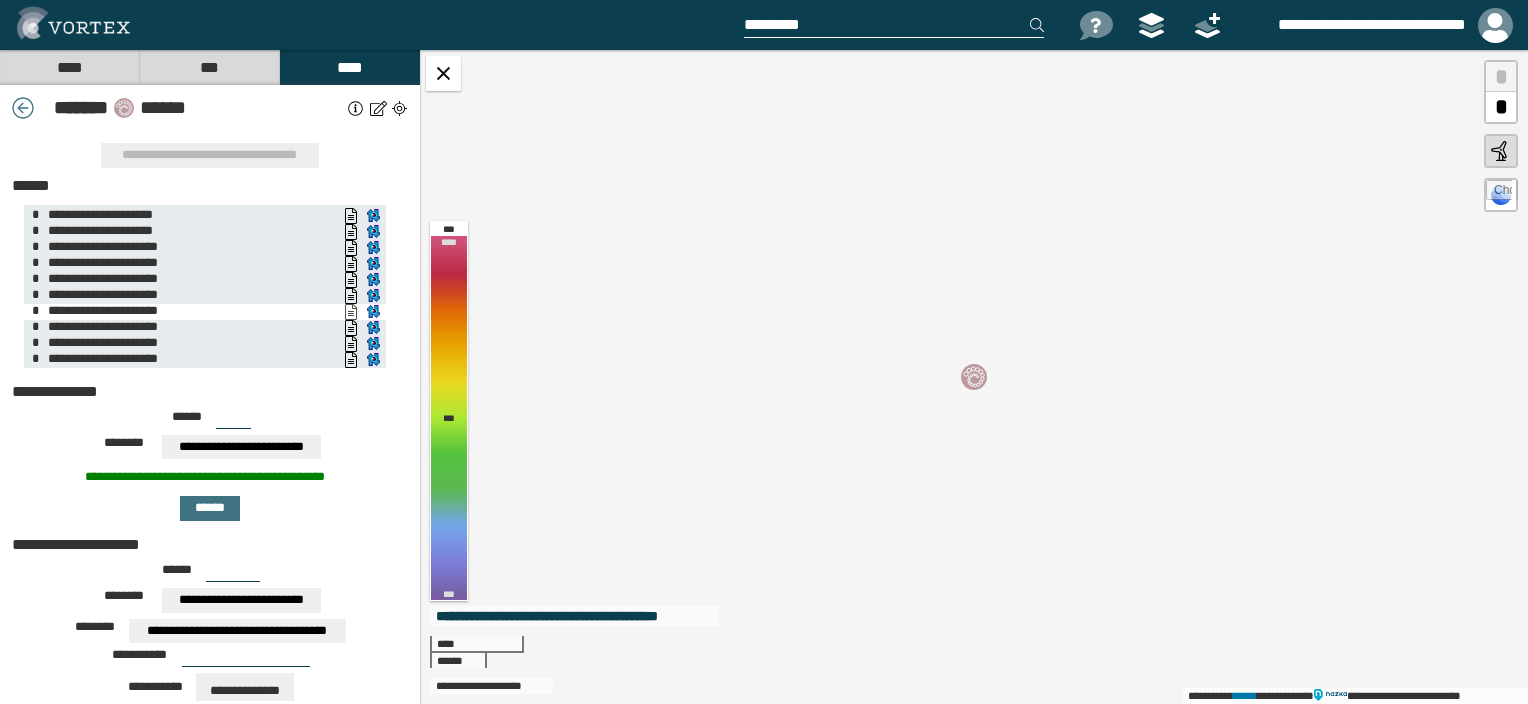 click on "**********" at bounding box center [351, 312] 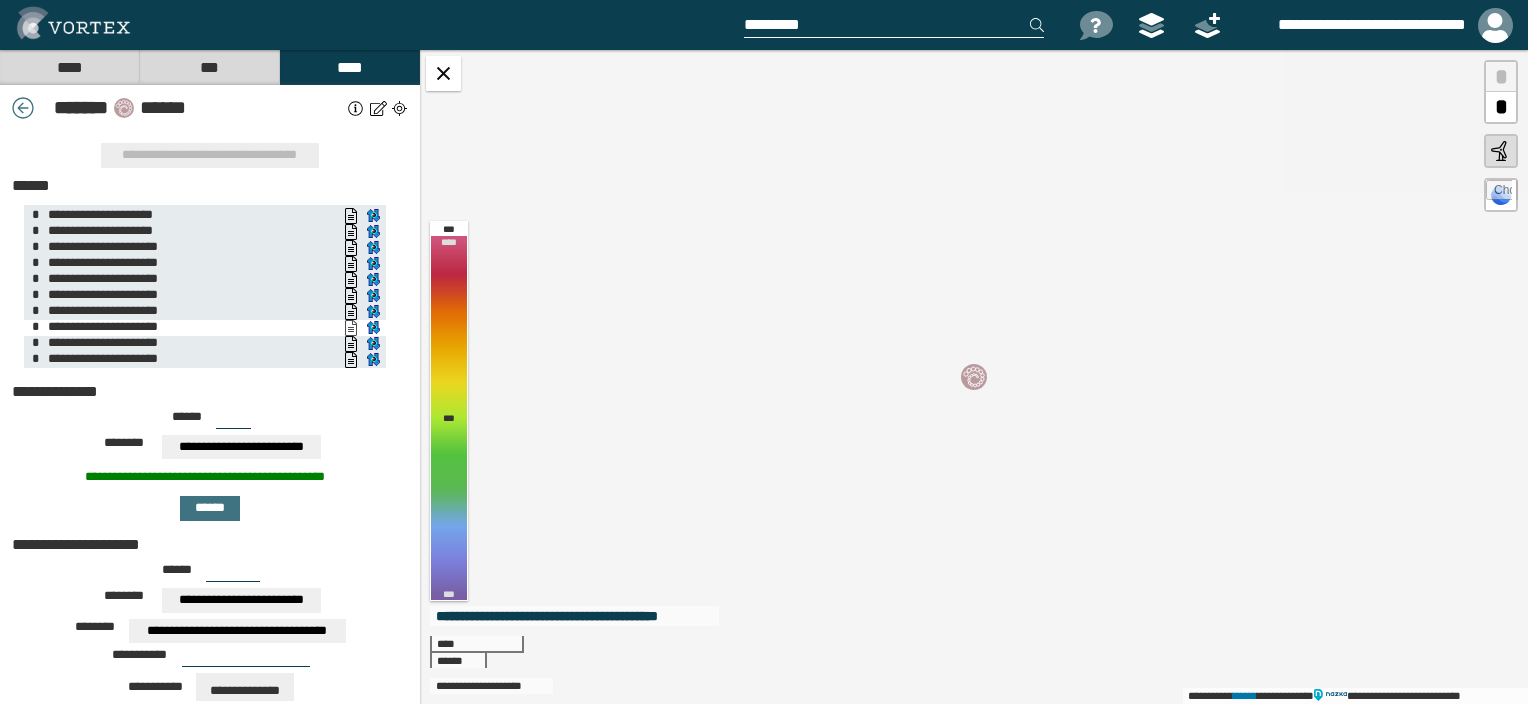 click on "**********" at bounding box center [351, 328] 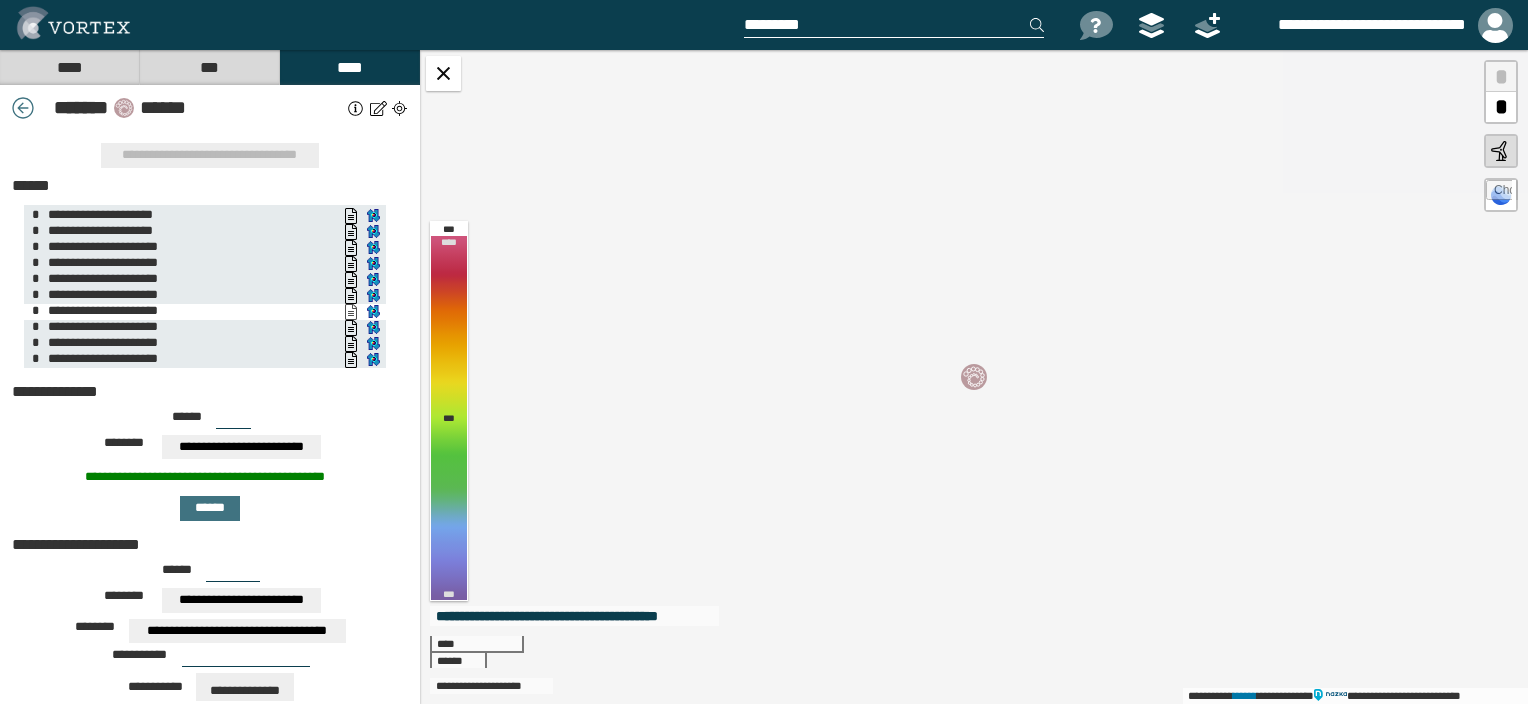 click on "**********" at bounding box center (351, 312) 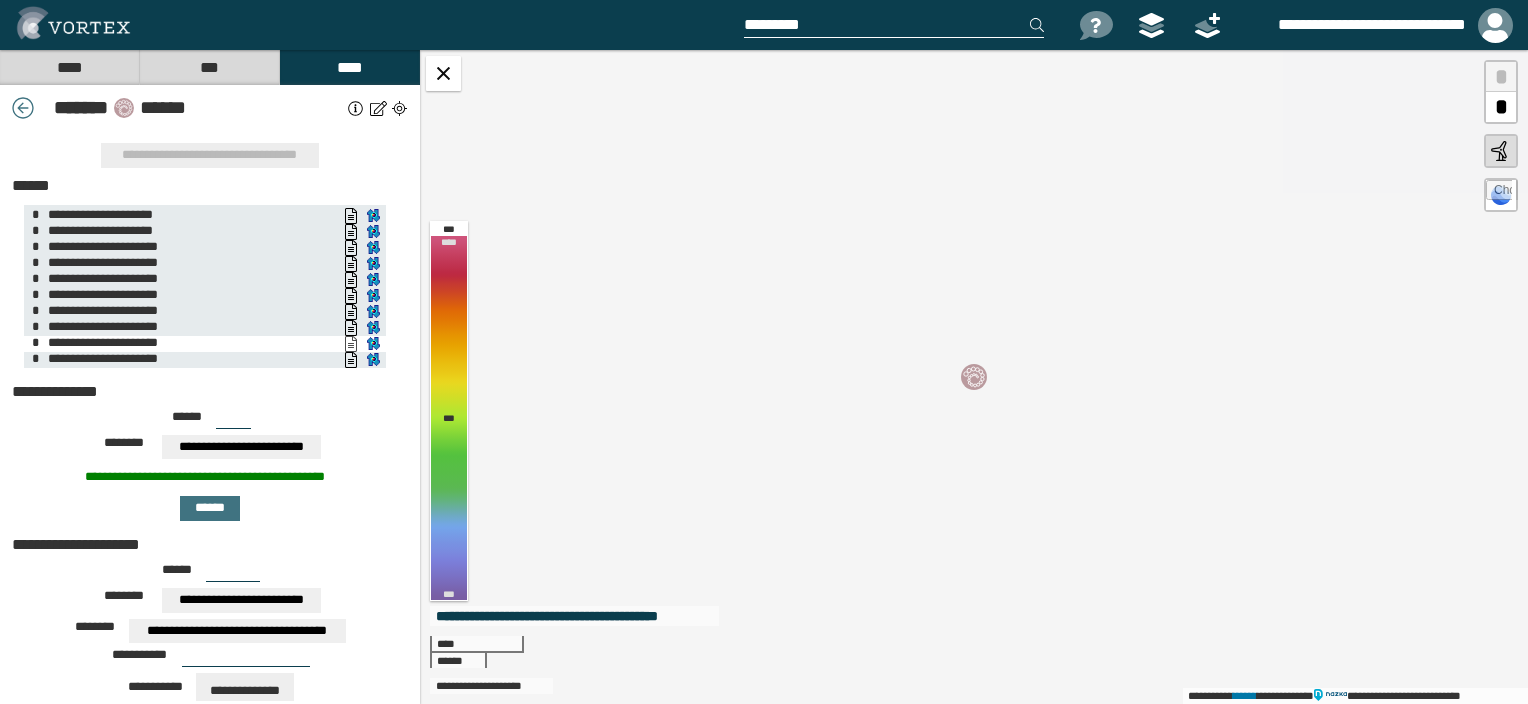 click on "**********" at bounding box center (351, 344) 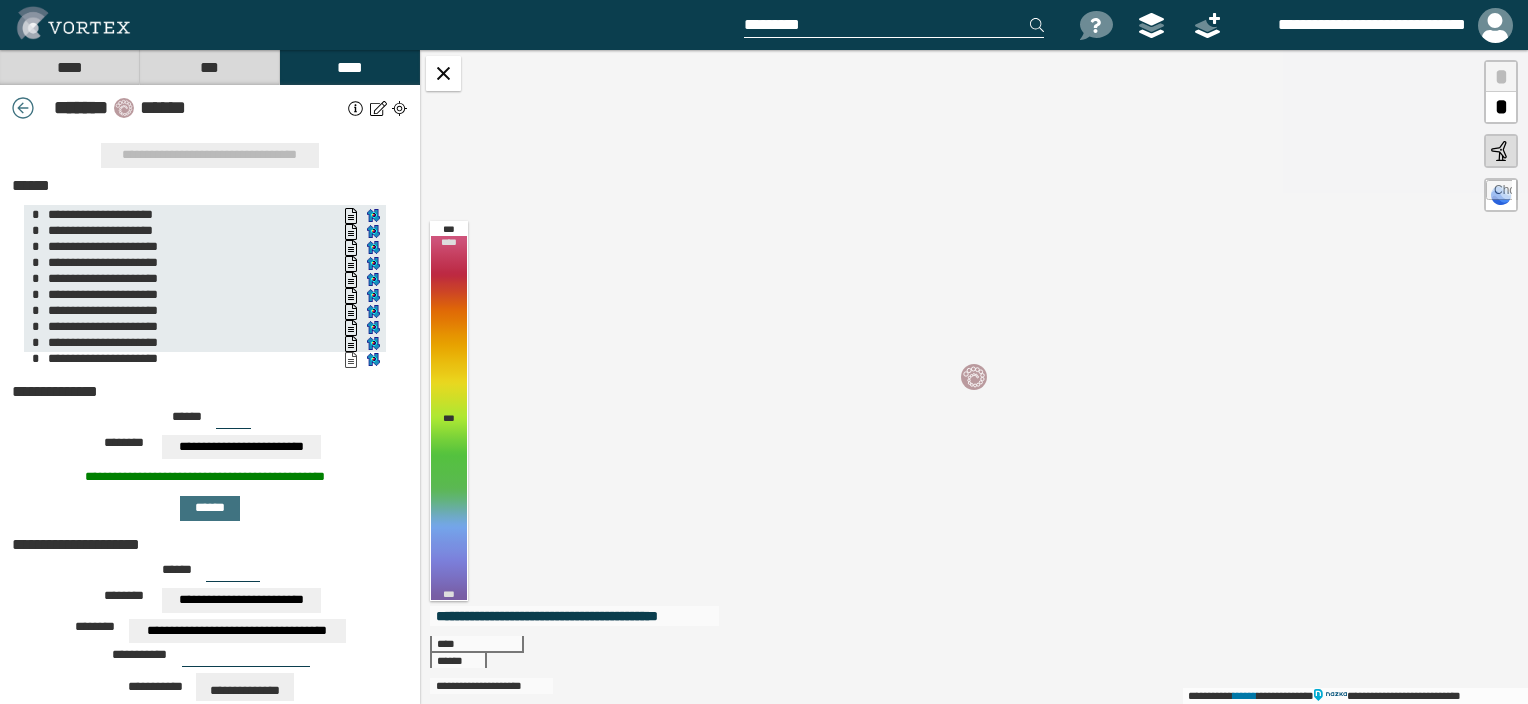 click on "**********" at bounding box center (351, 360) 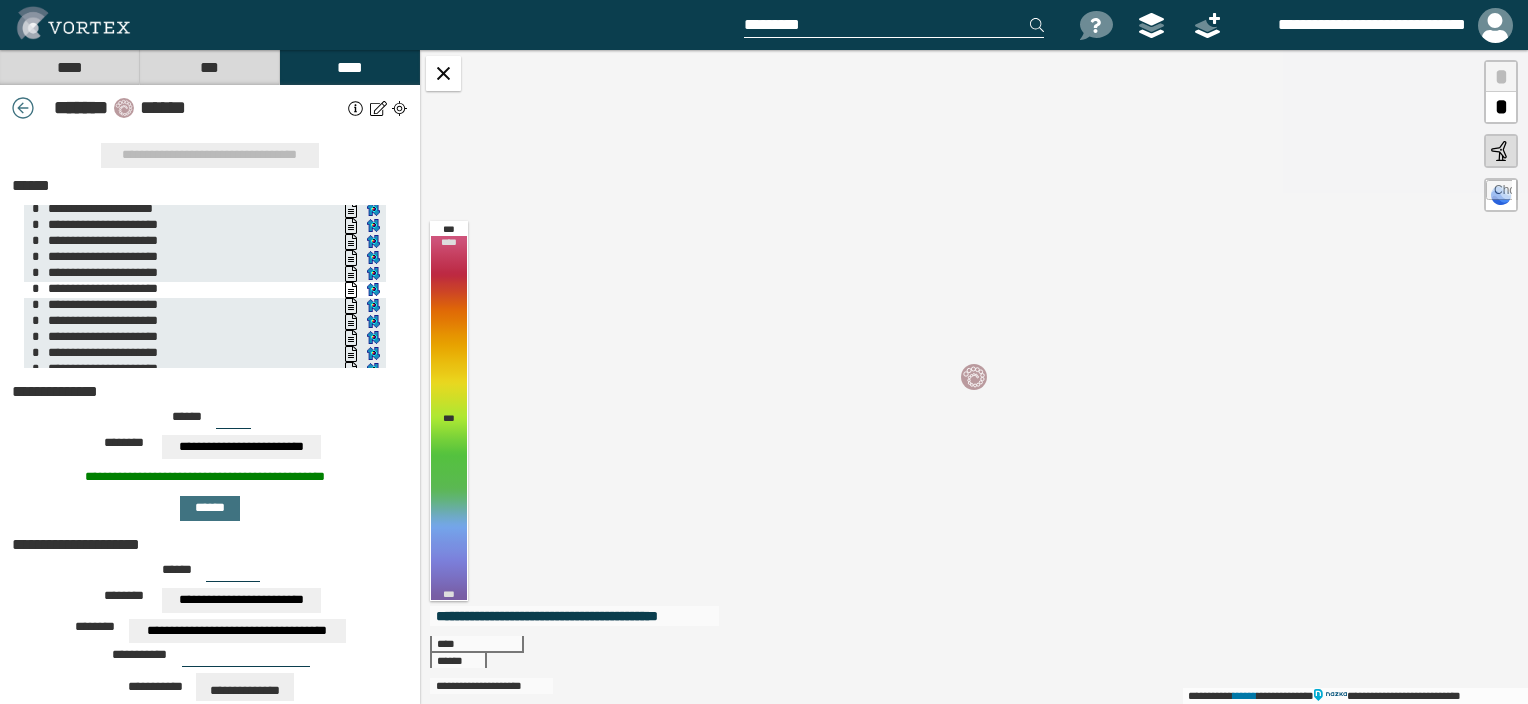 scroll, scrollTop: 34, scrollLeft: 0, axis: vertical 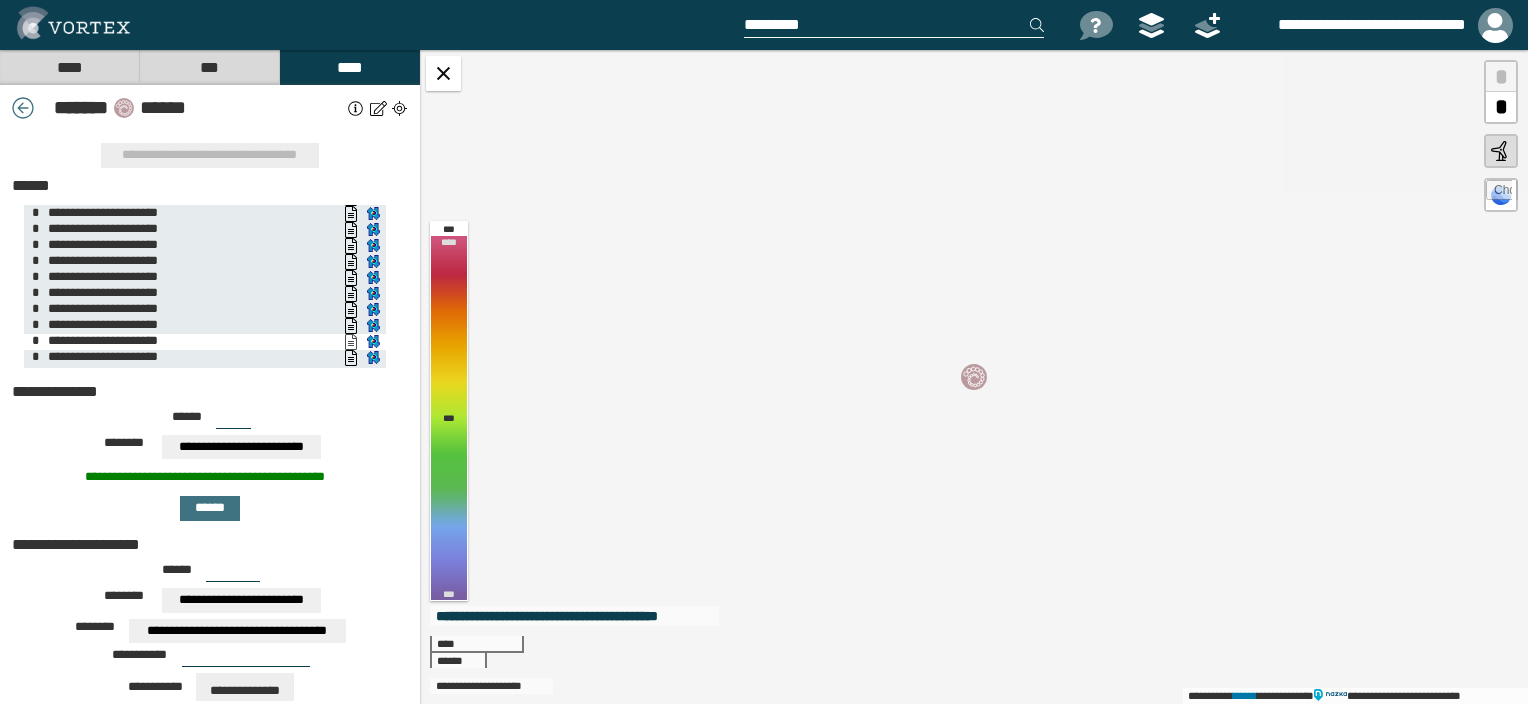 click on "**********" at bounding box center [351, 342] 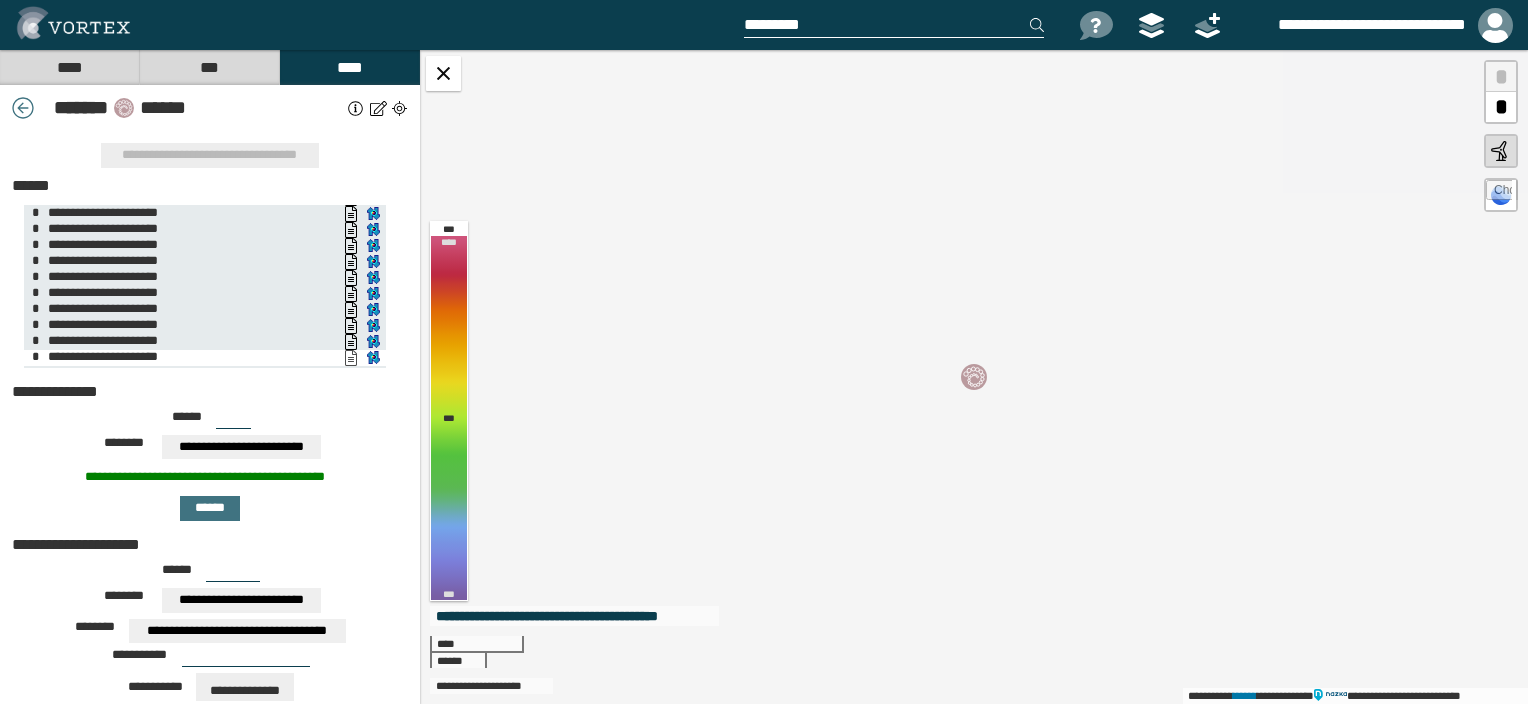 click on "**********" at bounding box center [351, 358] 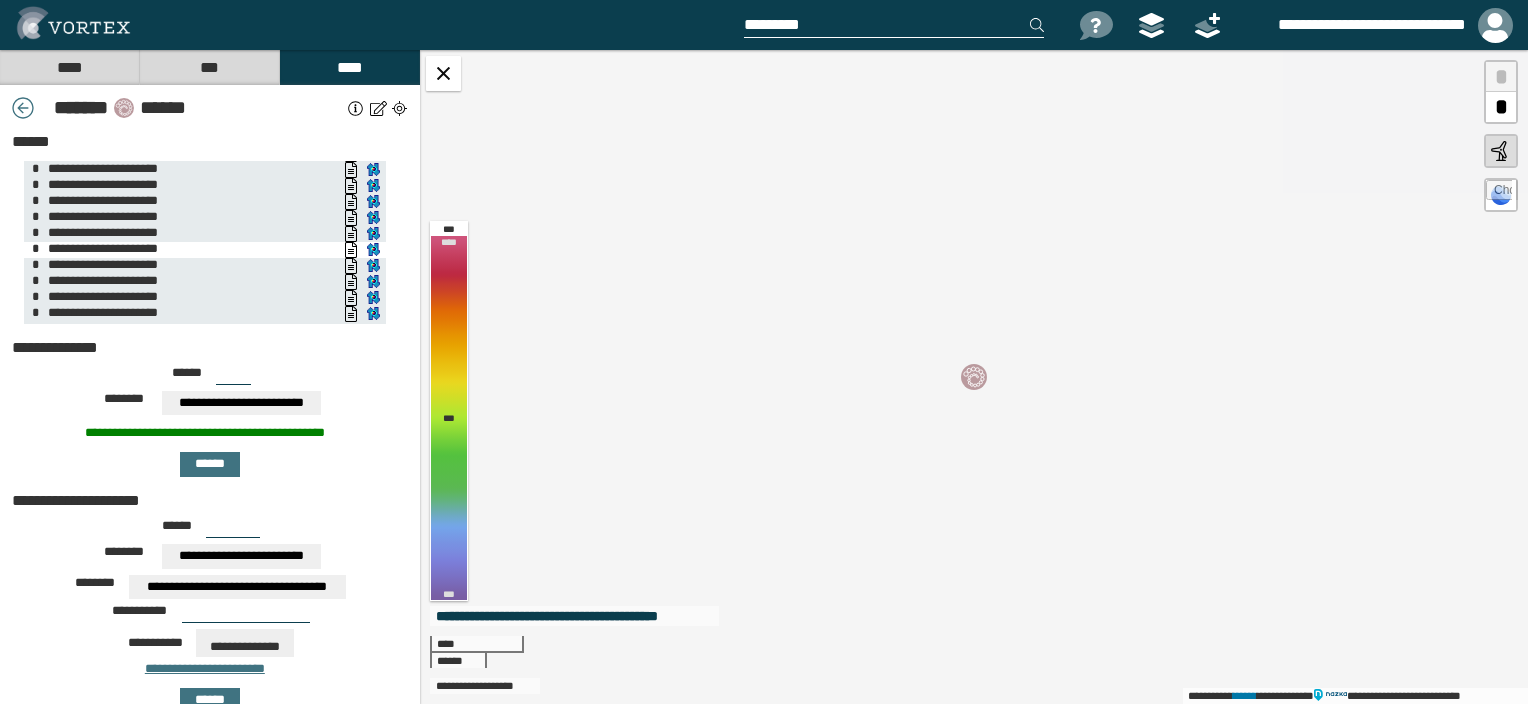 scroll, scrollTop: 87, scrollLeft: 0, axis: vertical 